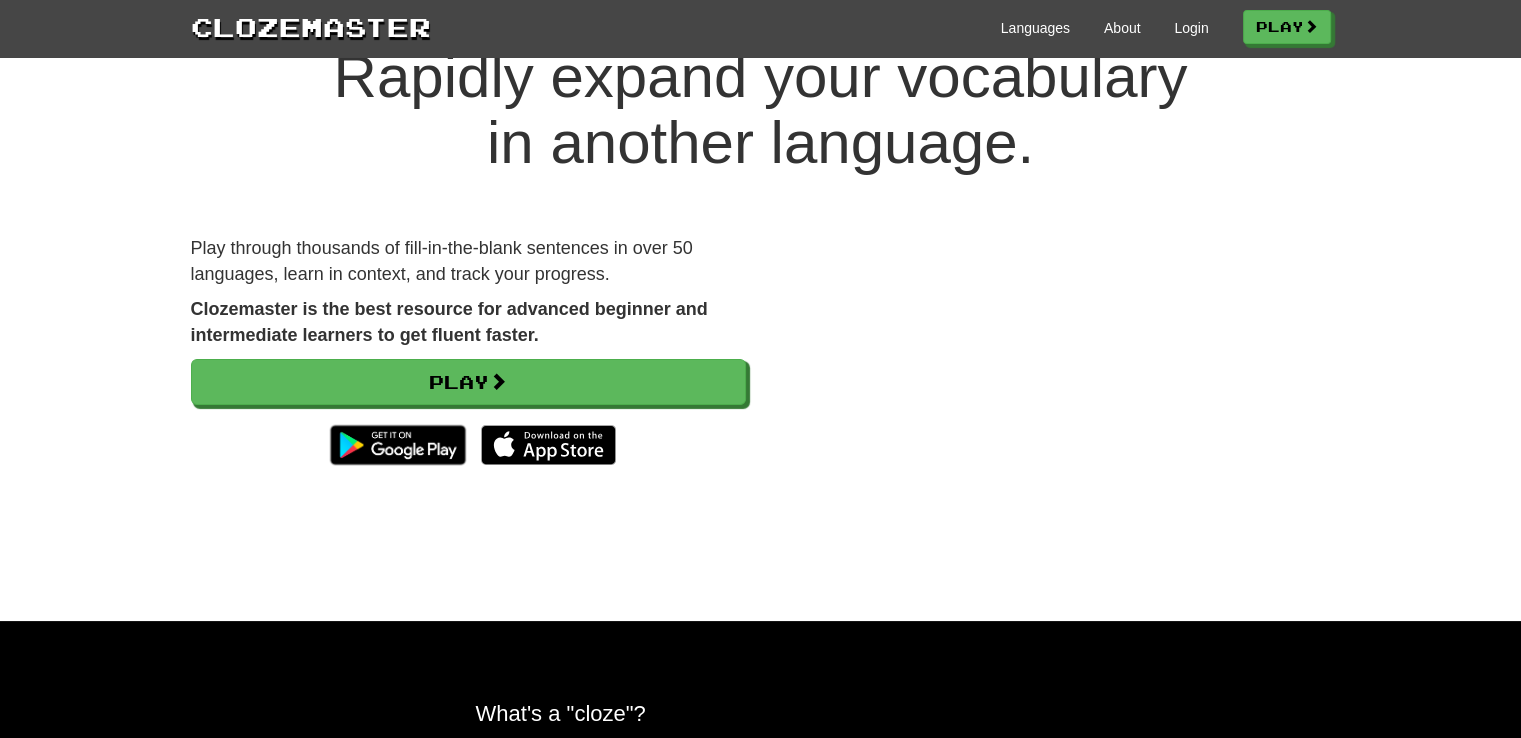 scroll, scrollTop: 0, scrollLeft: 0, axis: both 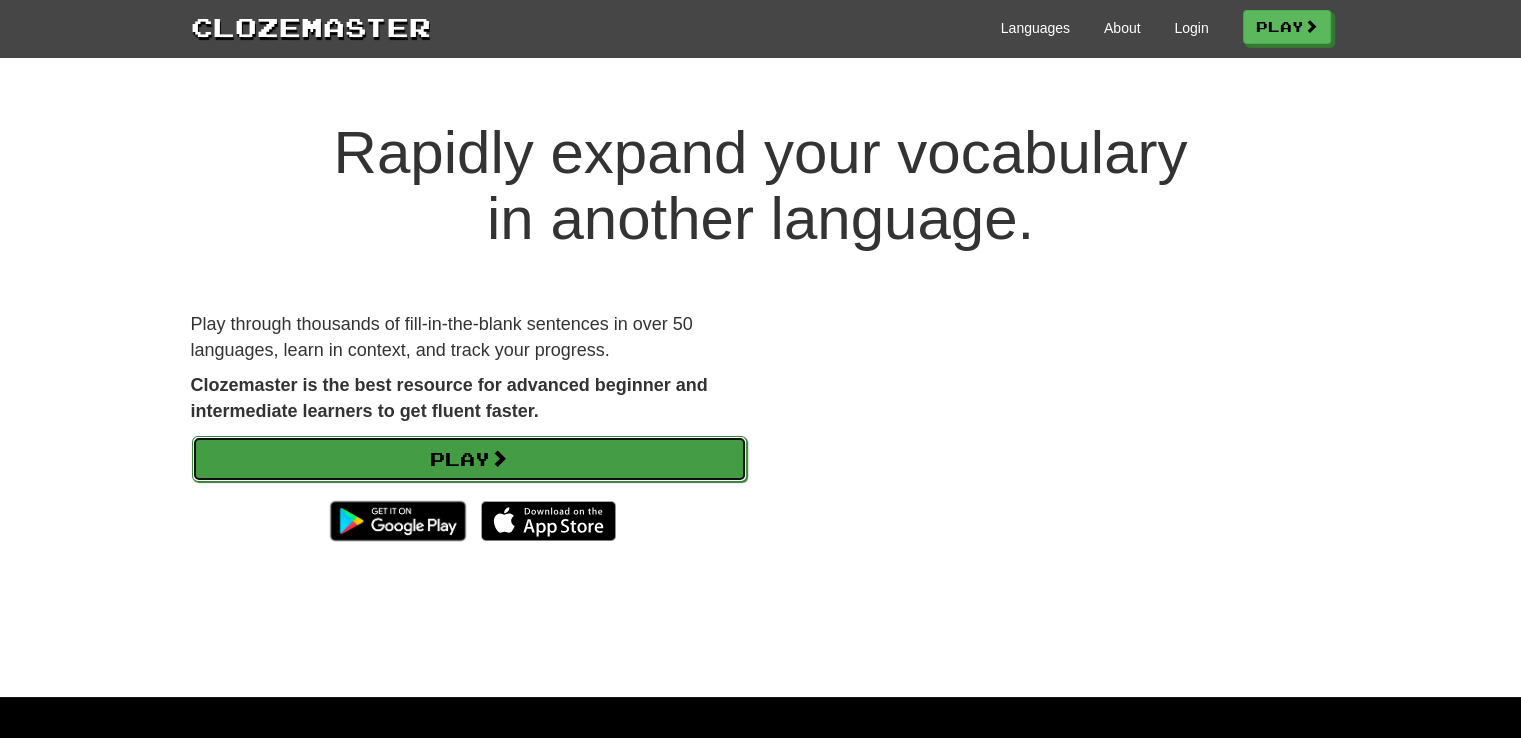click on "Play" at bounding box center [469, 459] 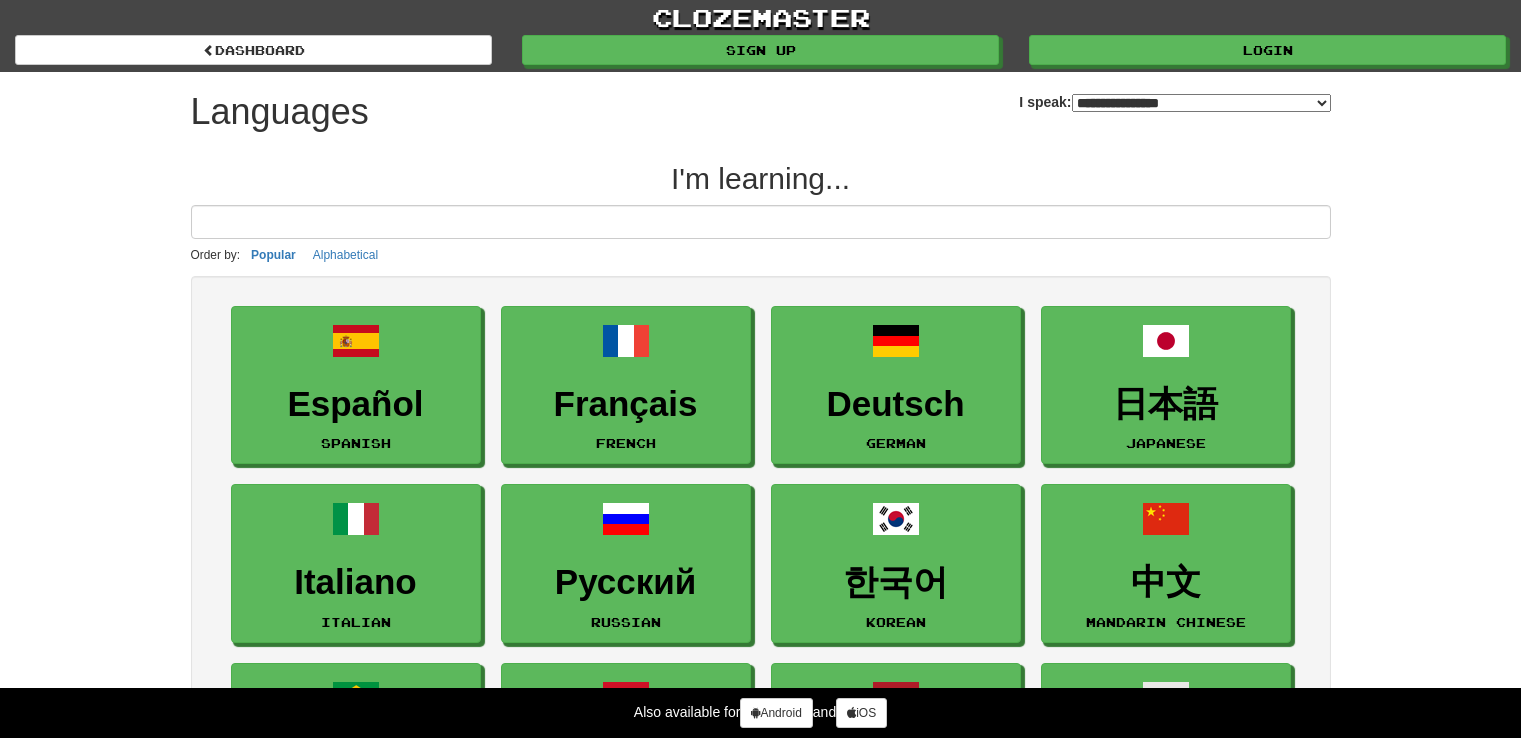 select on "*******" 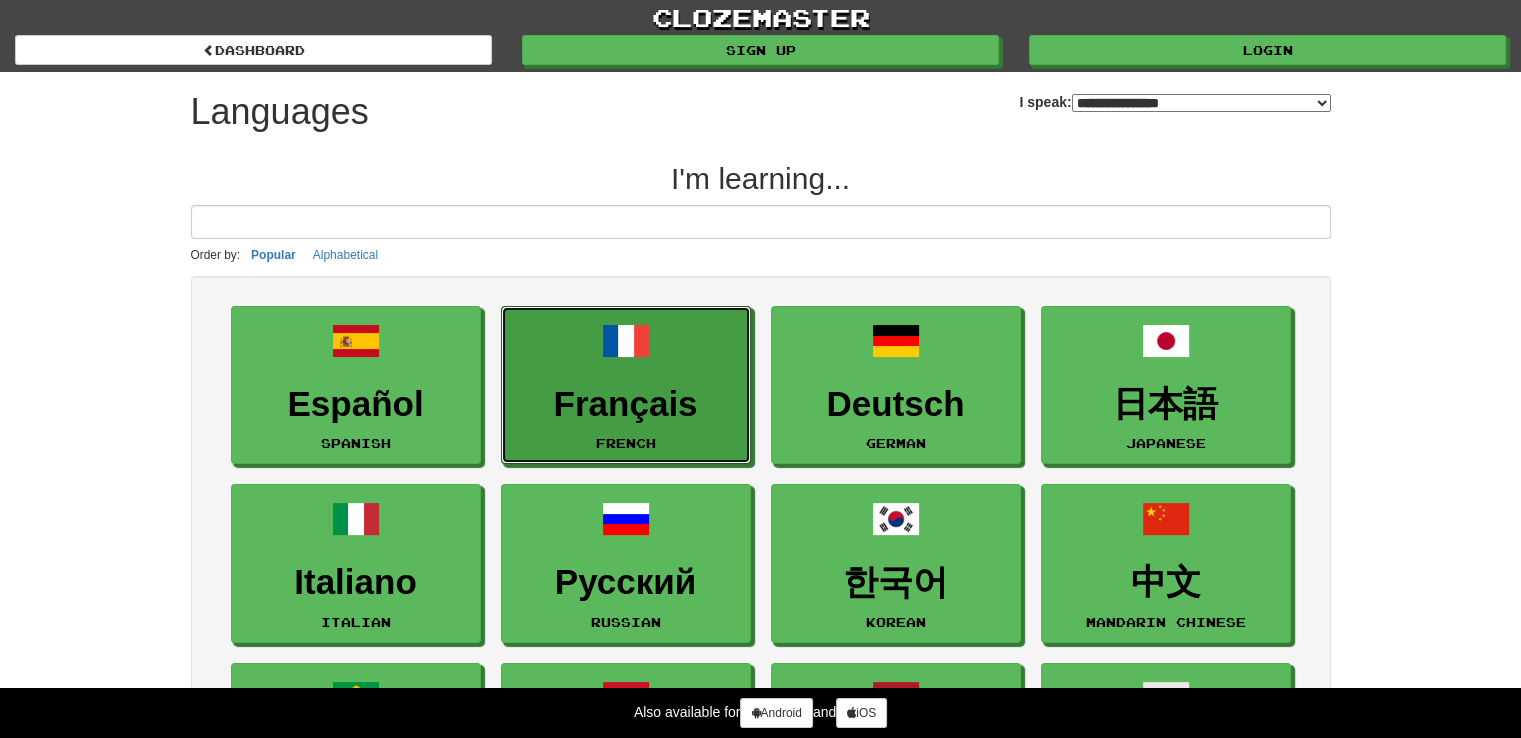 click on "Français French" at bounding box center (626, 385) 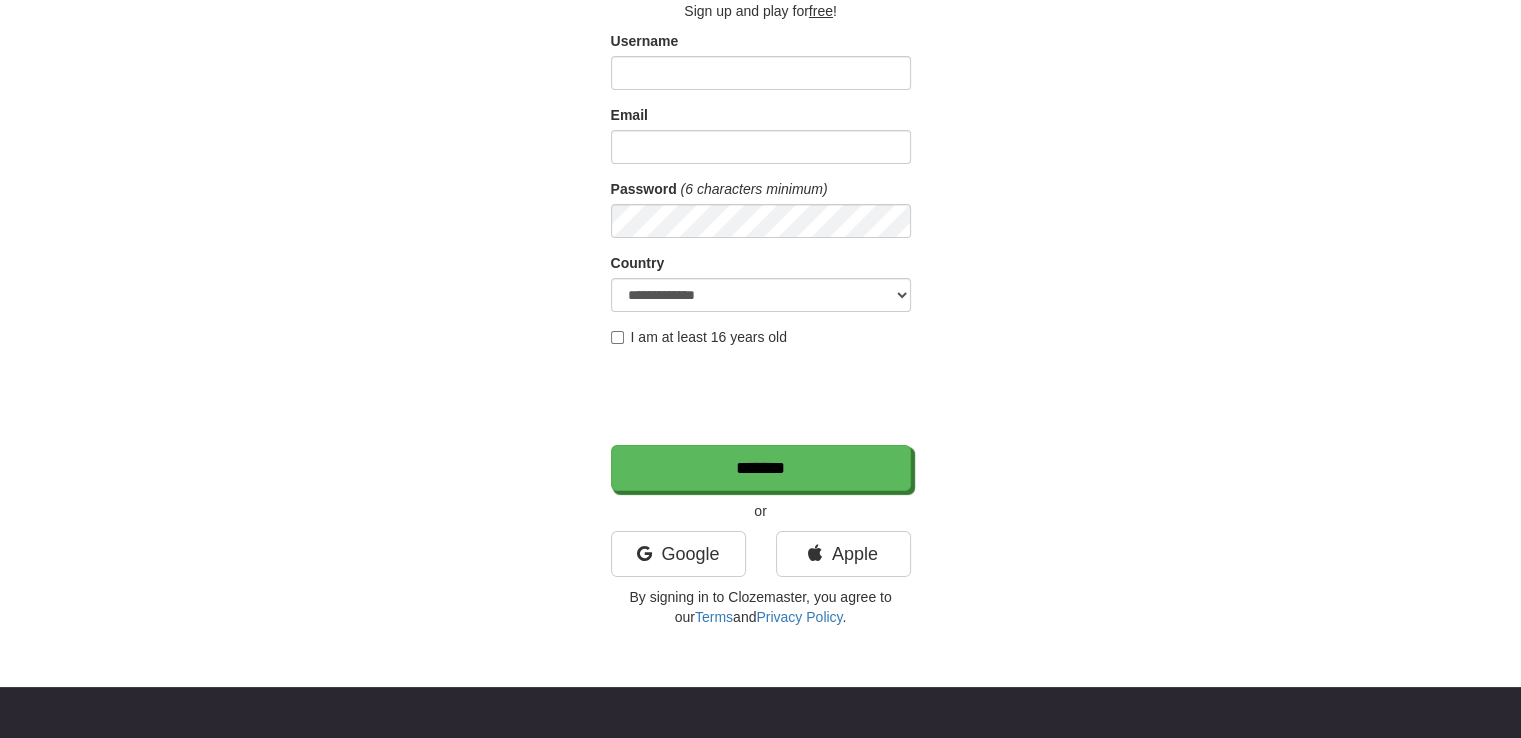 scroll, scrollTop: 132, scrollLeft: 0, axis: vertical 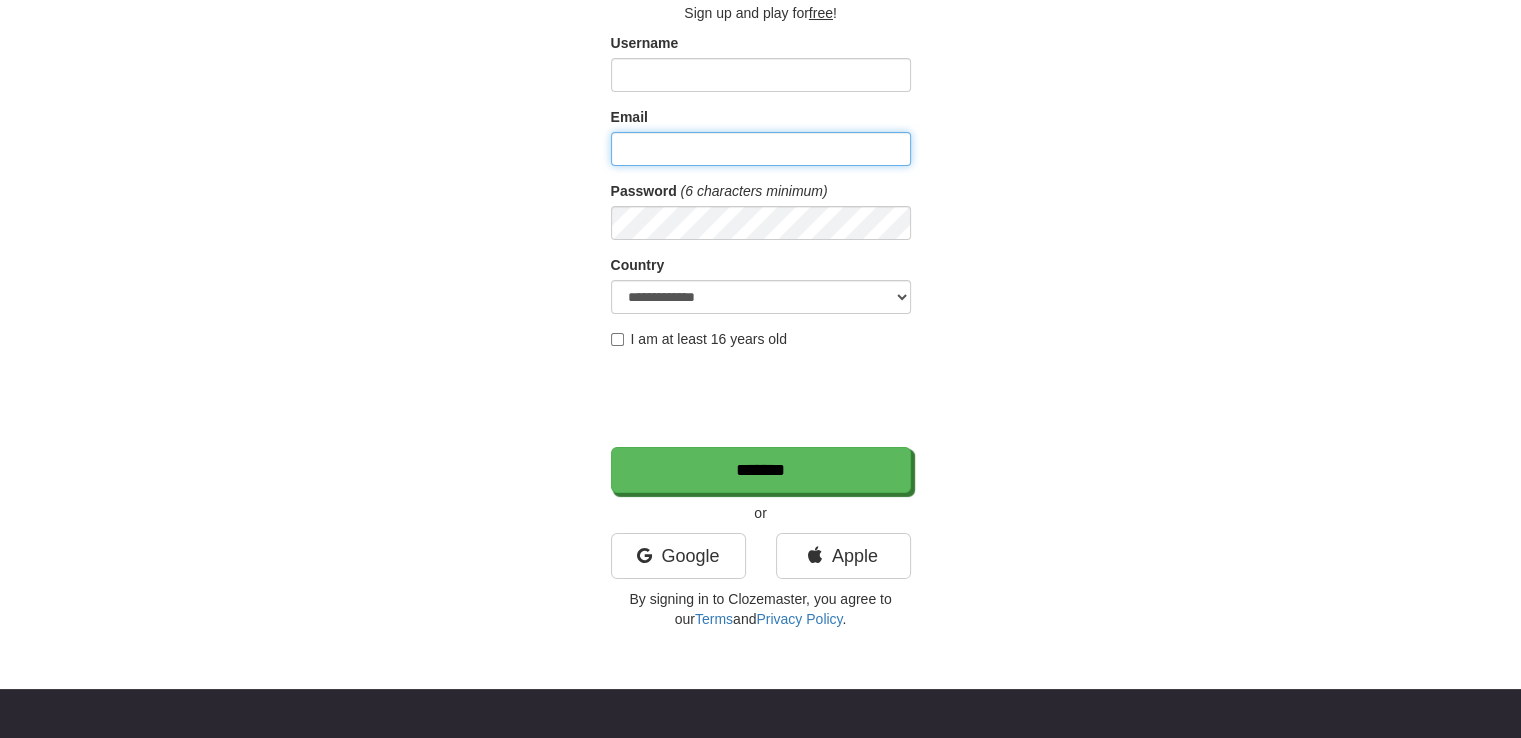 click on "Email" at bounding box center [761, 149] 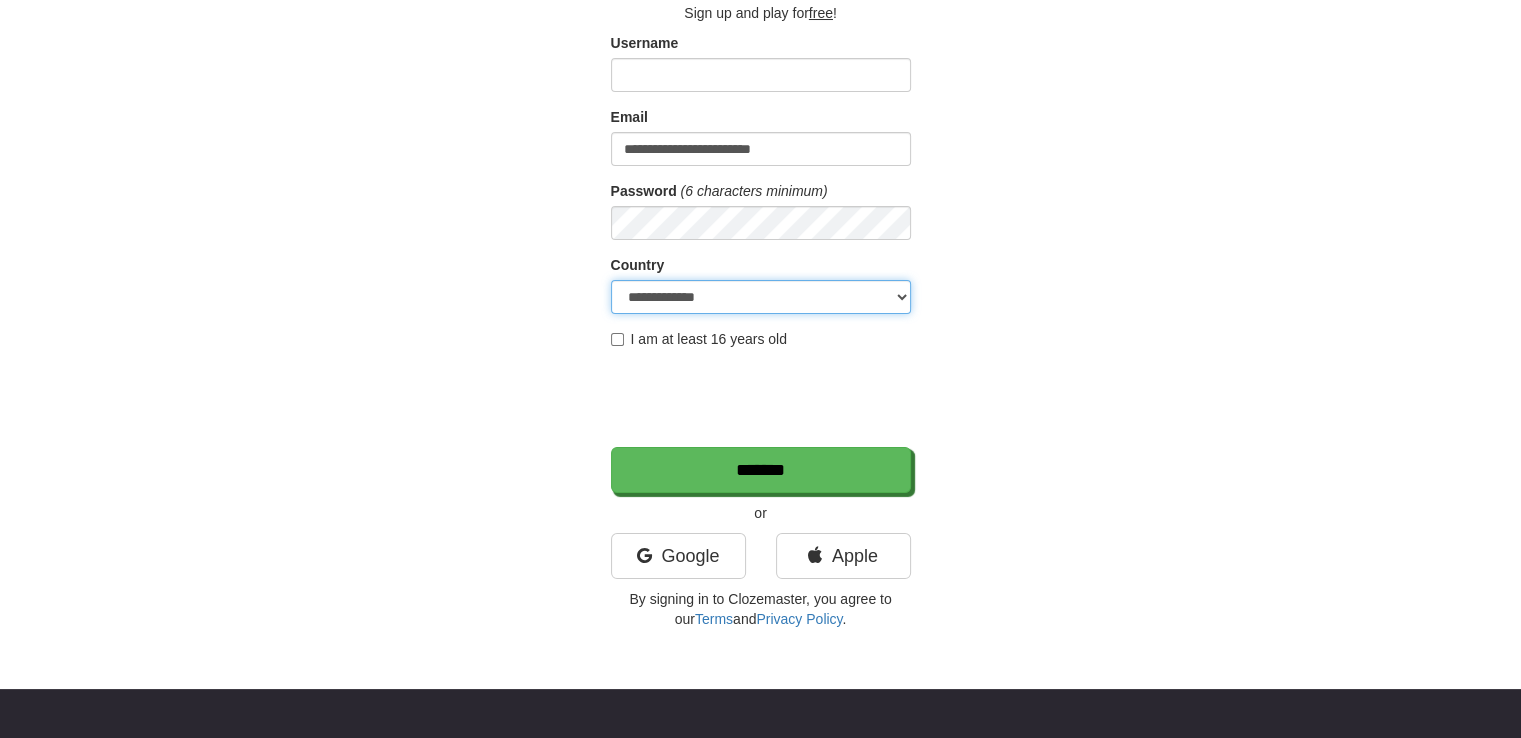 select on "**" 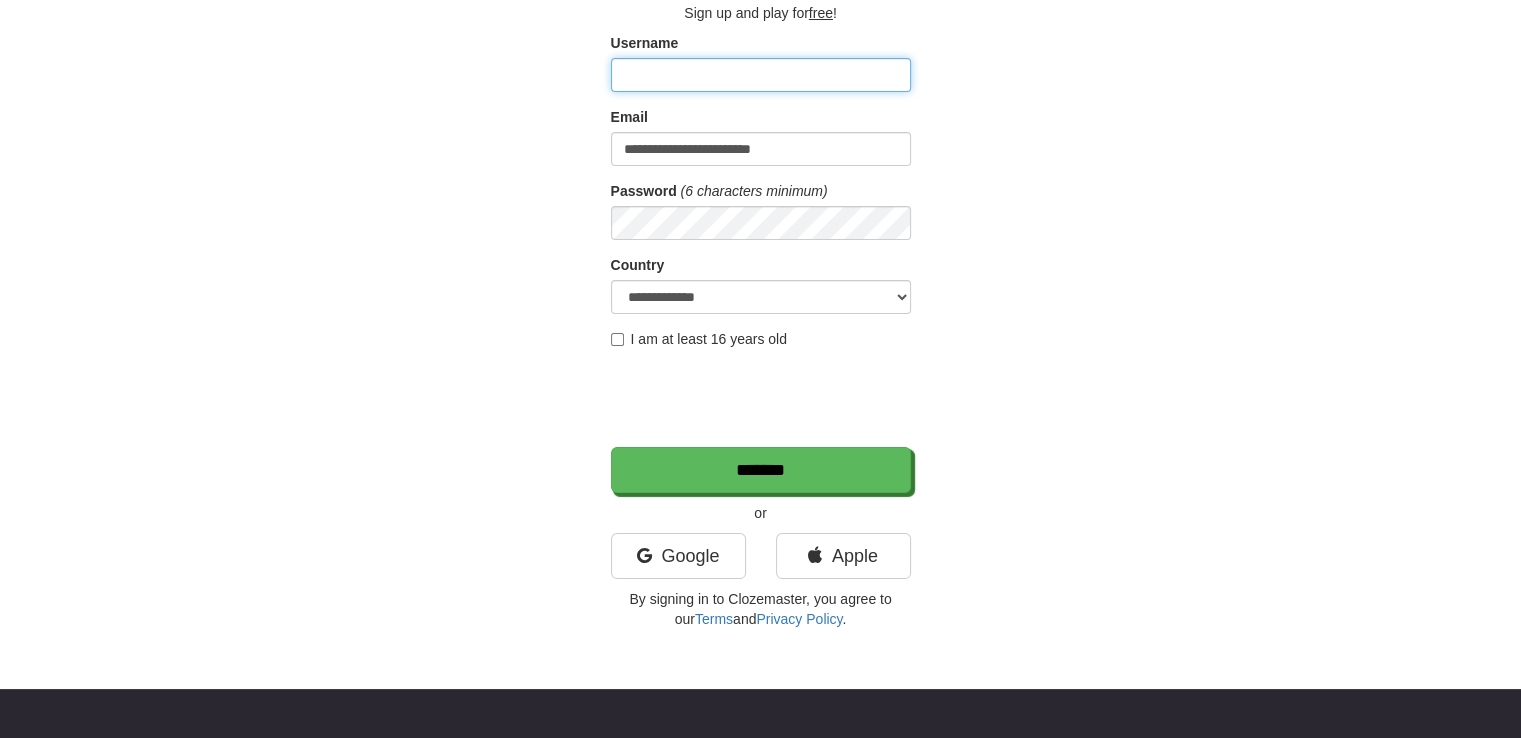 click on "Username" at bounding box center [761, 75] 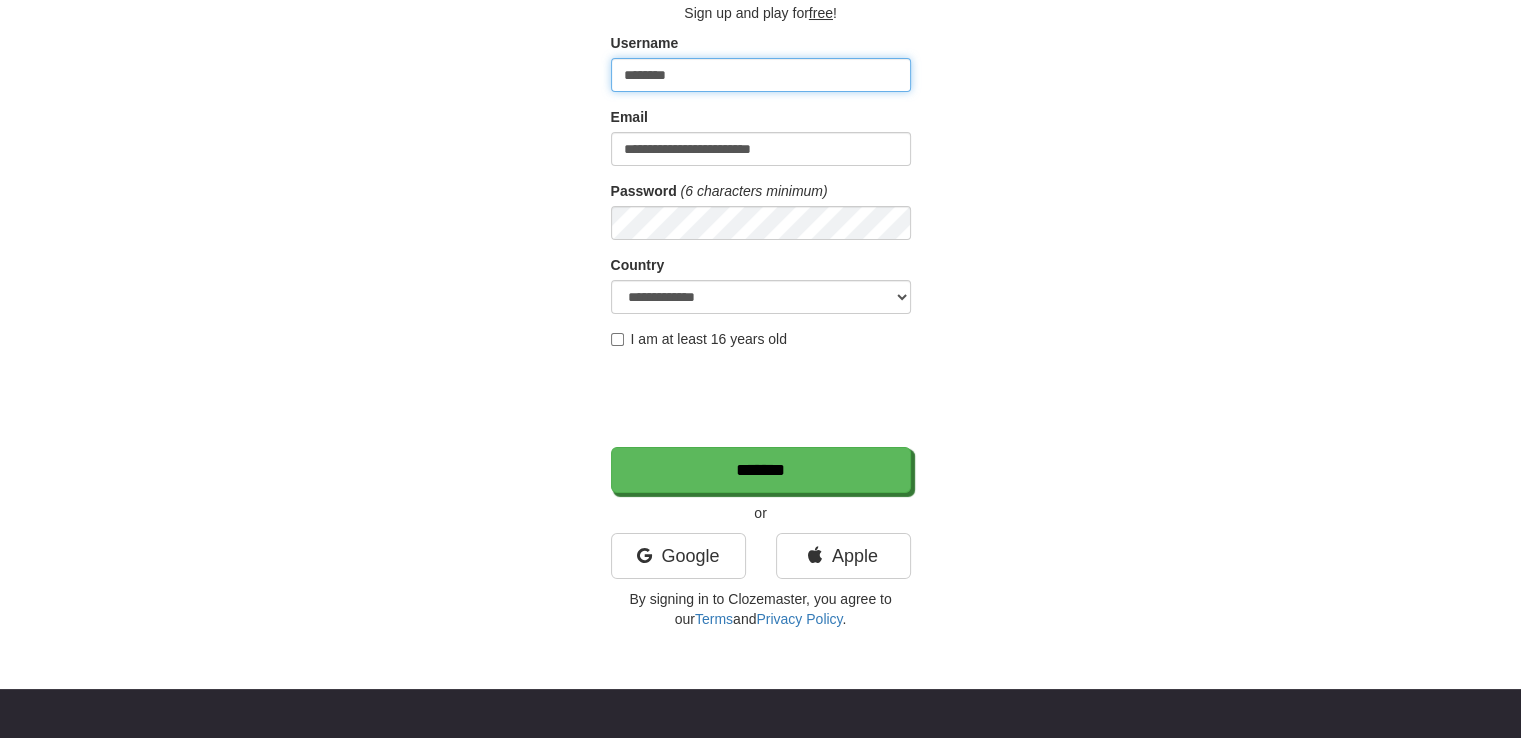 type on "********" 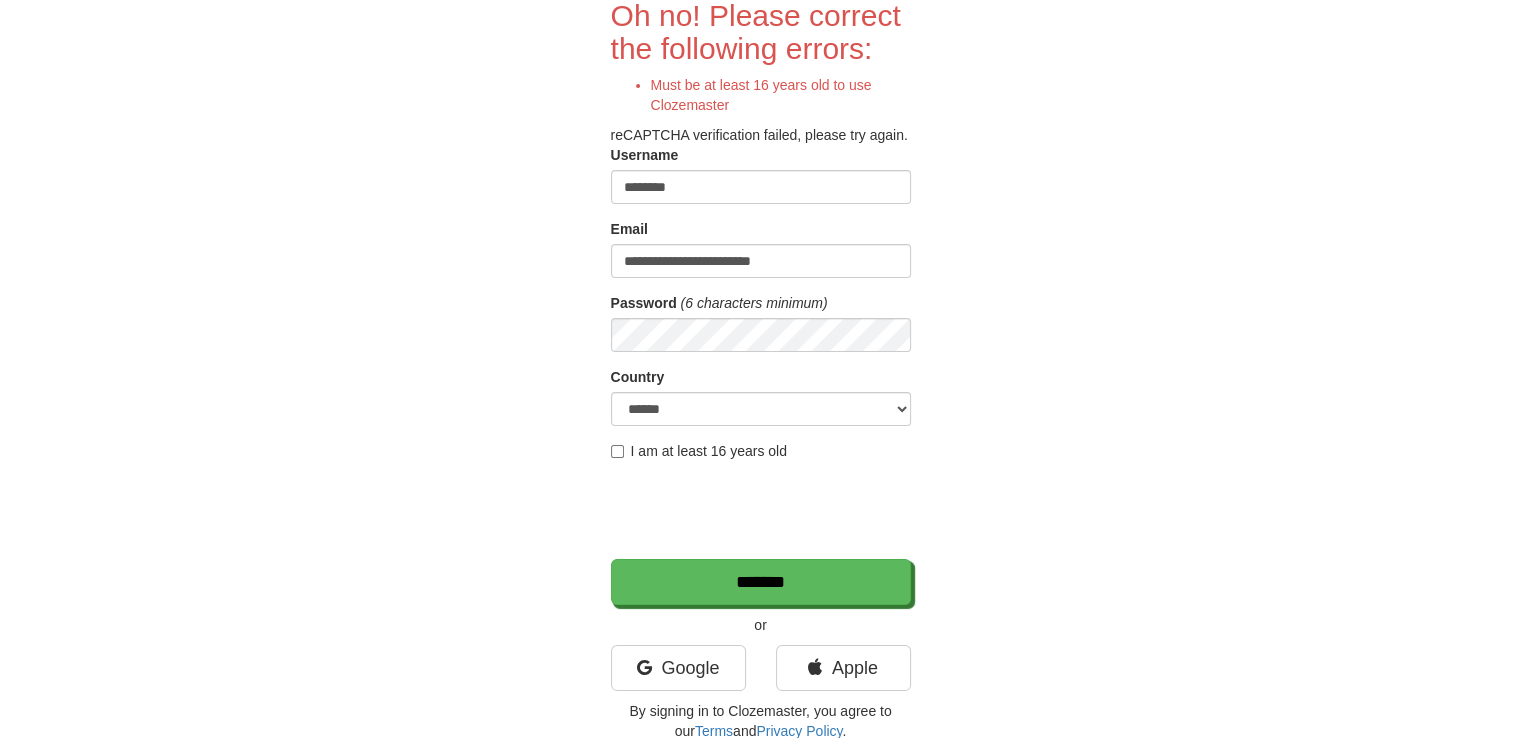 scroll, scrollTop: 179, scrollLeft: 0, axis: vertical 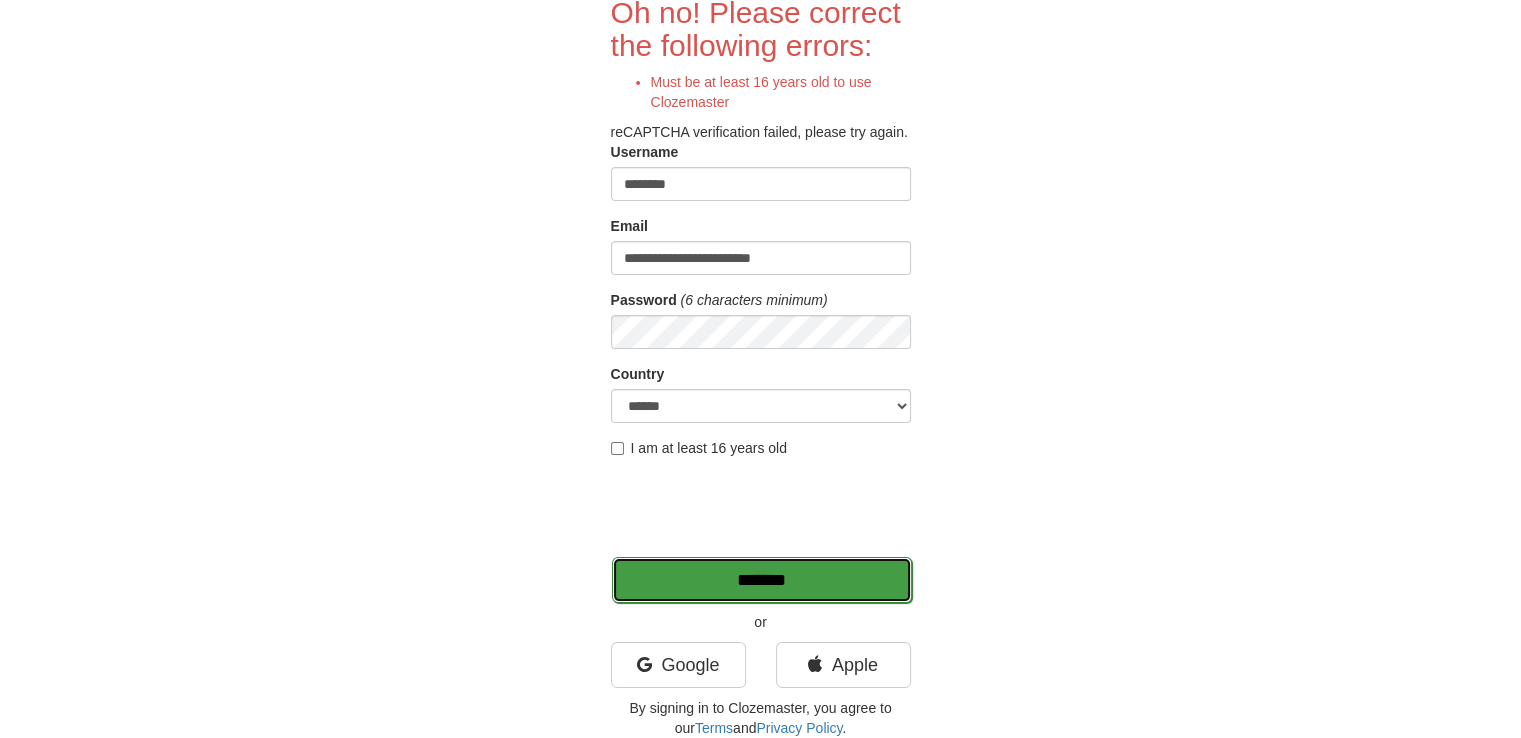 click on "*******" at bounding box center [762, 580] 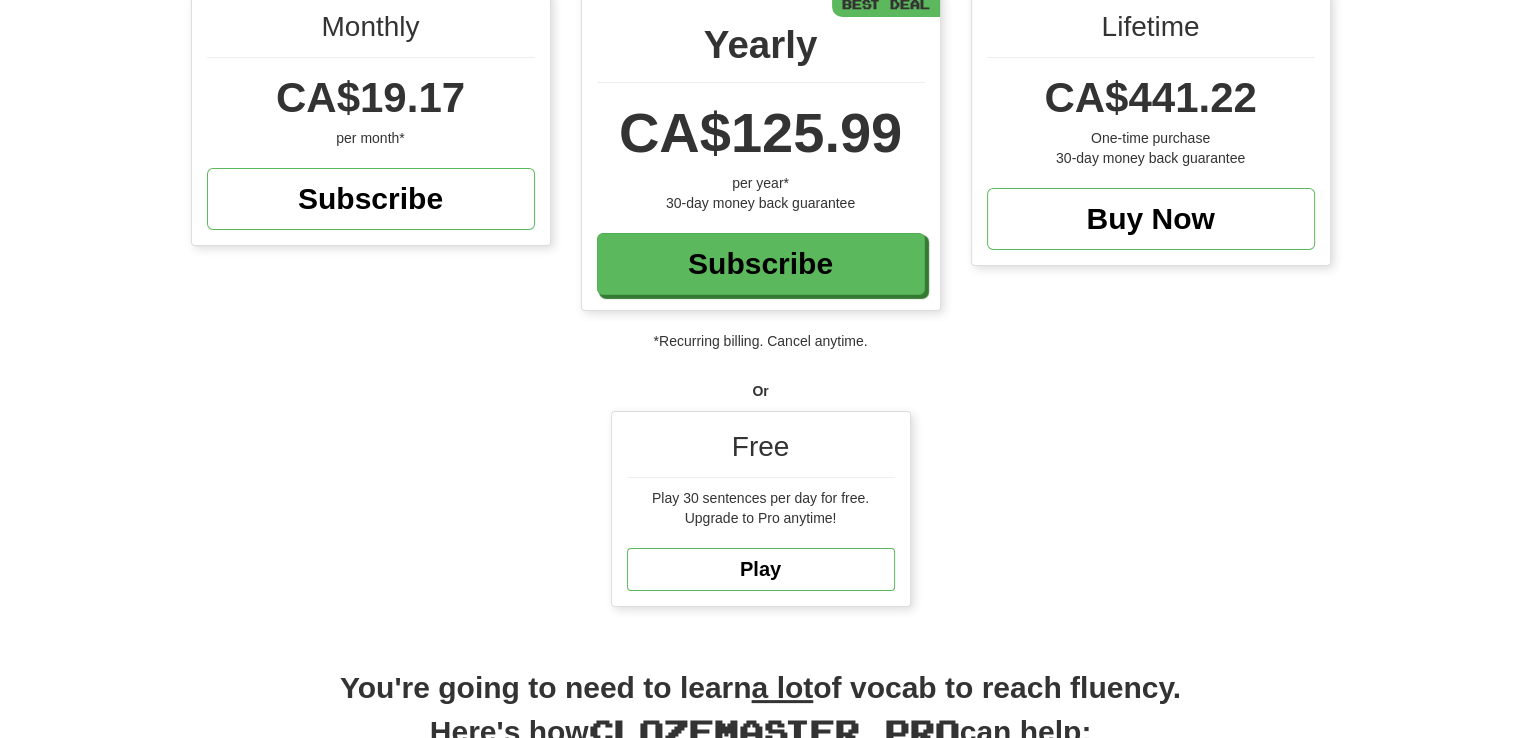 scroll, scrollTop: 239, scrollLeft: 0, axis: vertical 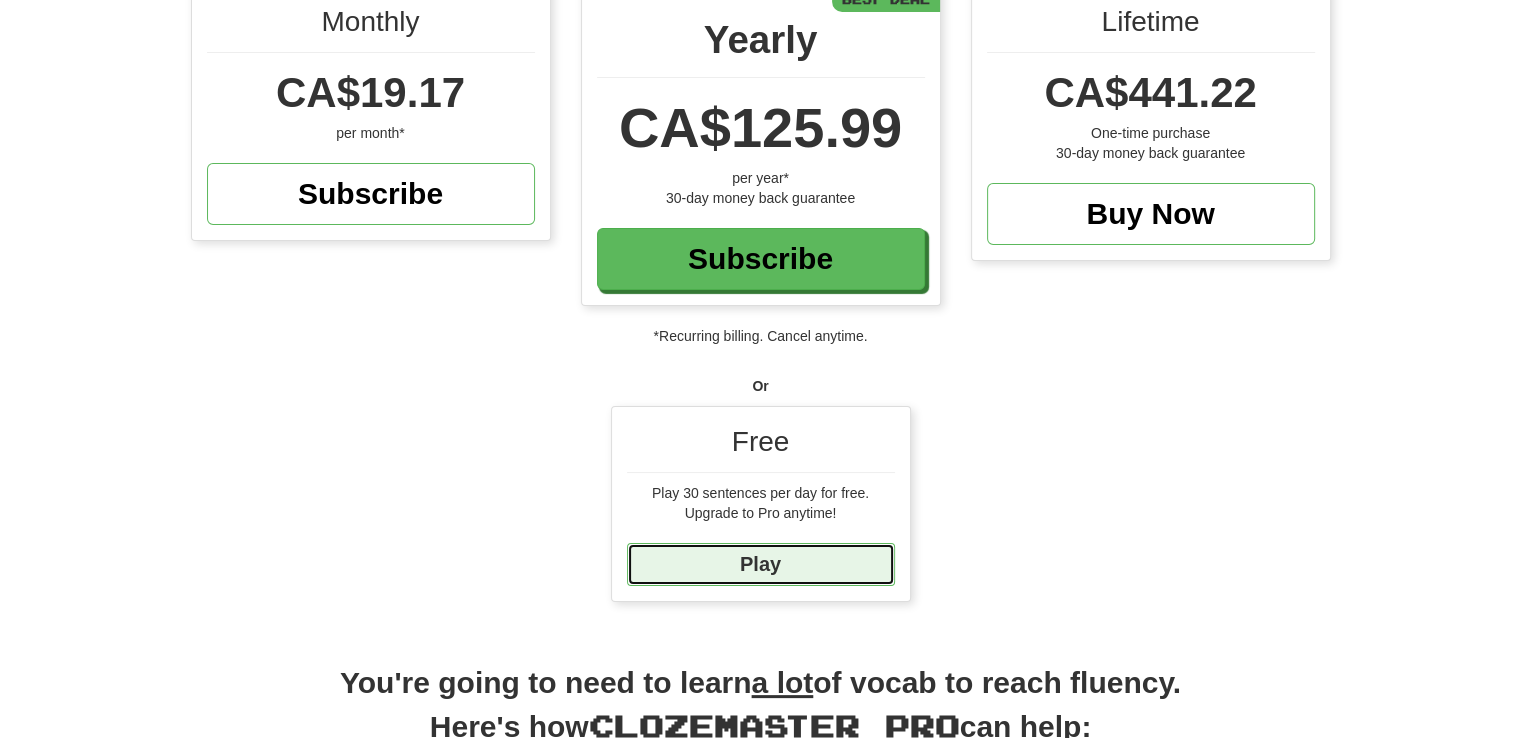 click on "Play" at bounding box center (761, 564) 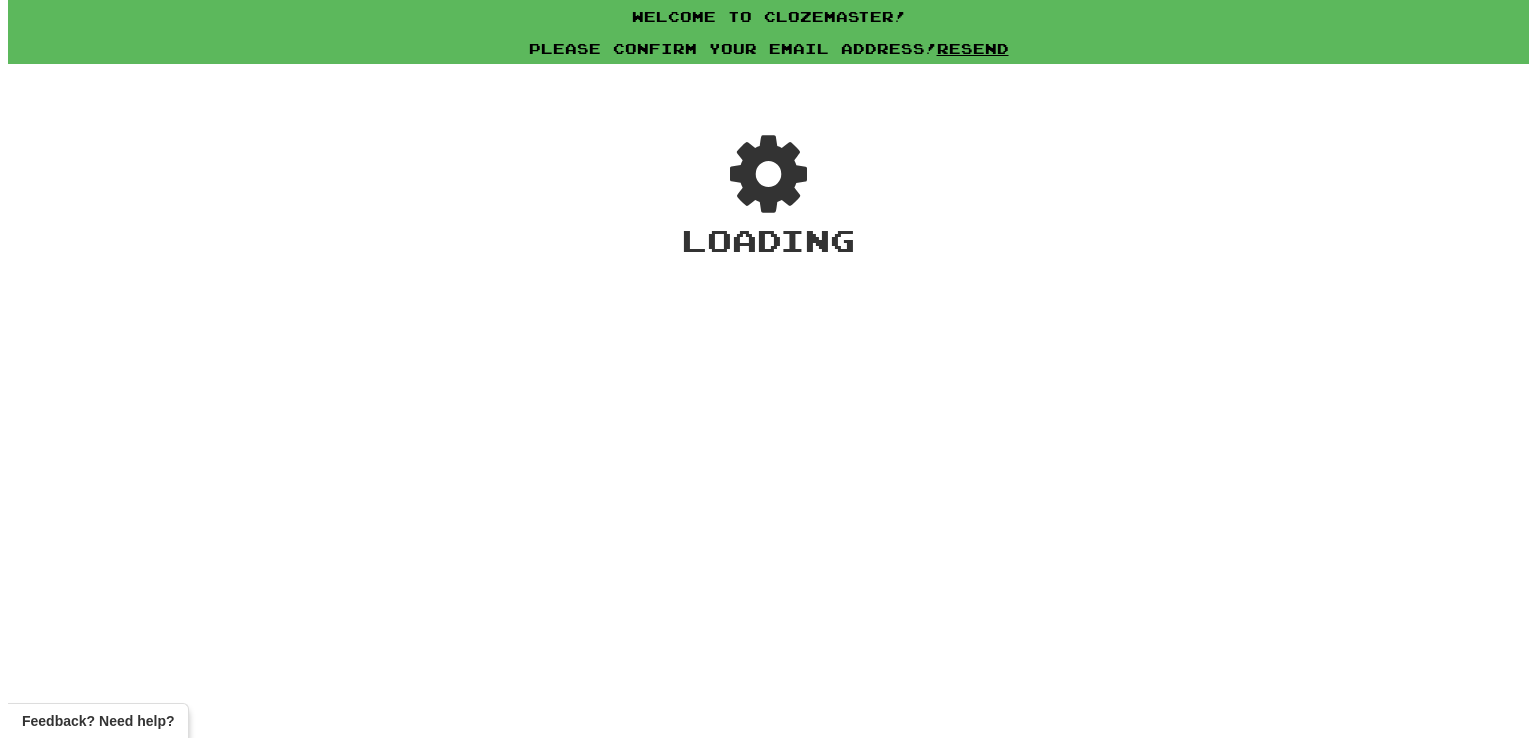scroll, scrollTop: 0, scrollLeft: 0, axis: both 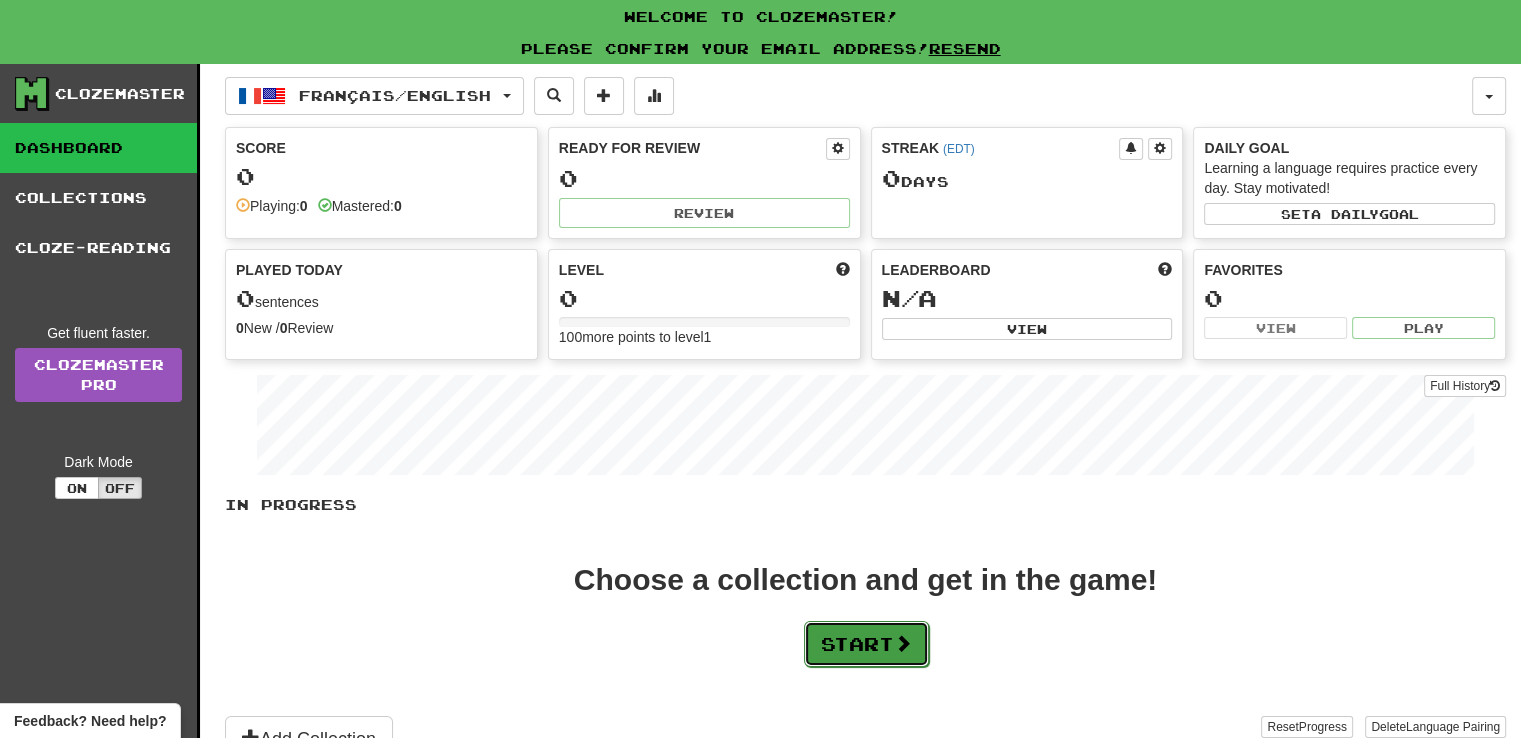 click on "Start" at bounding box center [866, 644] 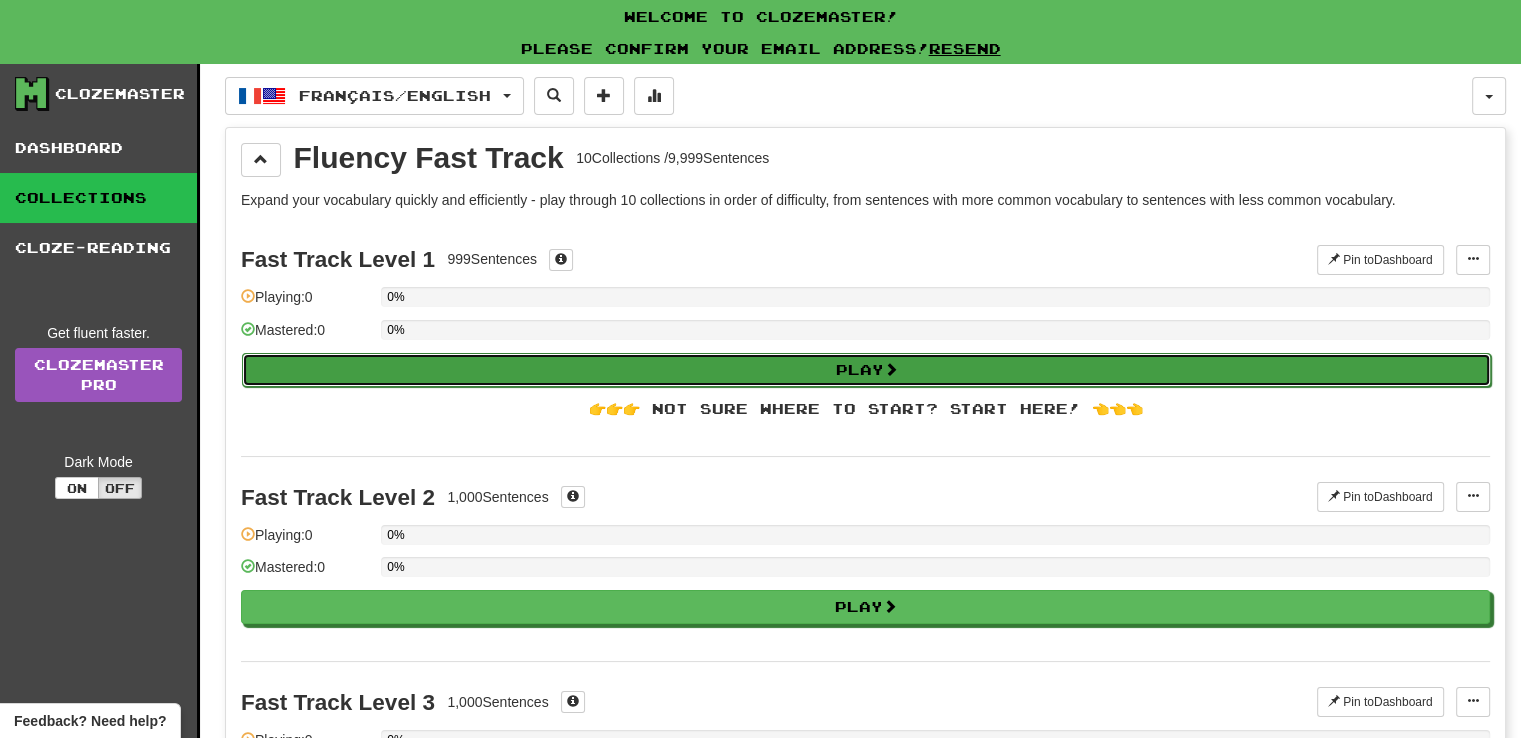 click on "Play" at bounding box center (866, 370) 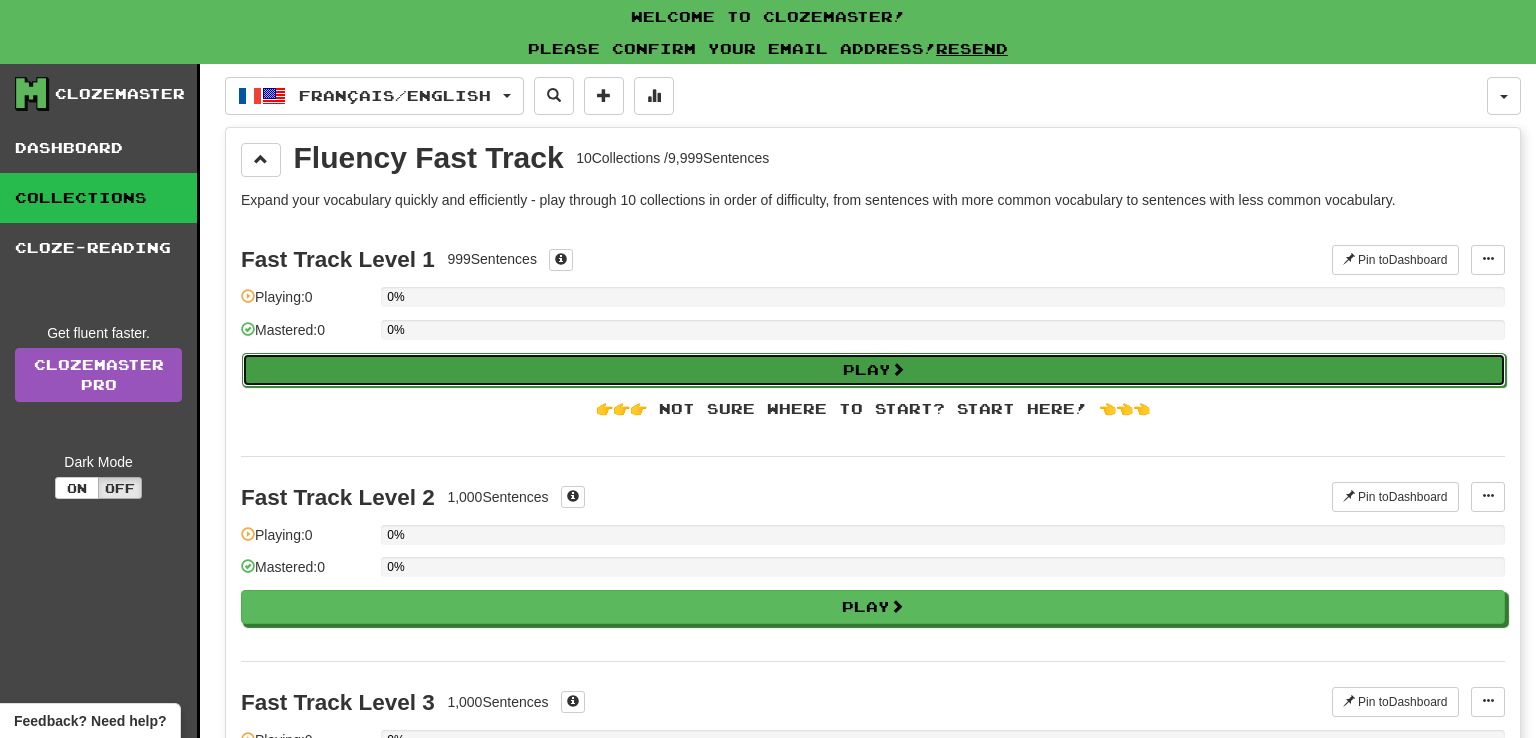 select on "**" 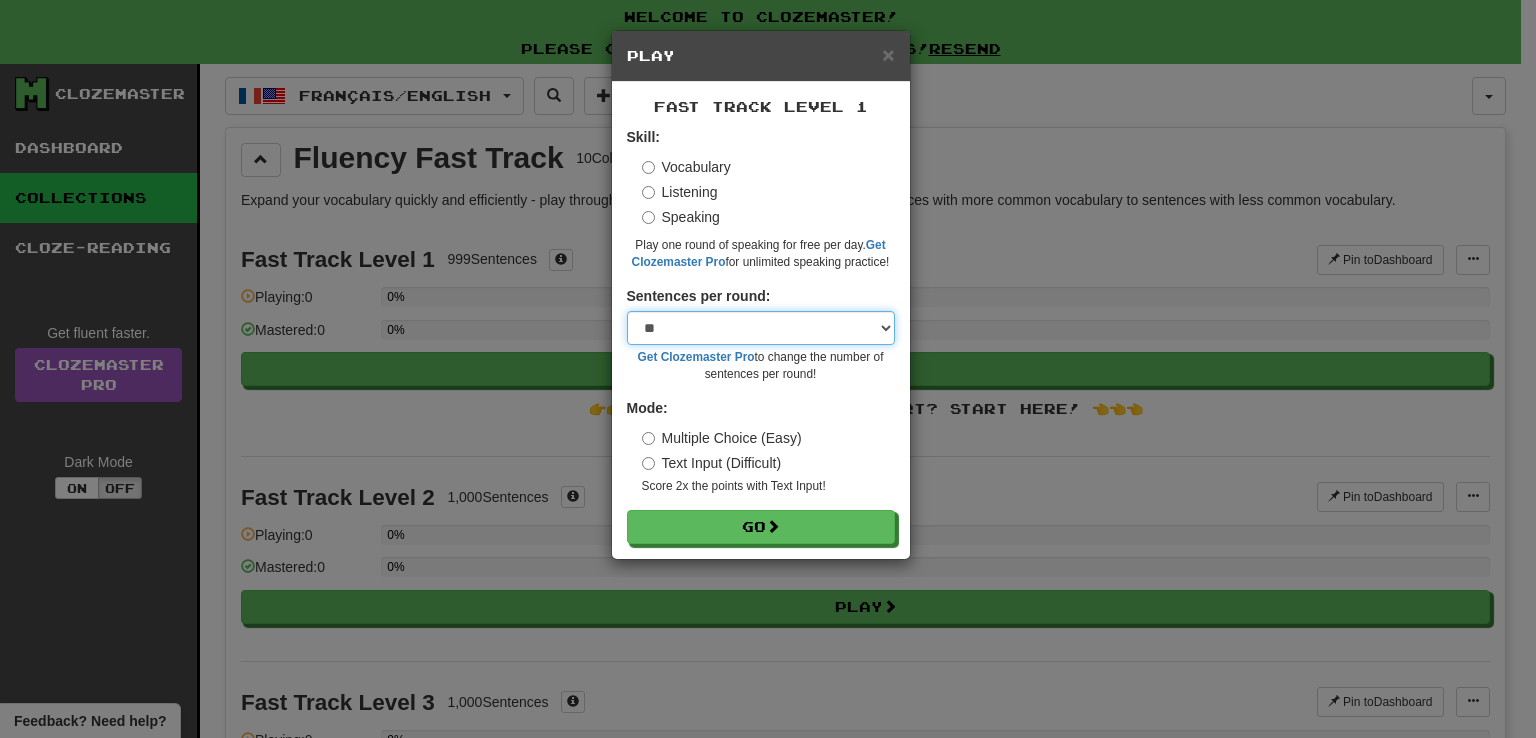click on "* ** ** ** ** ** *** ********" at bounding box center (761, 328) 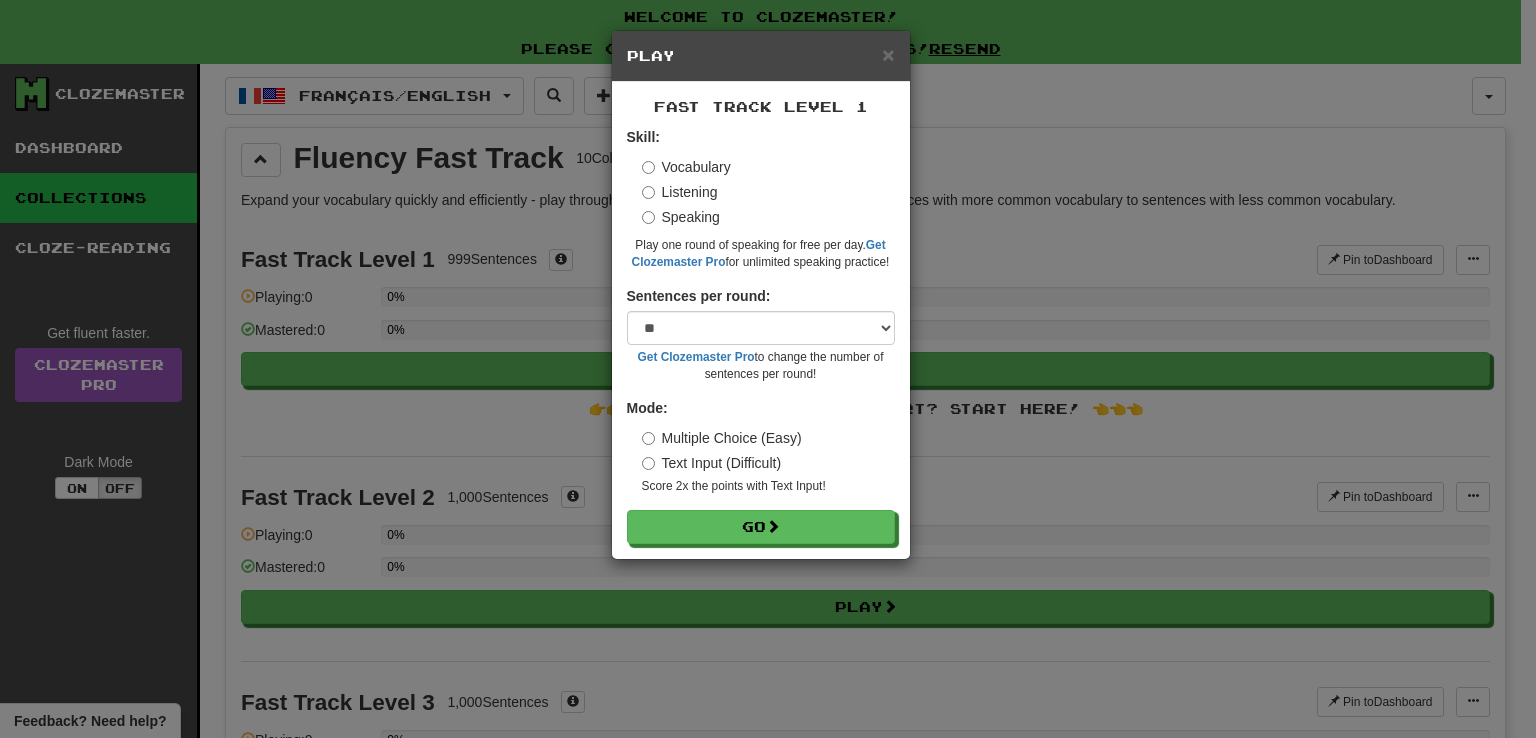click on "Sentences per round: * ** ** ** ** ** *** ******** Get Clozemaster Pro  to change the number of sentences per round!" at bounding box center [761, 334] 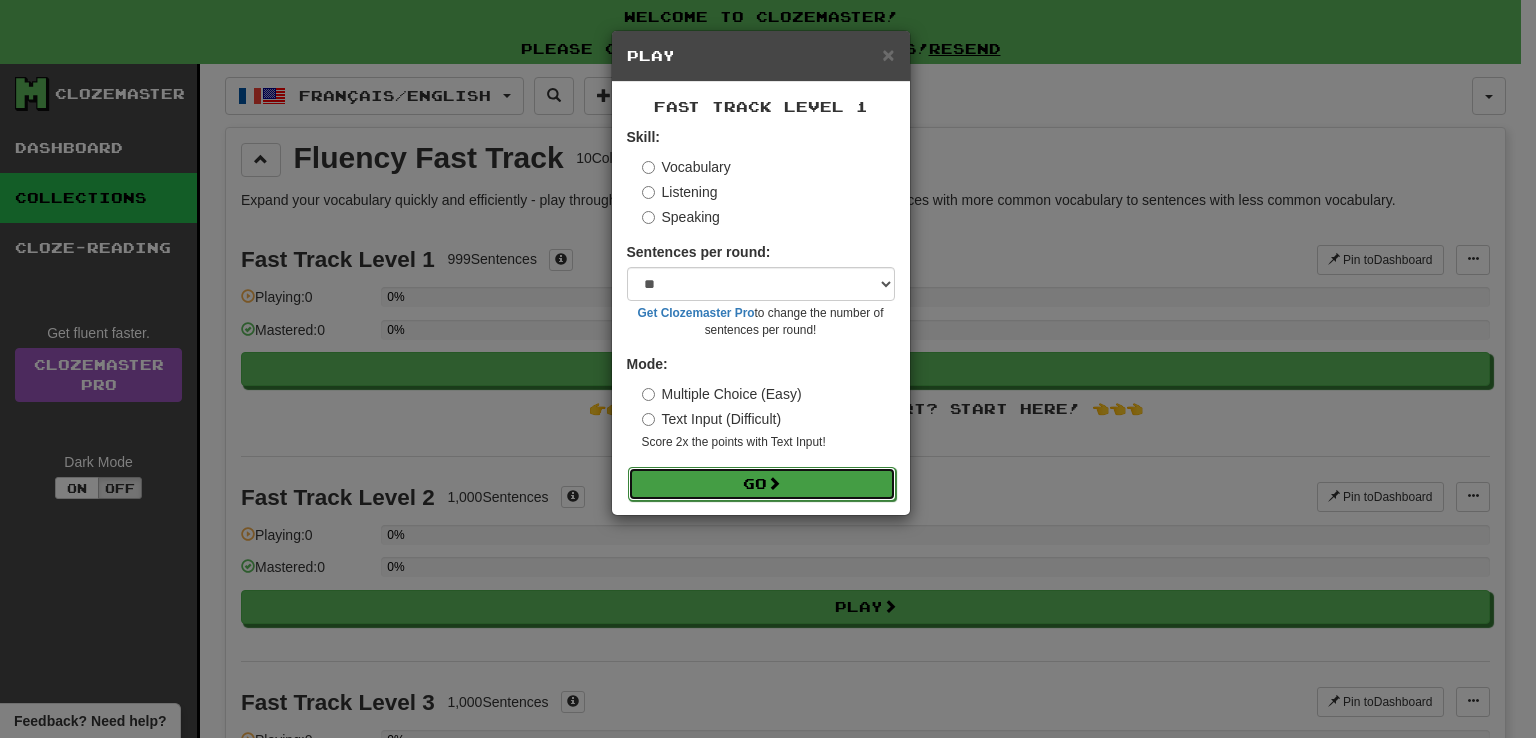 click on "Go" at bounding box center [762, 484] 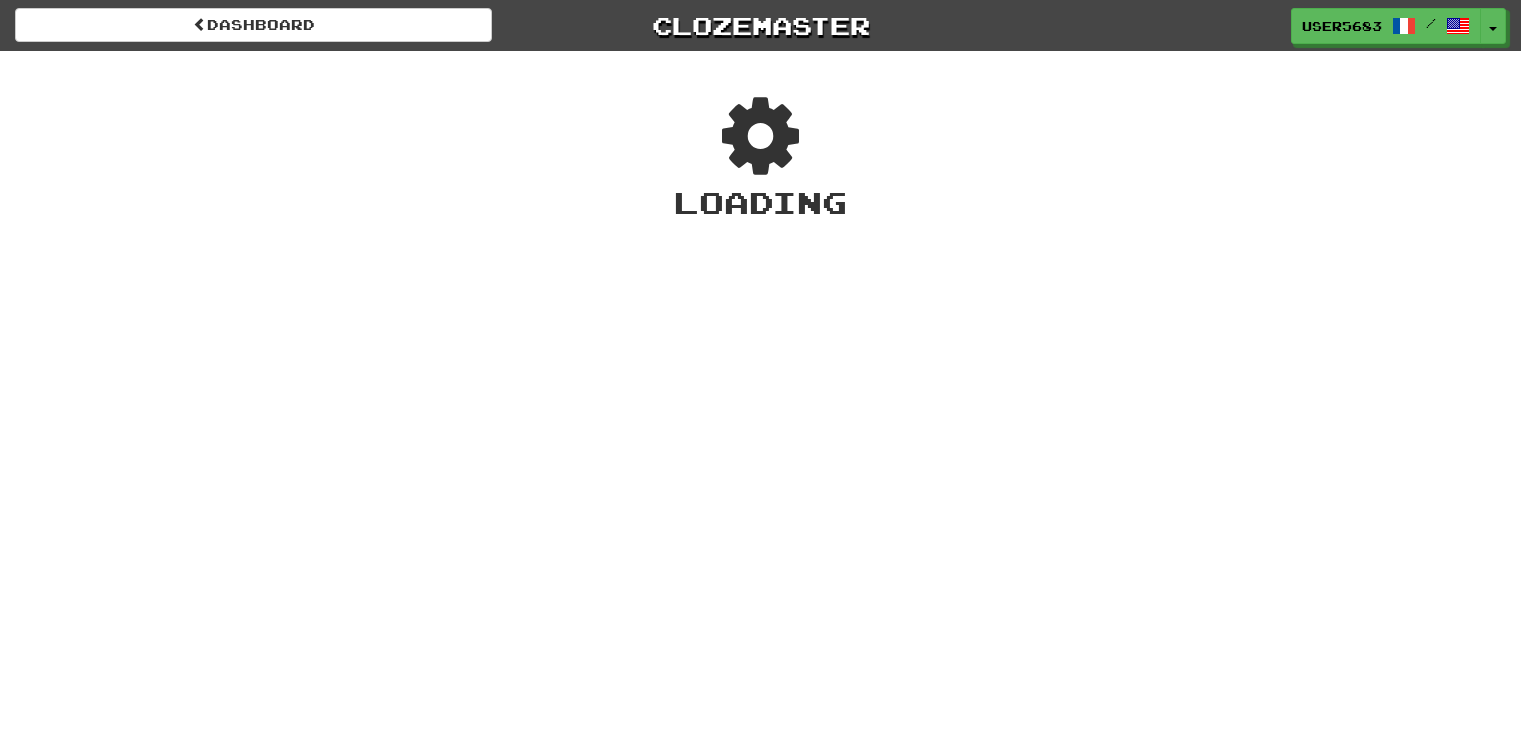 scroll, scrollTop: 0, scrollLeft: 0, axis: both 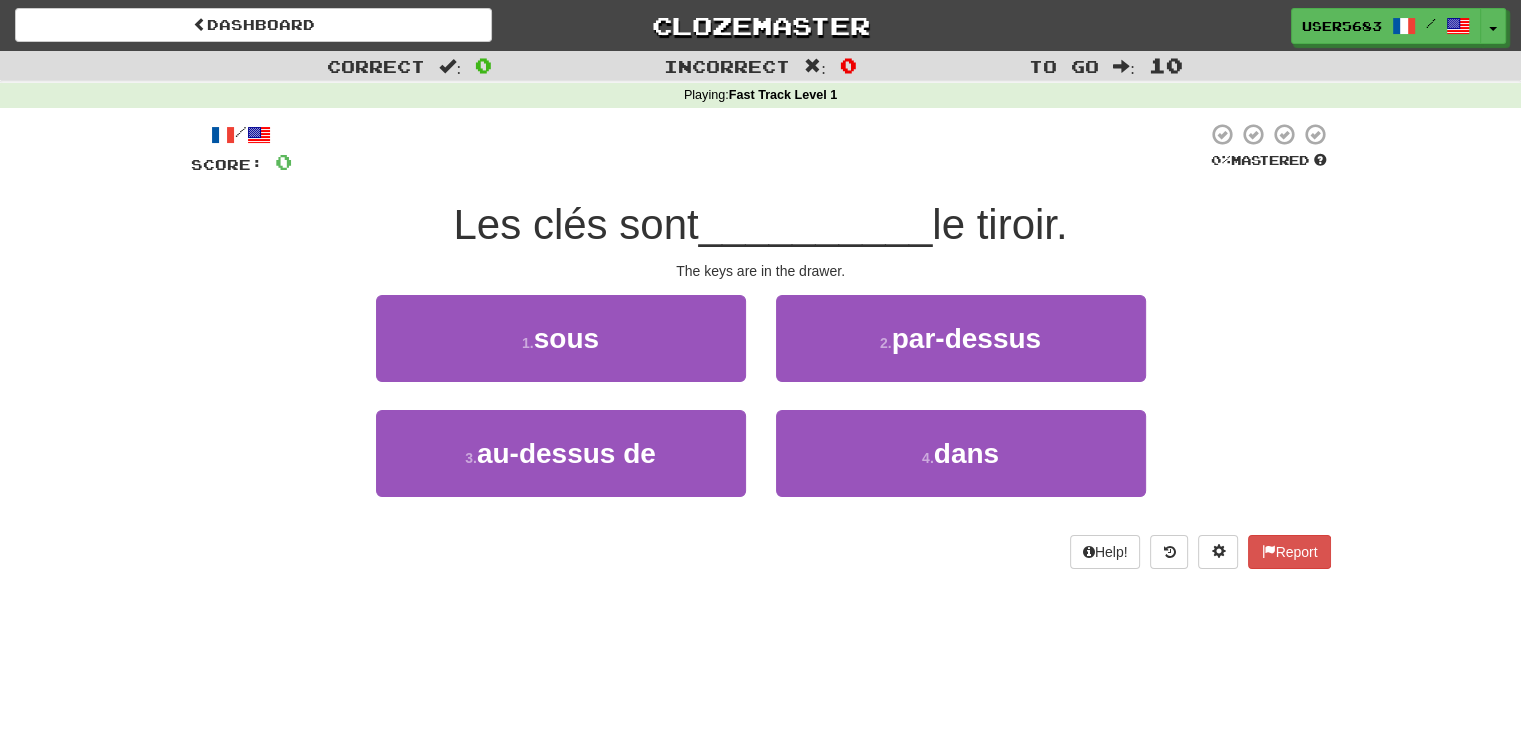 click on "Les clés sont" at bounding box center [575, 224] 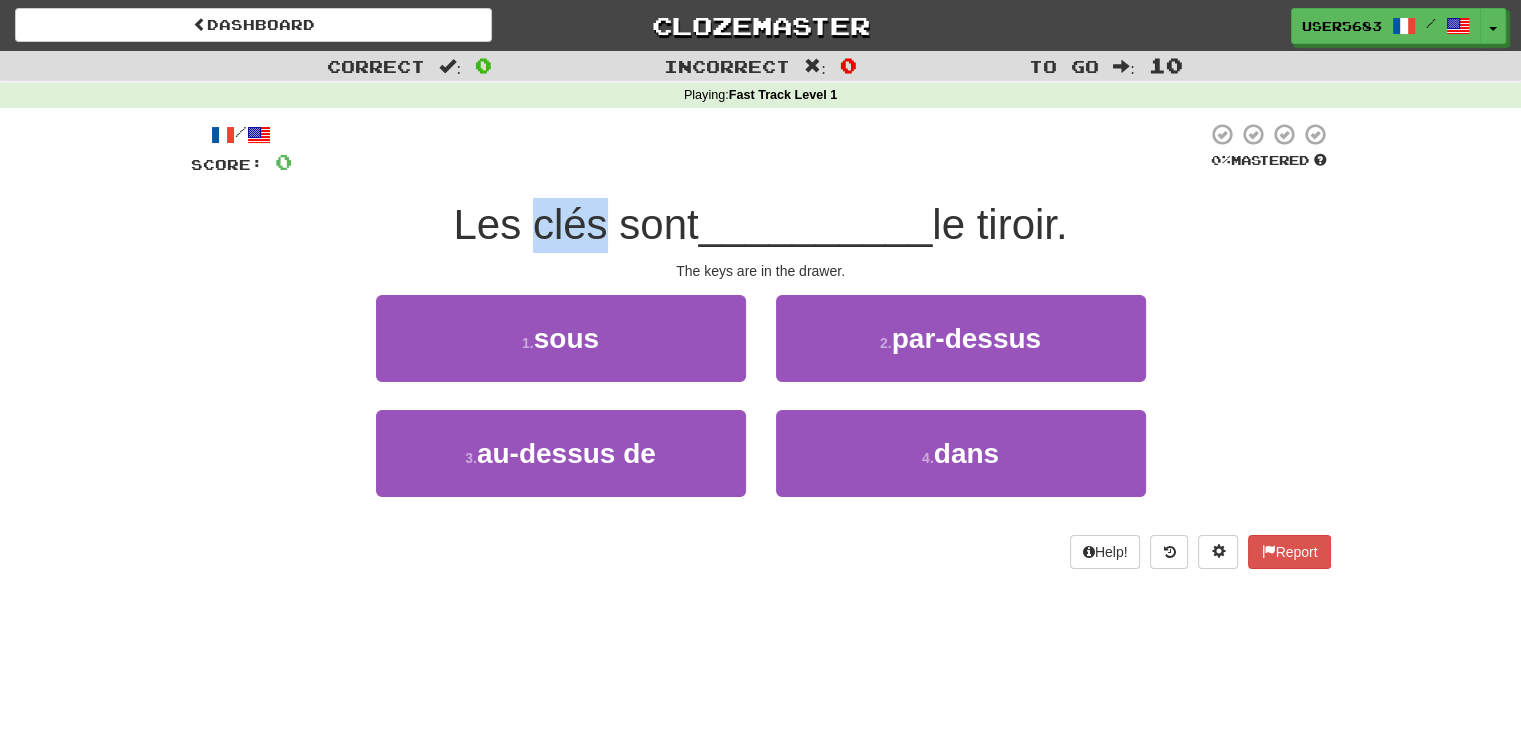 click on "Les clés sont" at bounding box center (575, 224) 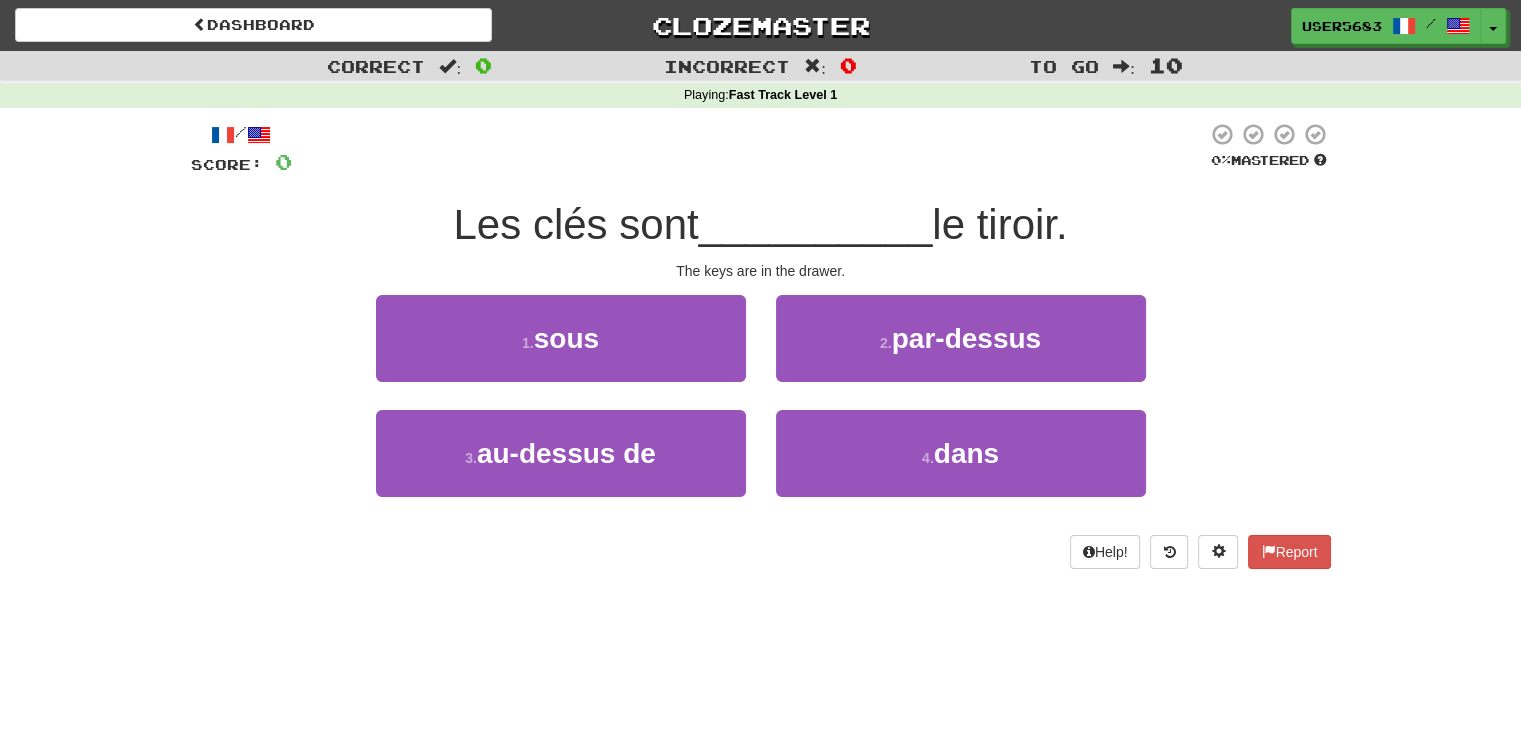 click on "le tiroir." at bounding box center (999, 224) 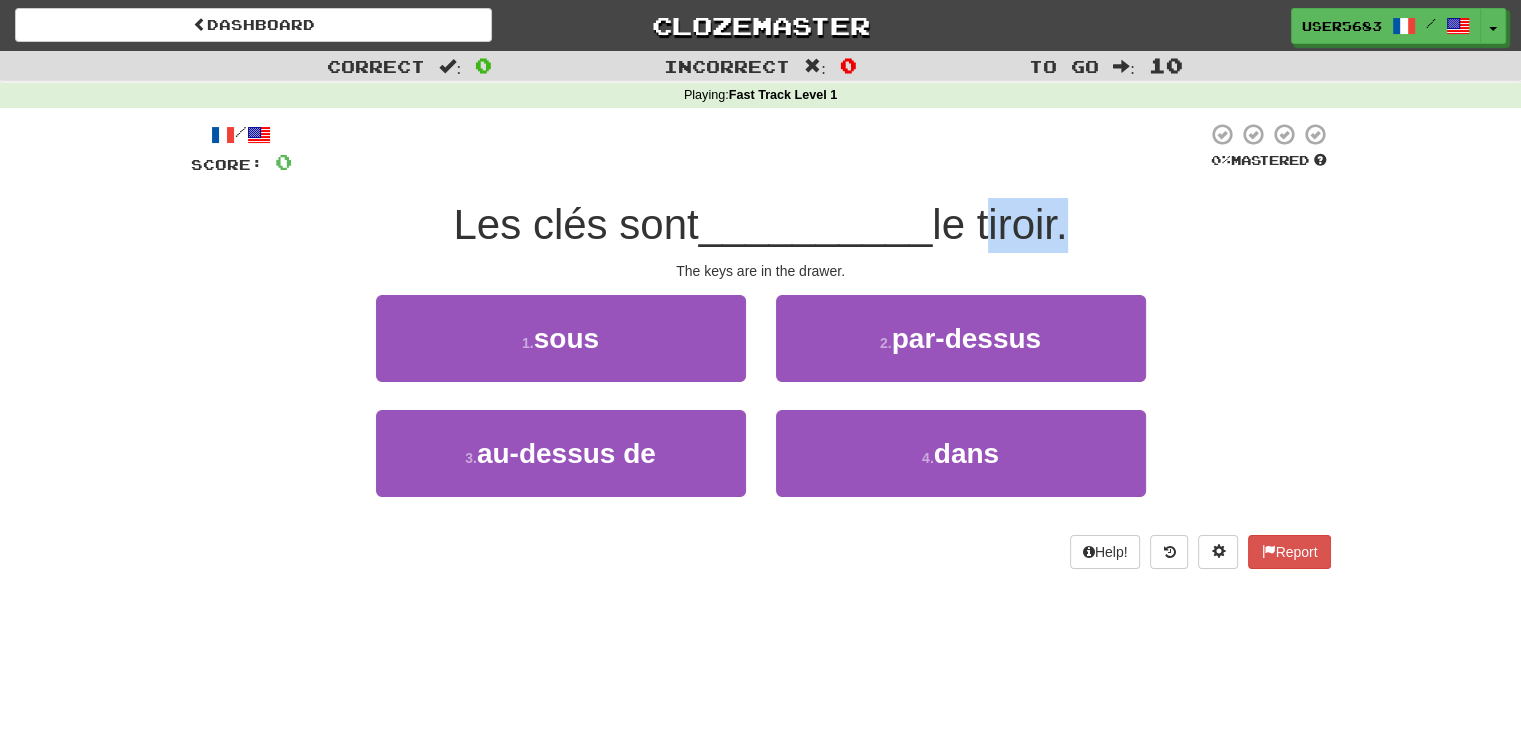 click on "le tiroir." at bounding box center [999, 224] 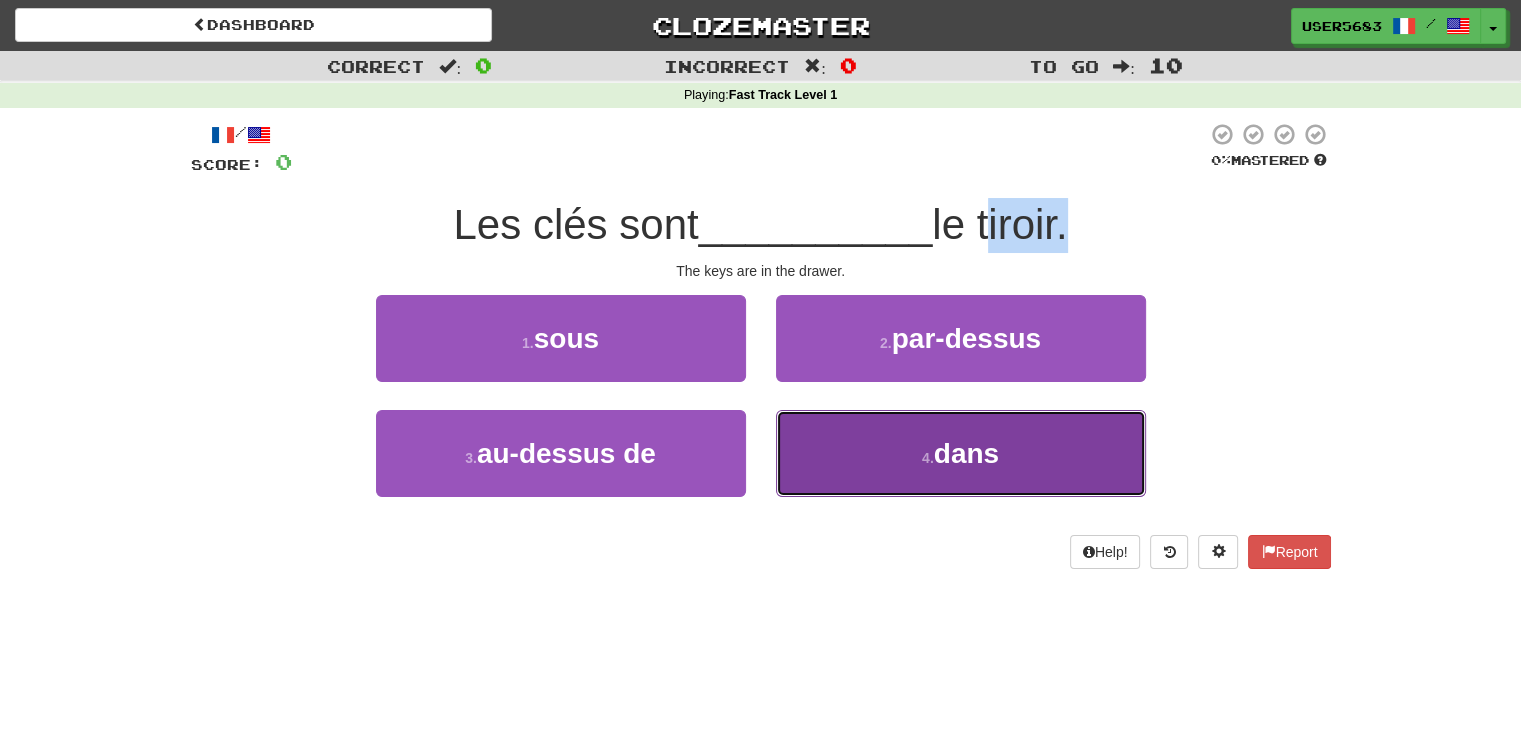 click on "4 .  dans" at bounding box center (961, 453) 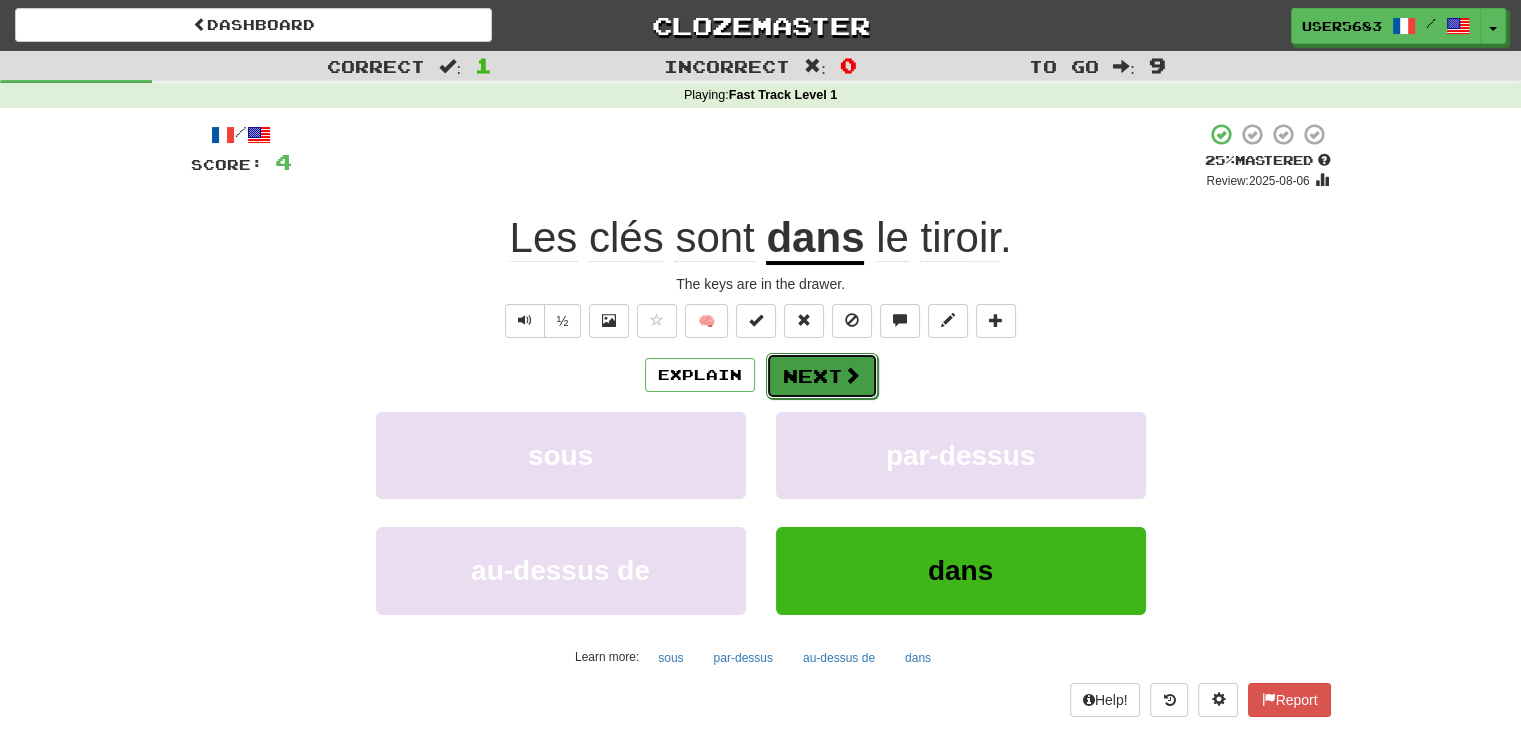 click on "Next" at bounding box center [822, 376] 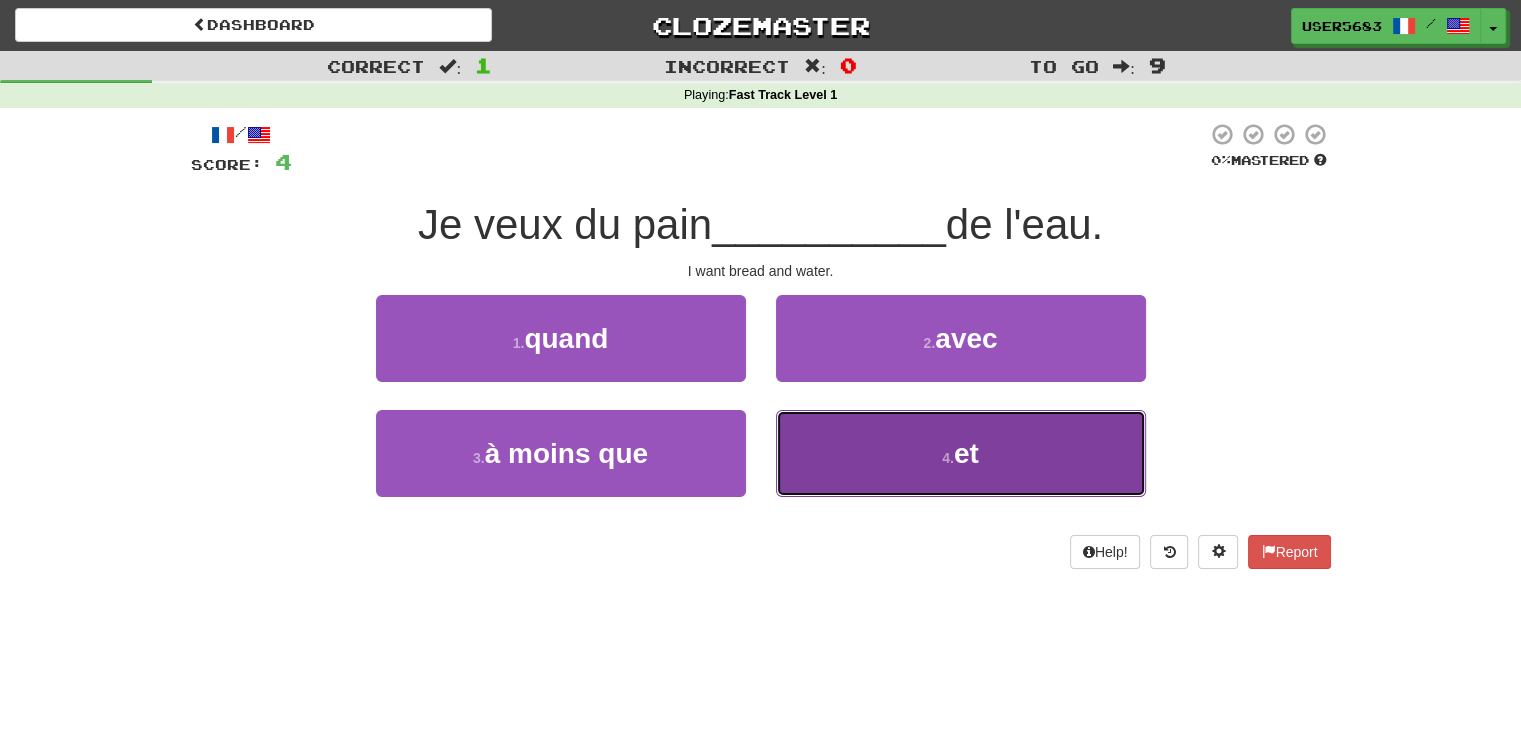 click on "4 .  et" at bounding box center [961, 453] 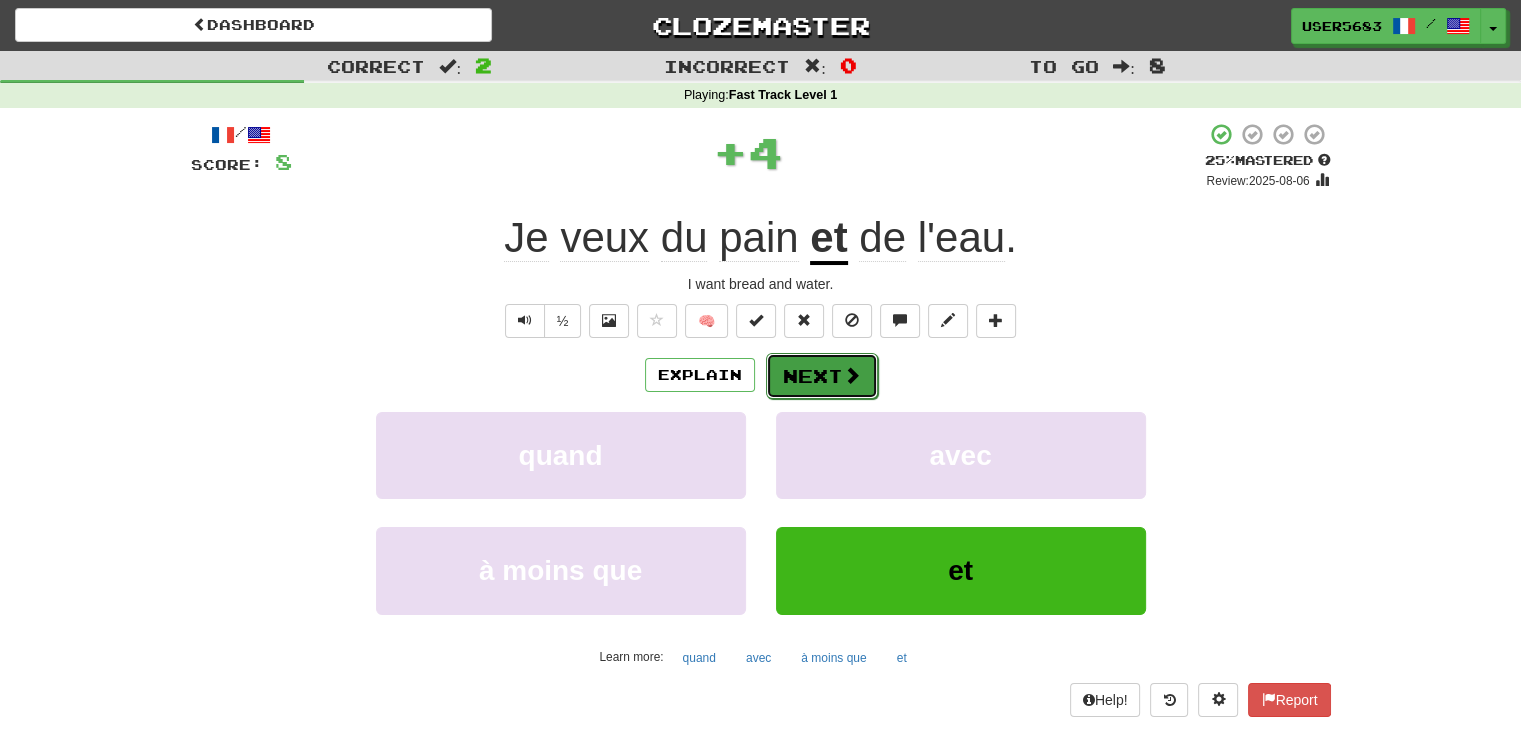 click on "Next" at bounding box center (822, 376) 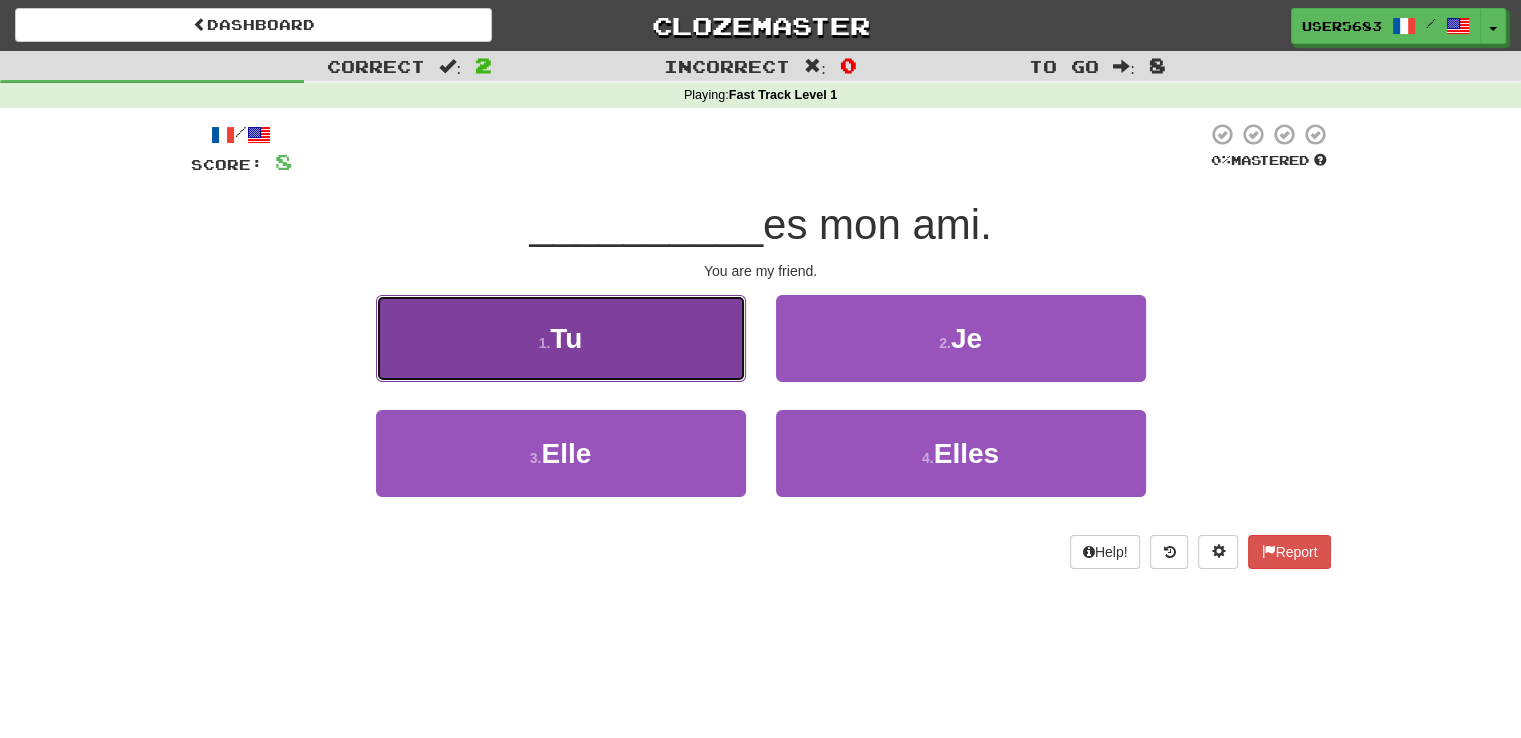 click on "1 .  Tu" at bounding box center [561, 338] 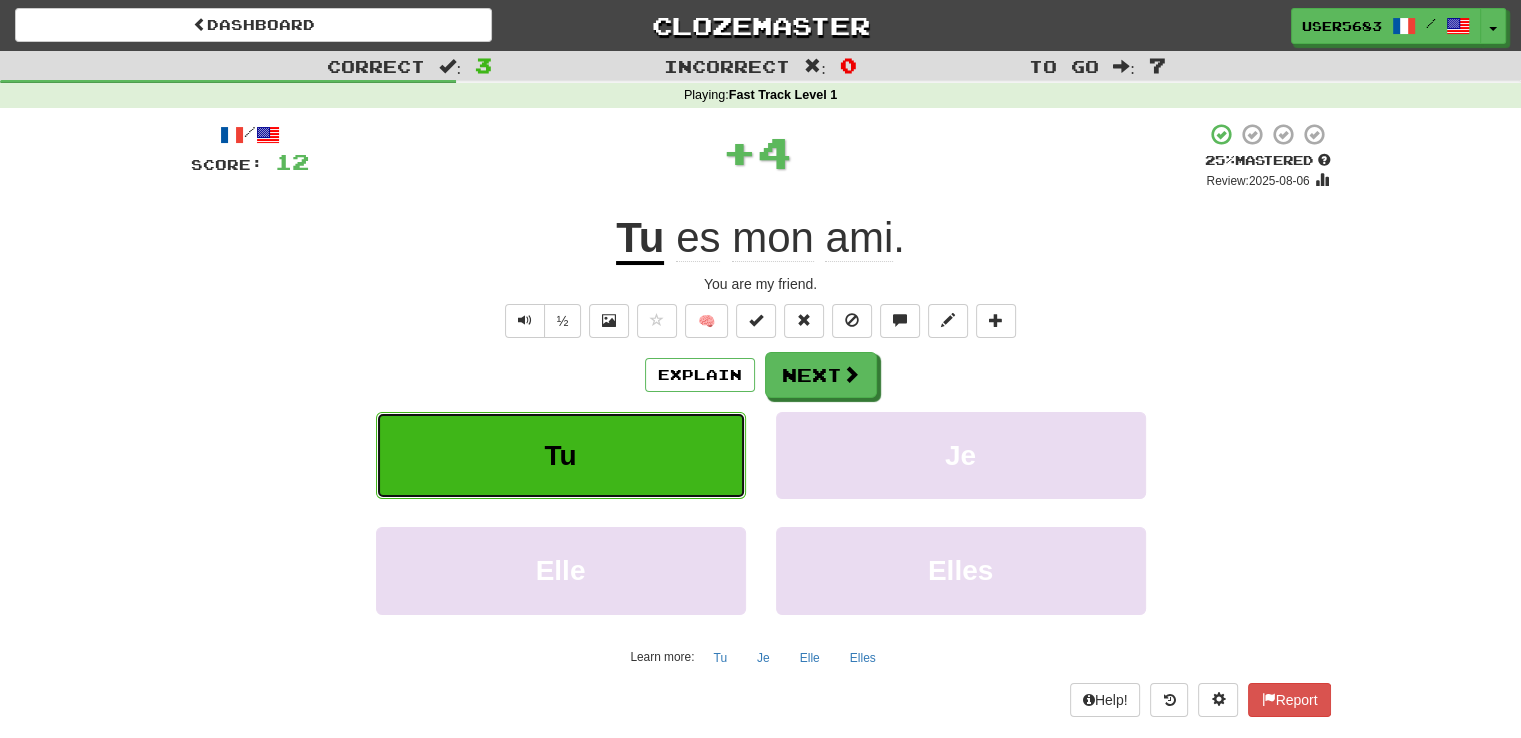 type 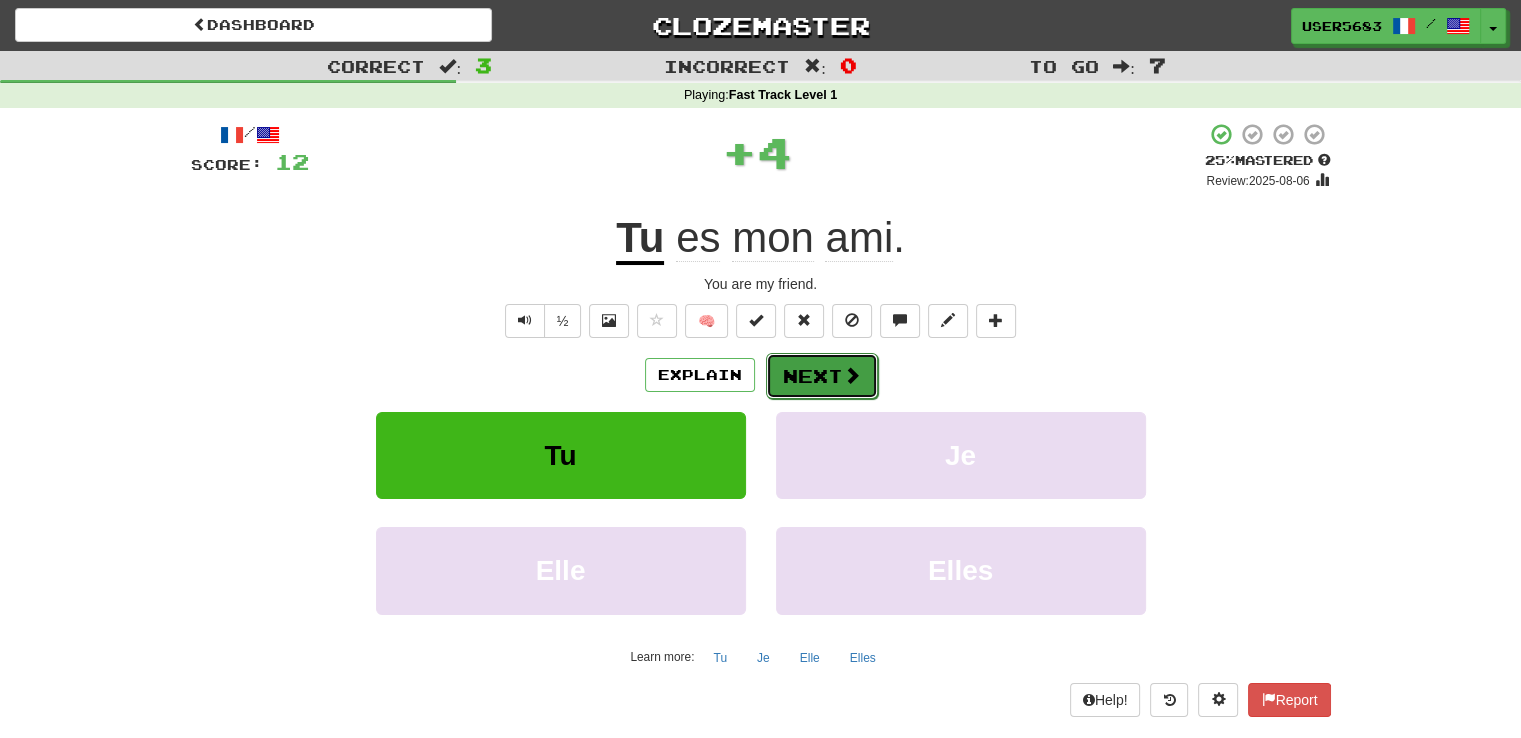click on "Next" at bounding box center (822, 376) 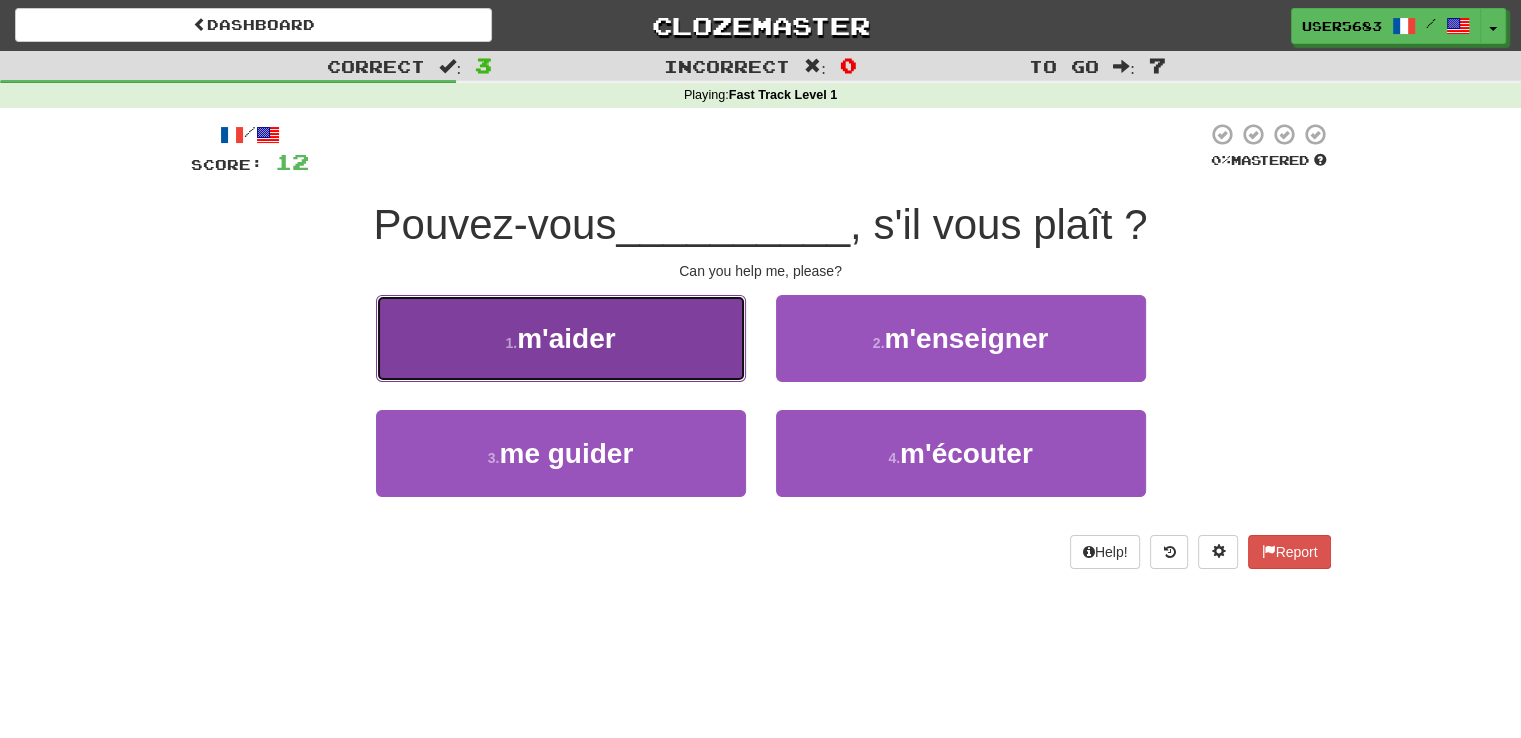 click on "1 .  m'aider" at bounding box center (561, 338) 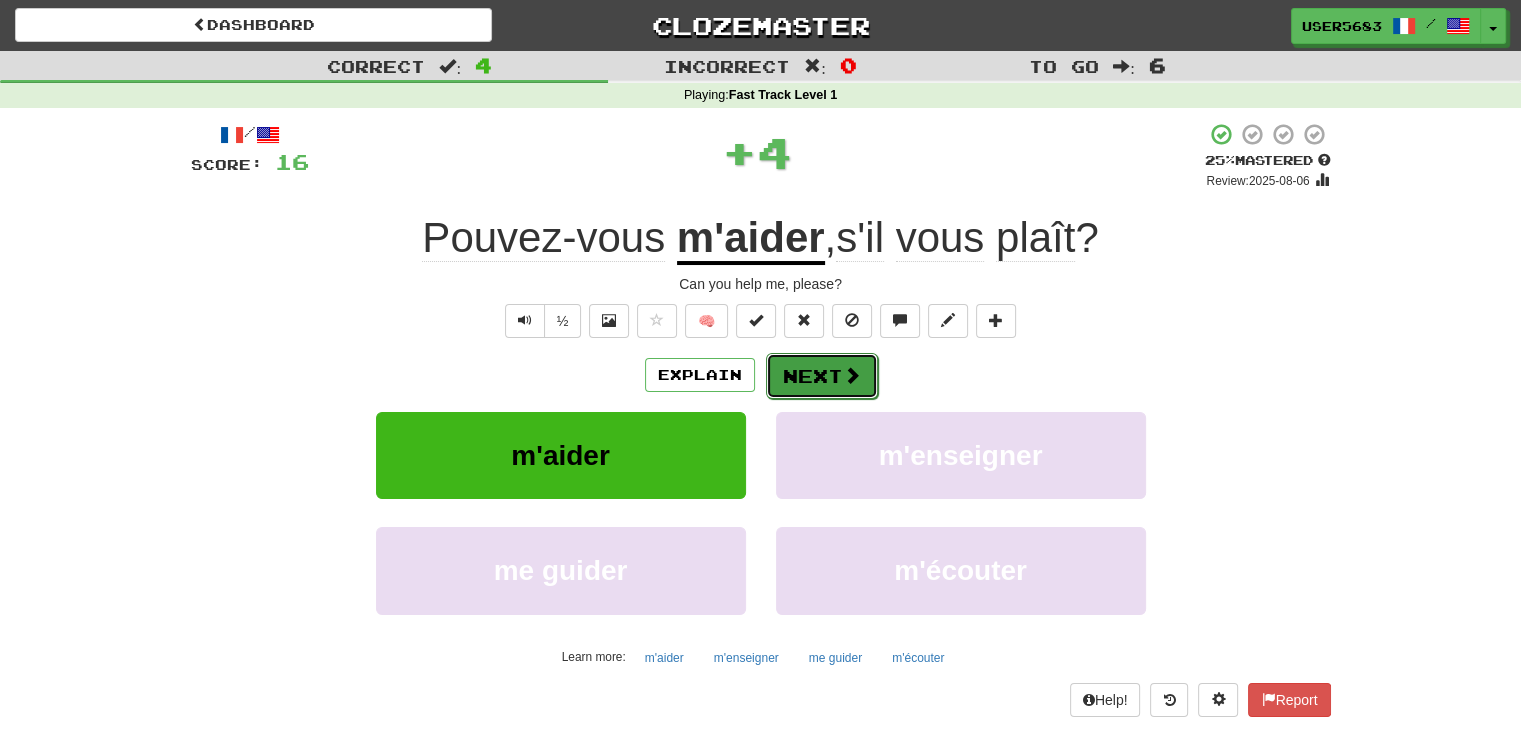 click on "Next" at bounding box center (822, 376) 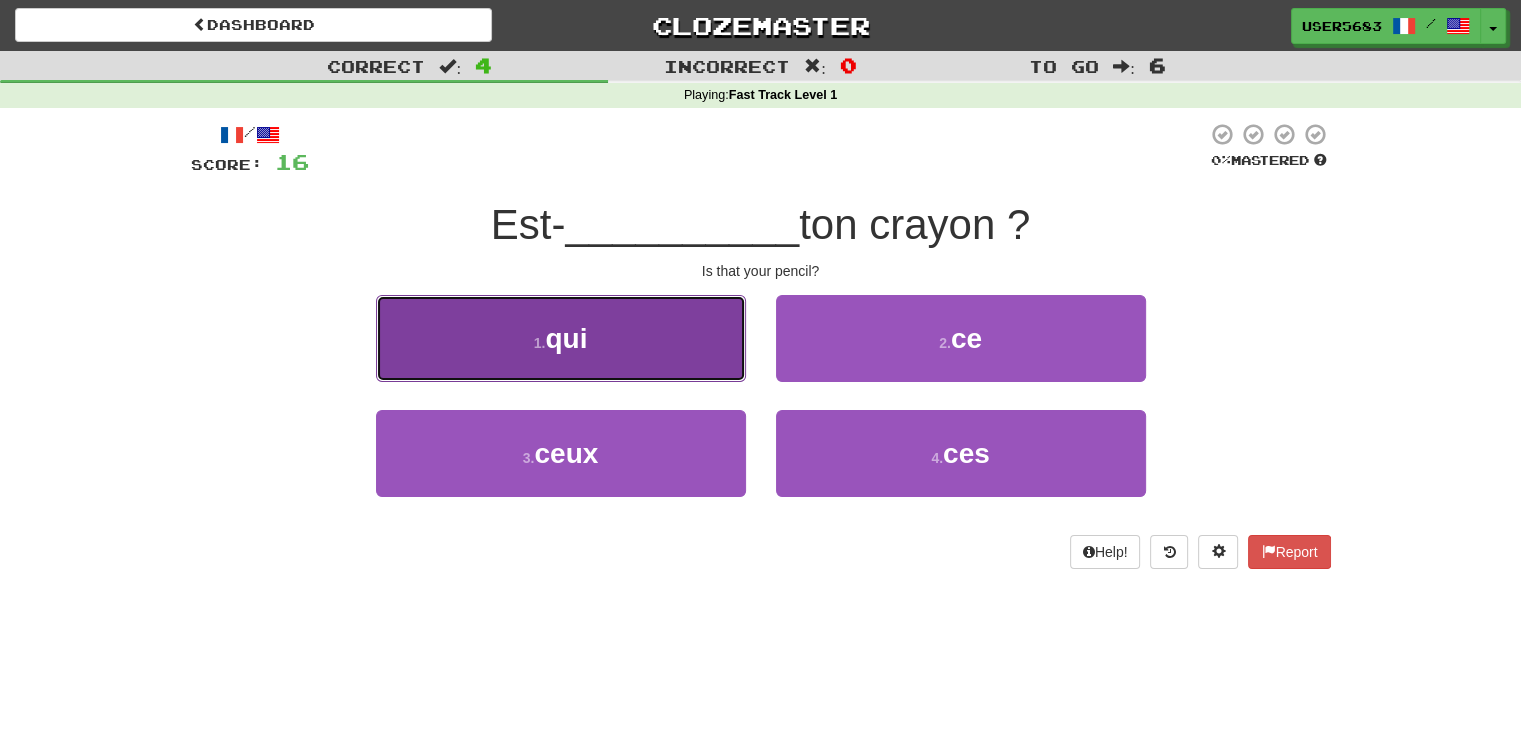 click on "1 .  qui" at bounding box center (561, 338) 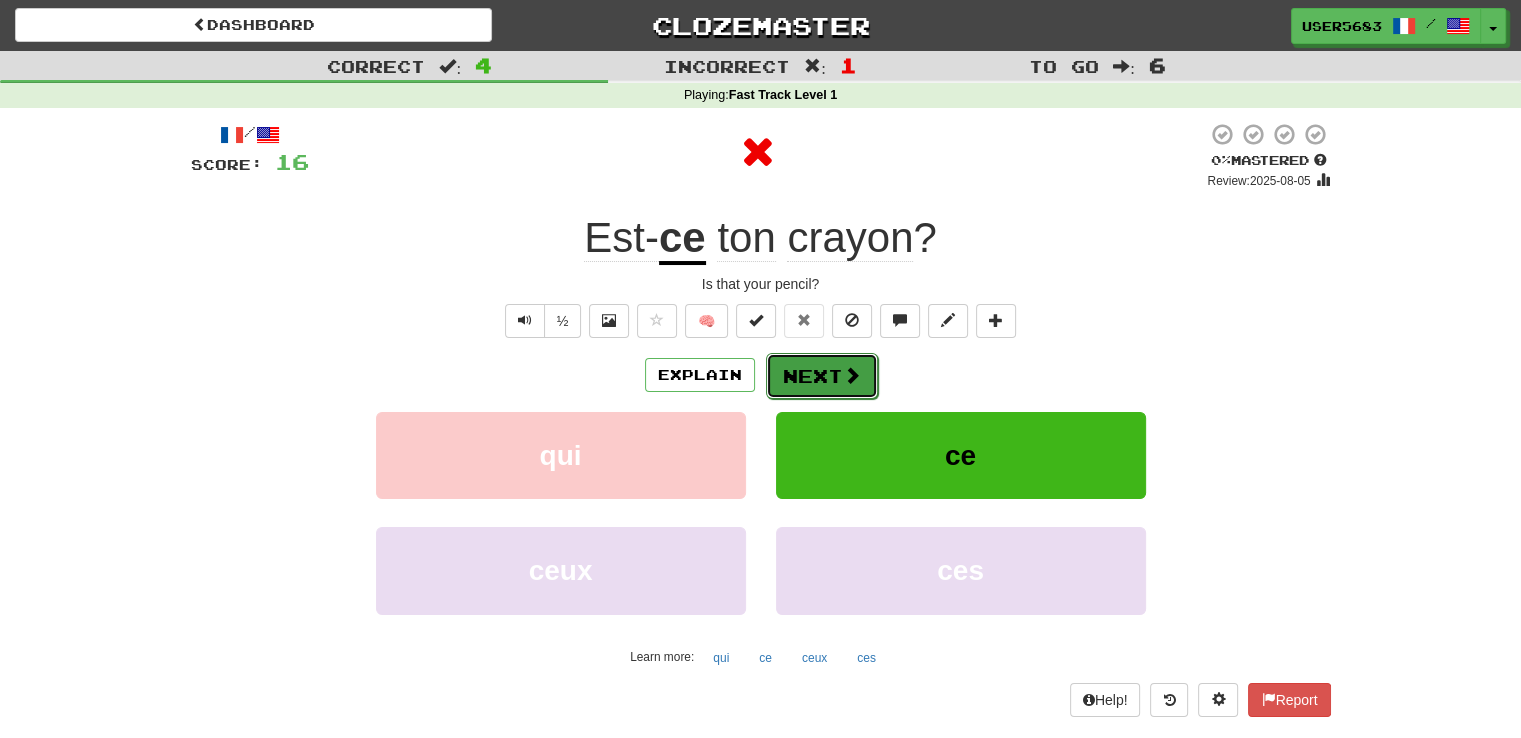 click on "Next" at bounding box center [822, 376] 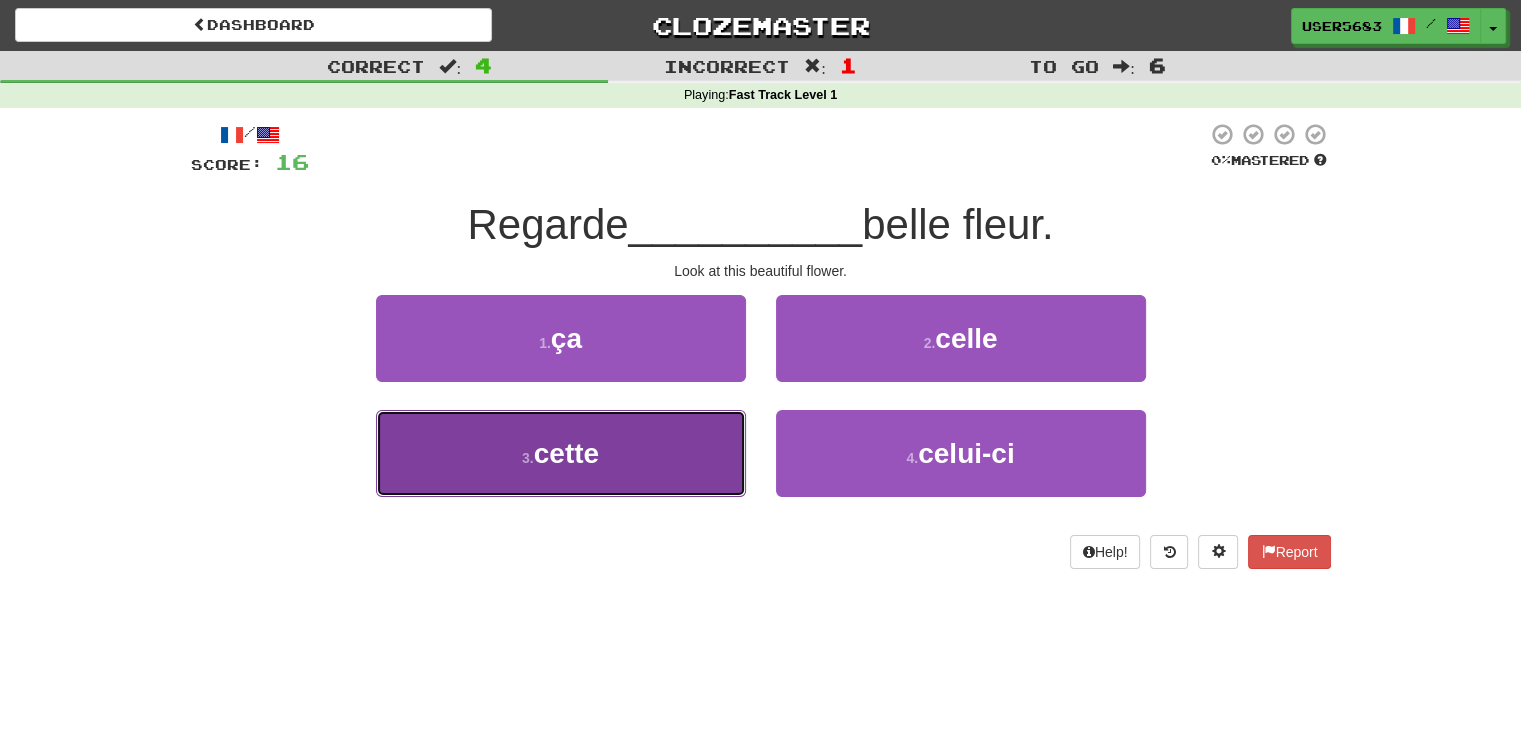 click on "3 .  cette" at bounding box center (561, 453) 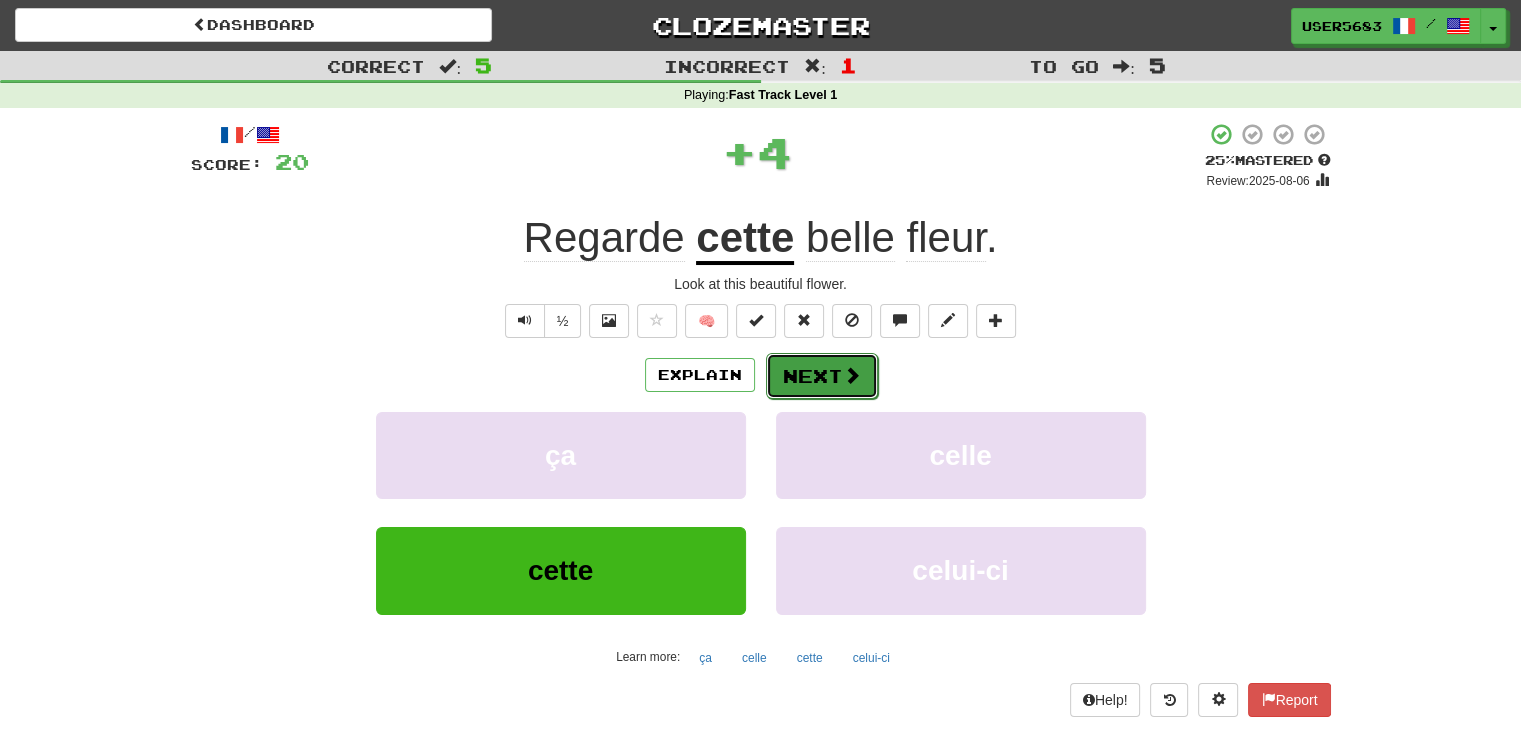 click on "Next" at bounding box center [822, 376] 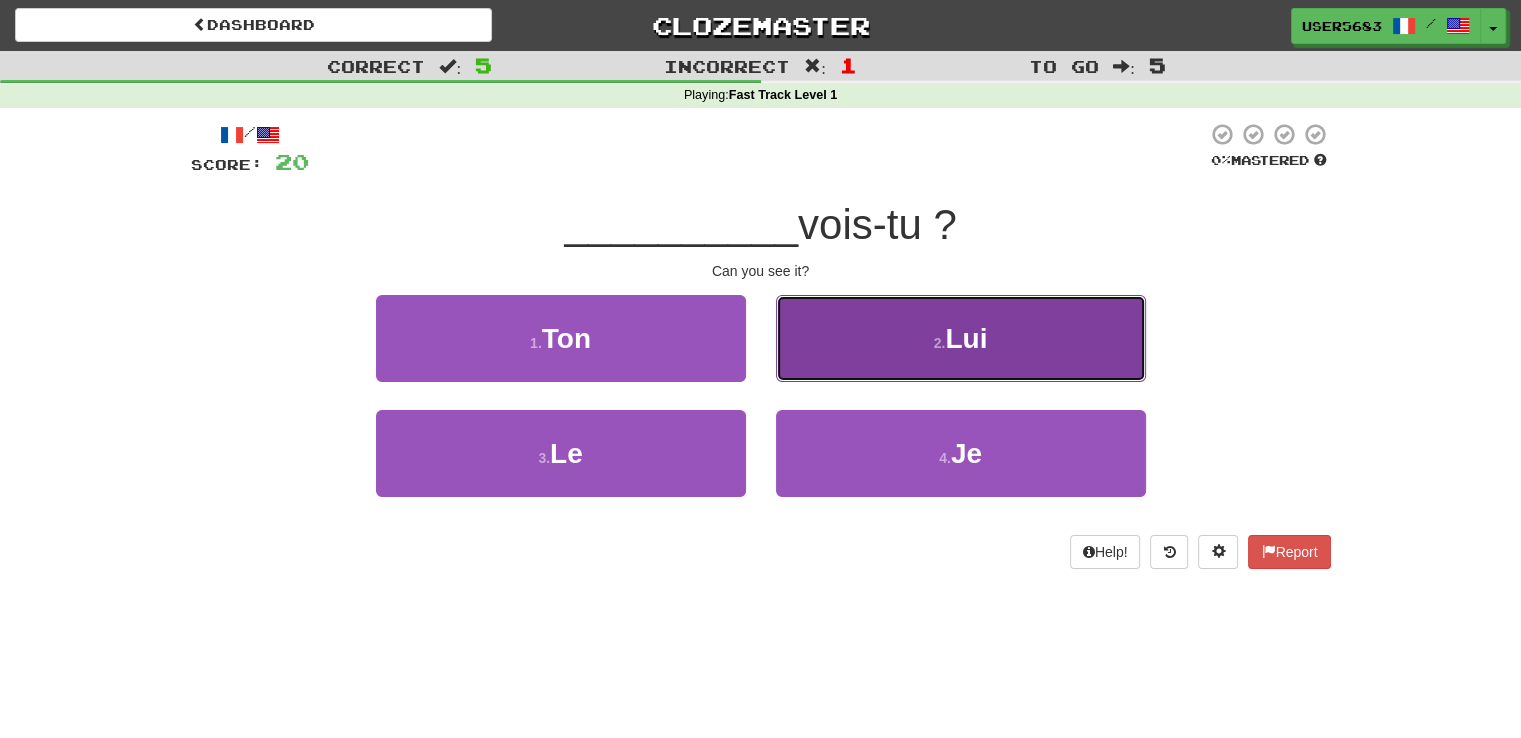 click on "2 .  Lui" at bounding box center (961, 338) 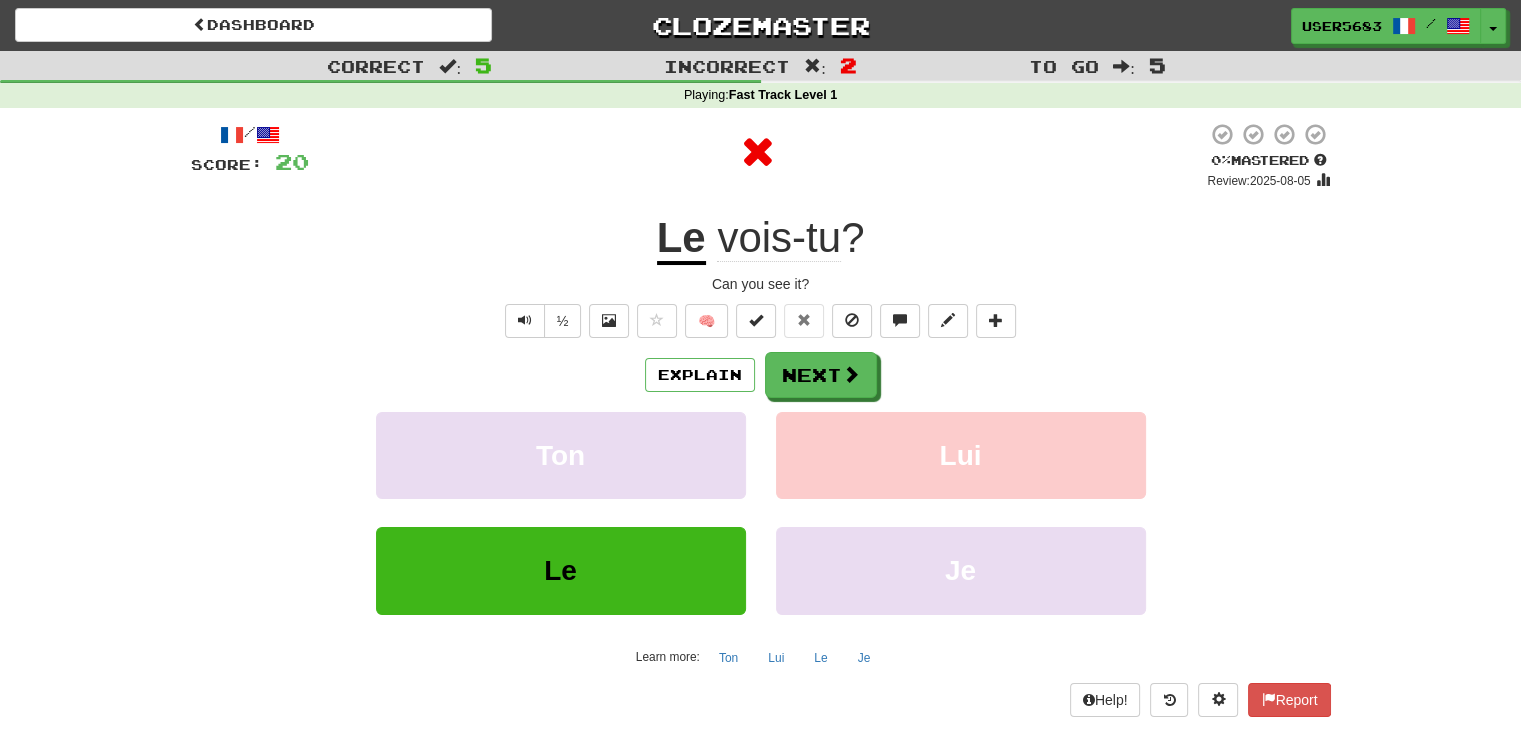 click on "Explain Next Ton Lui Le Je Learn more: Ton Lui Le Je" at bounding box center [761, 512] 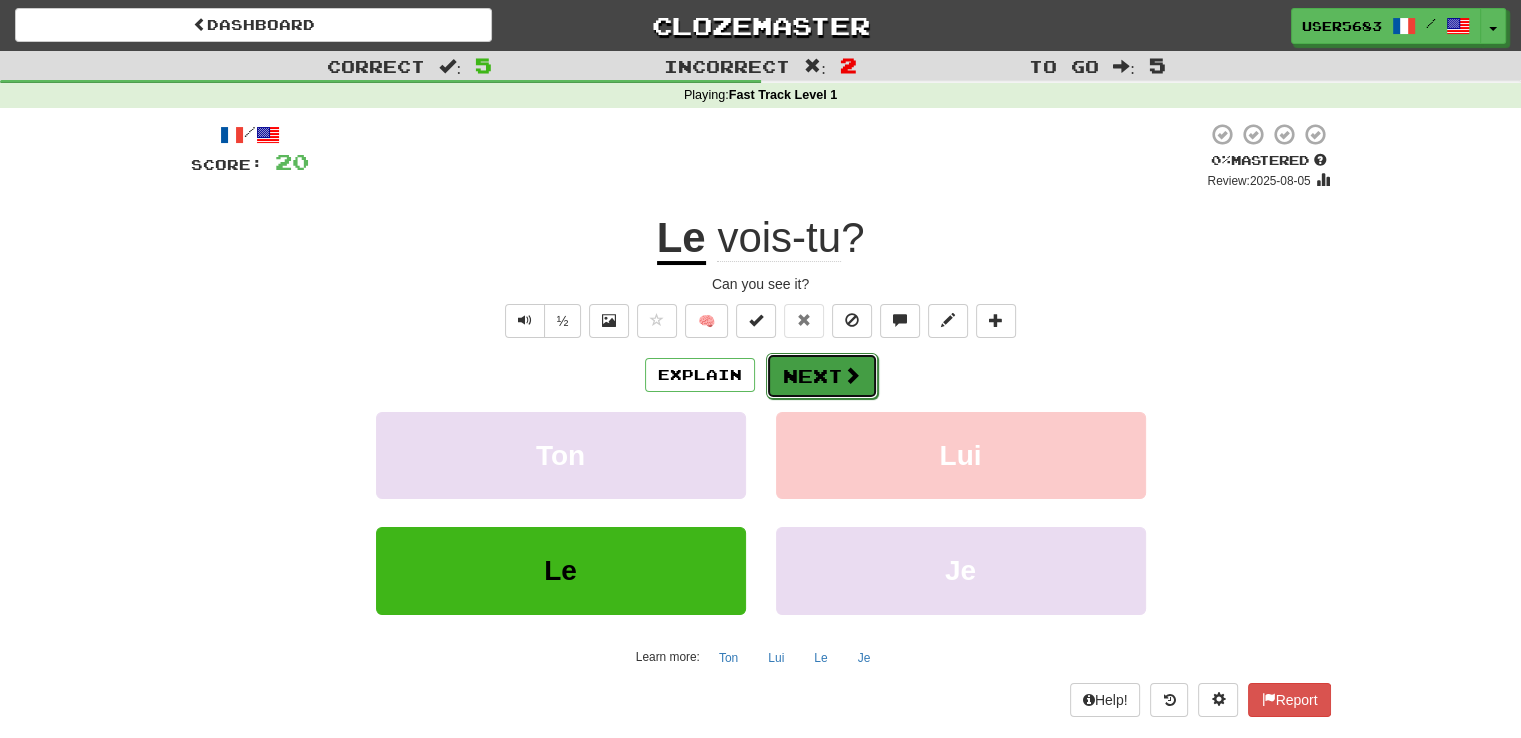 click on "Next" at bounding box center [822, 376] 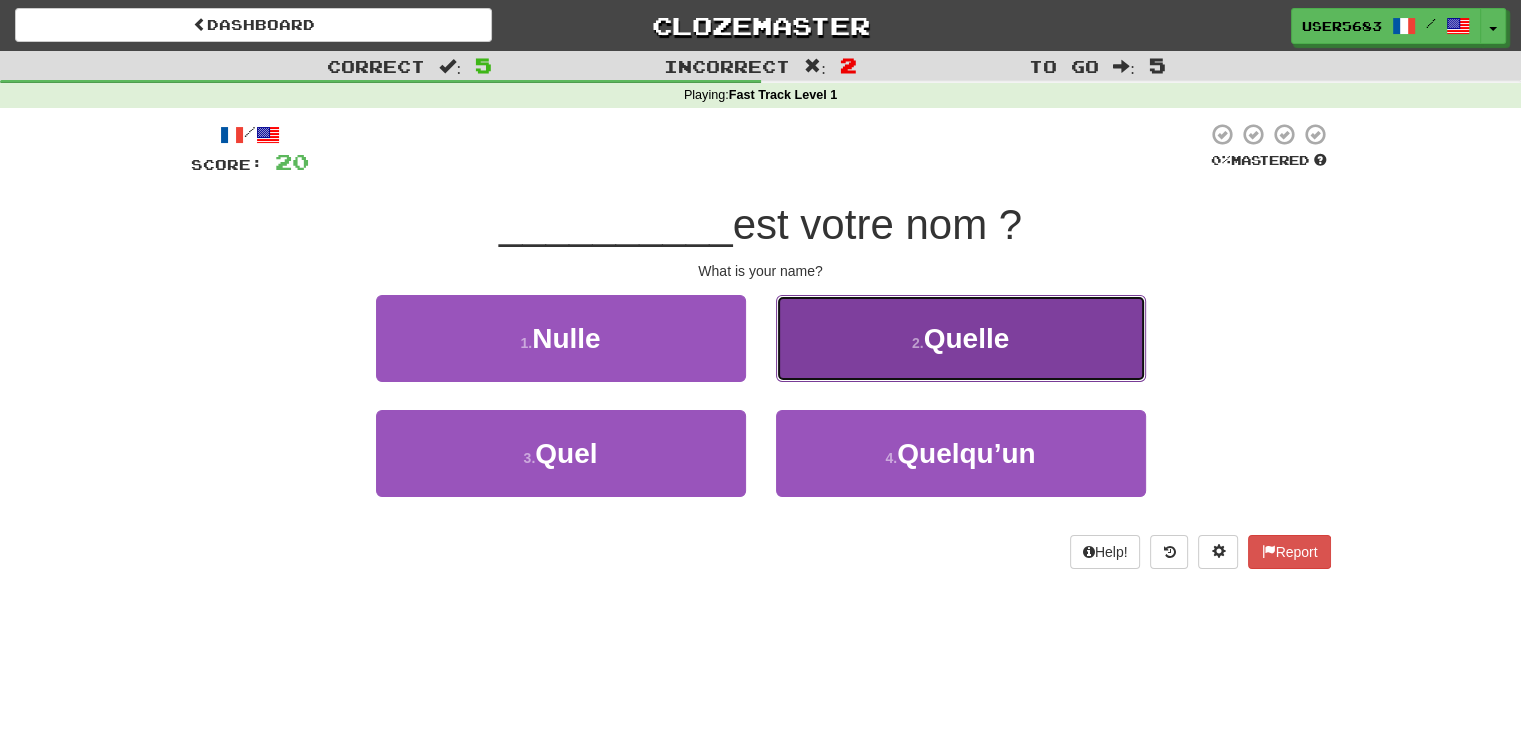 click on "2 .  Quelle" at bounding box center [961, 338] 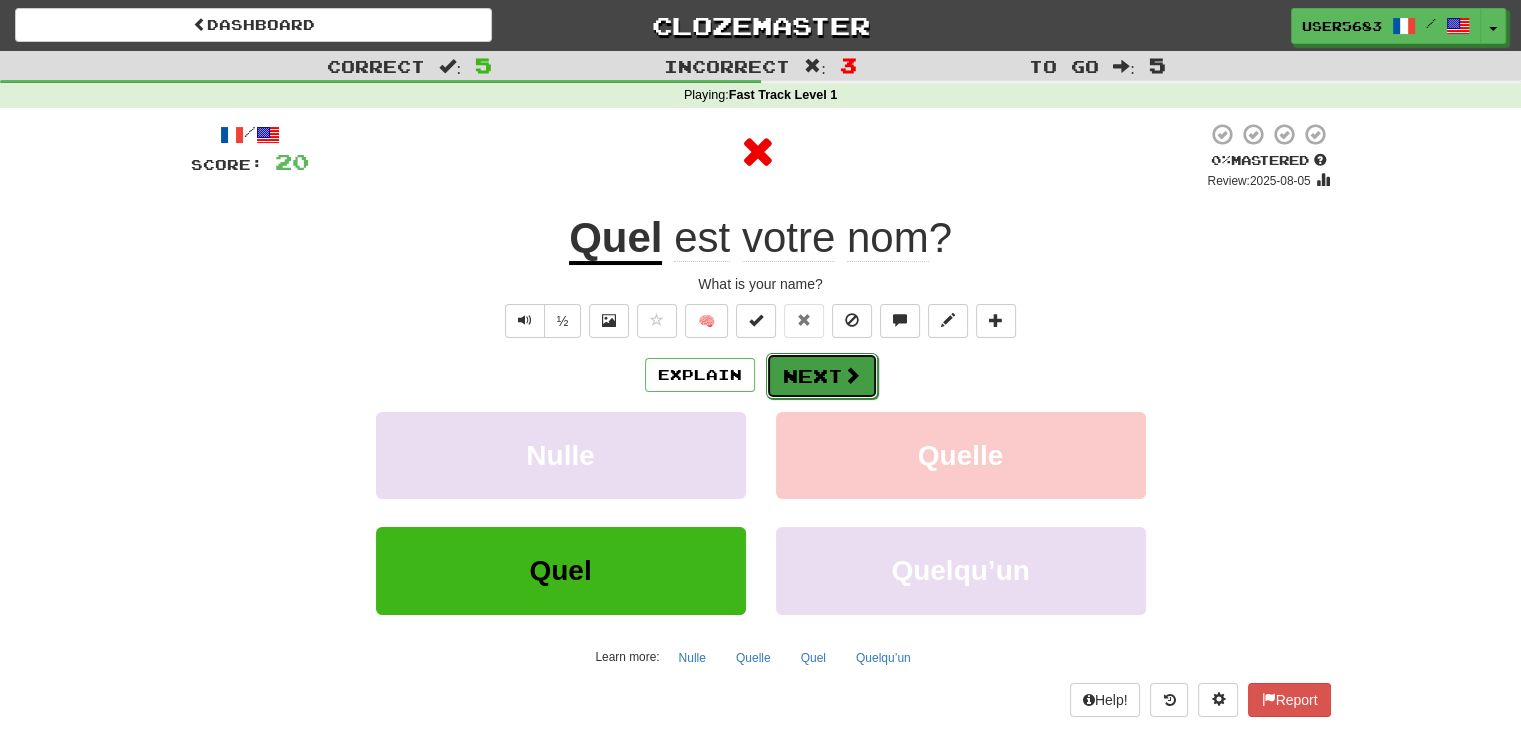 click on "Next" at bounding box center (822, 376) 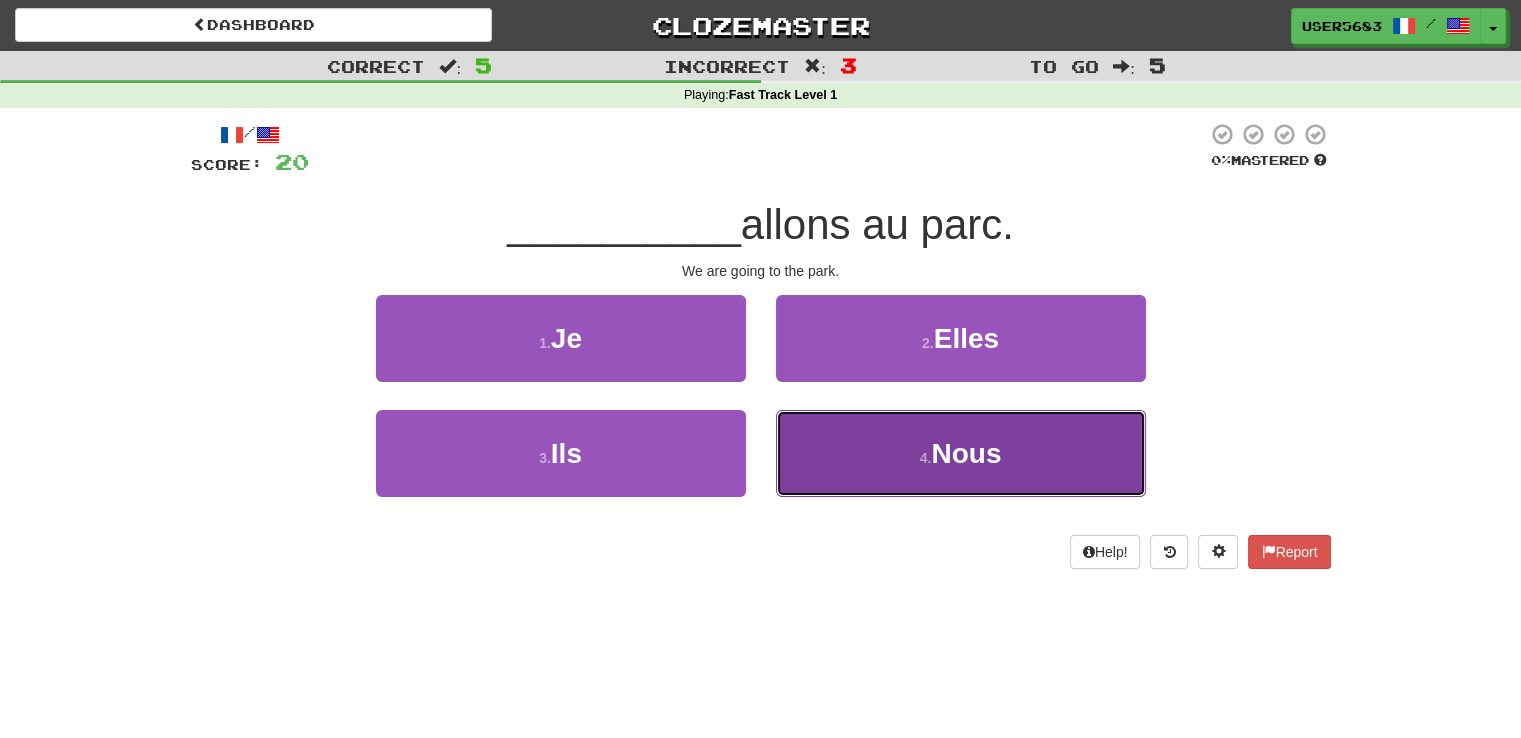 click on "4 .  Nous" at bounding box center (961, 453) 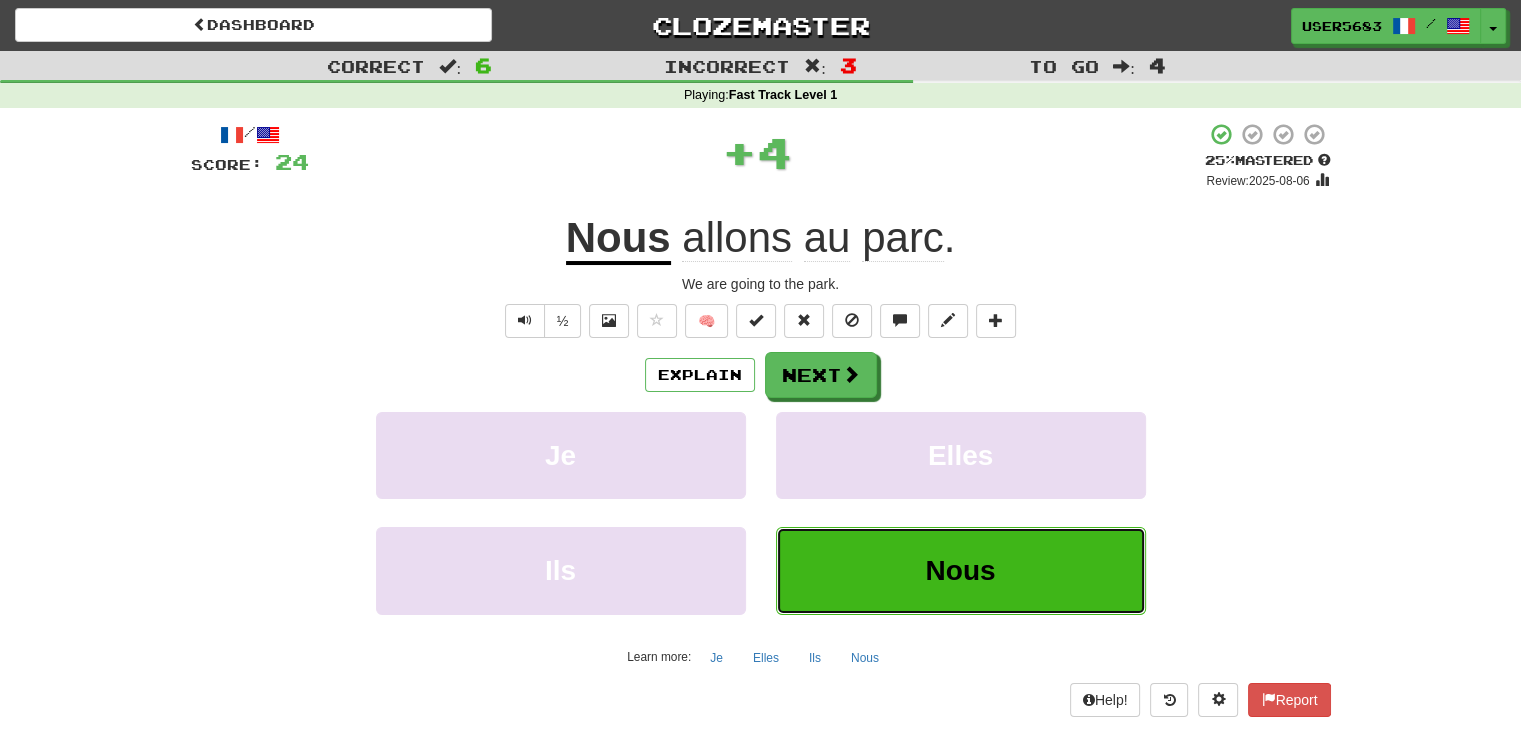 type 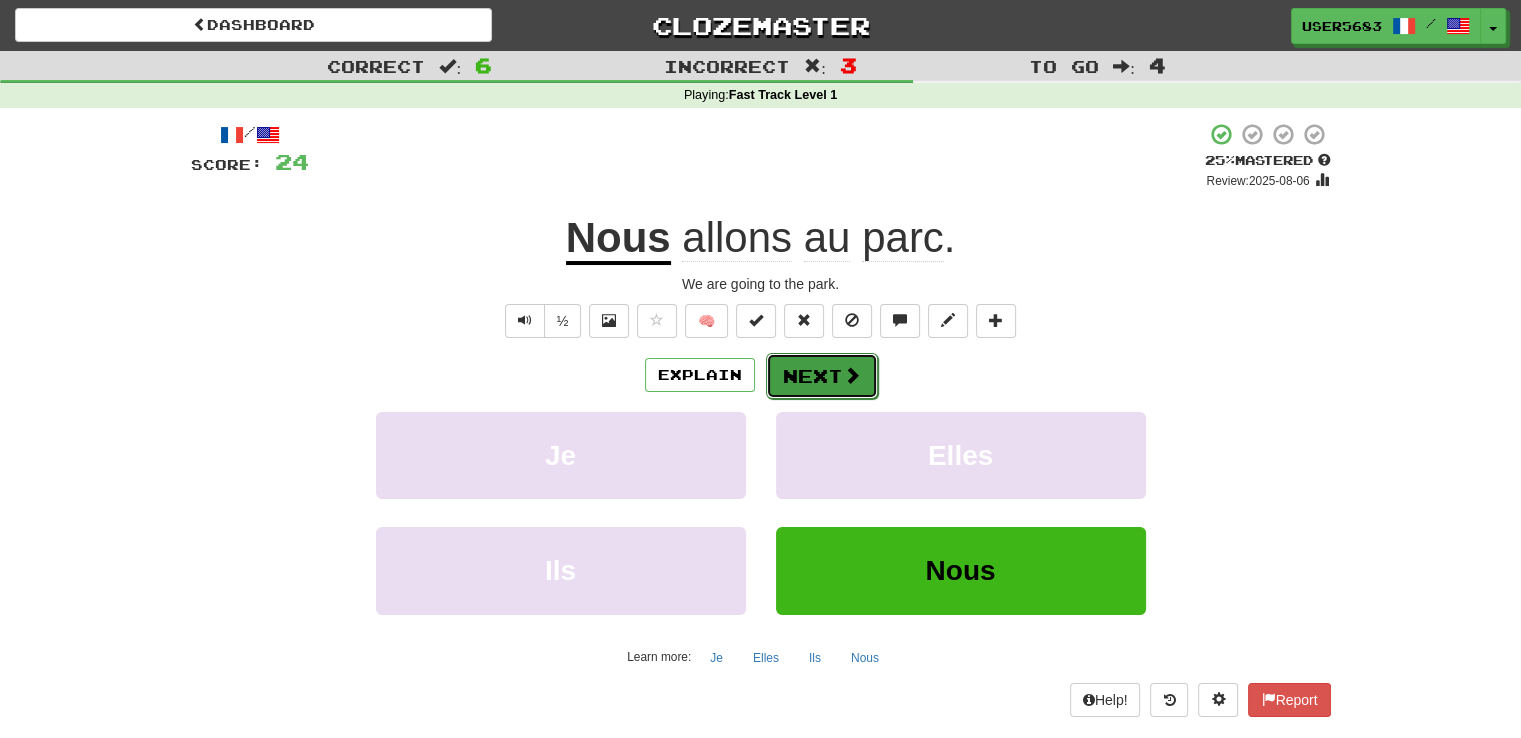 click on "Next" at bounding box center (822, 376) 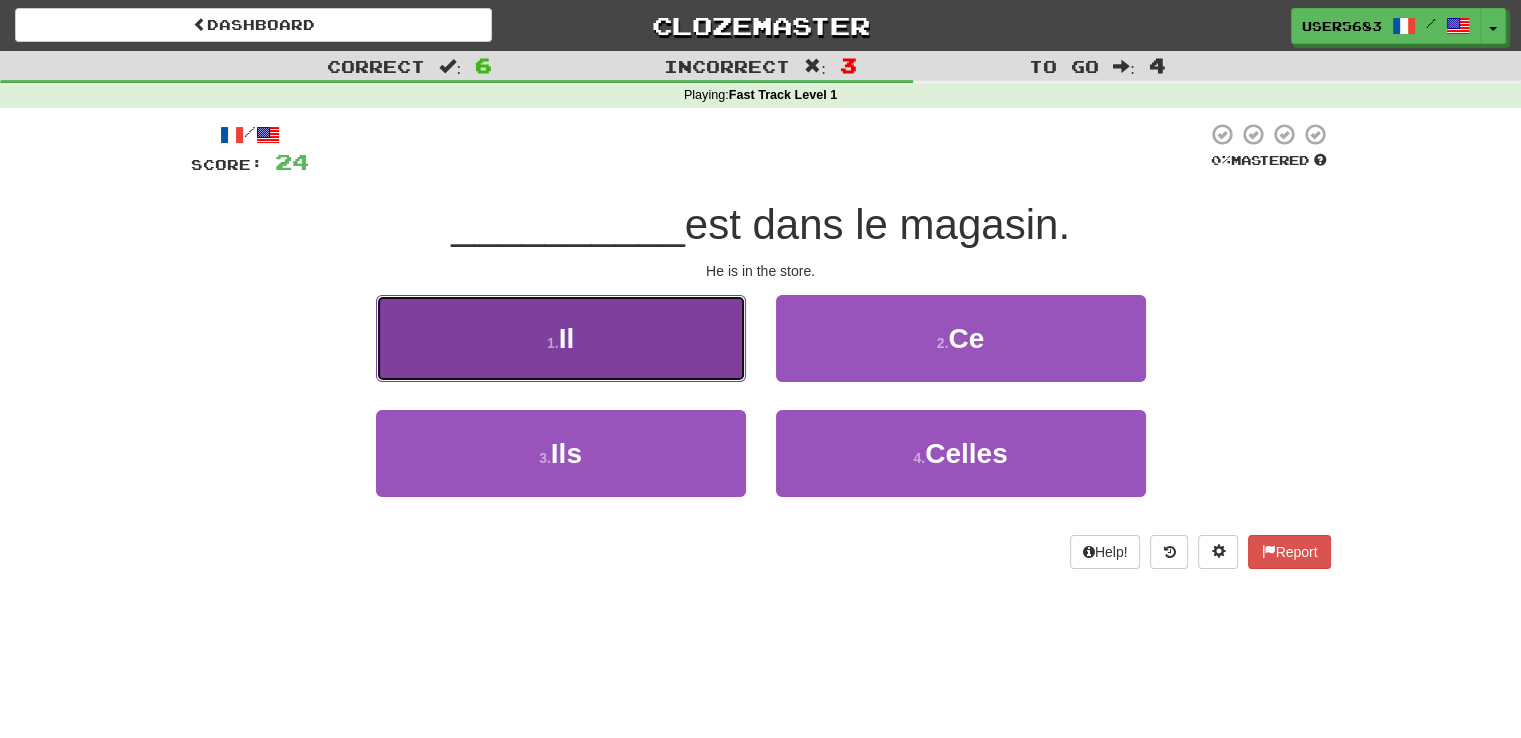 click on "1 .  Il" at bounding box center (561, 338) 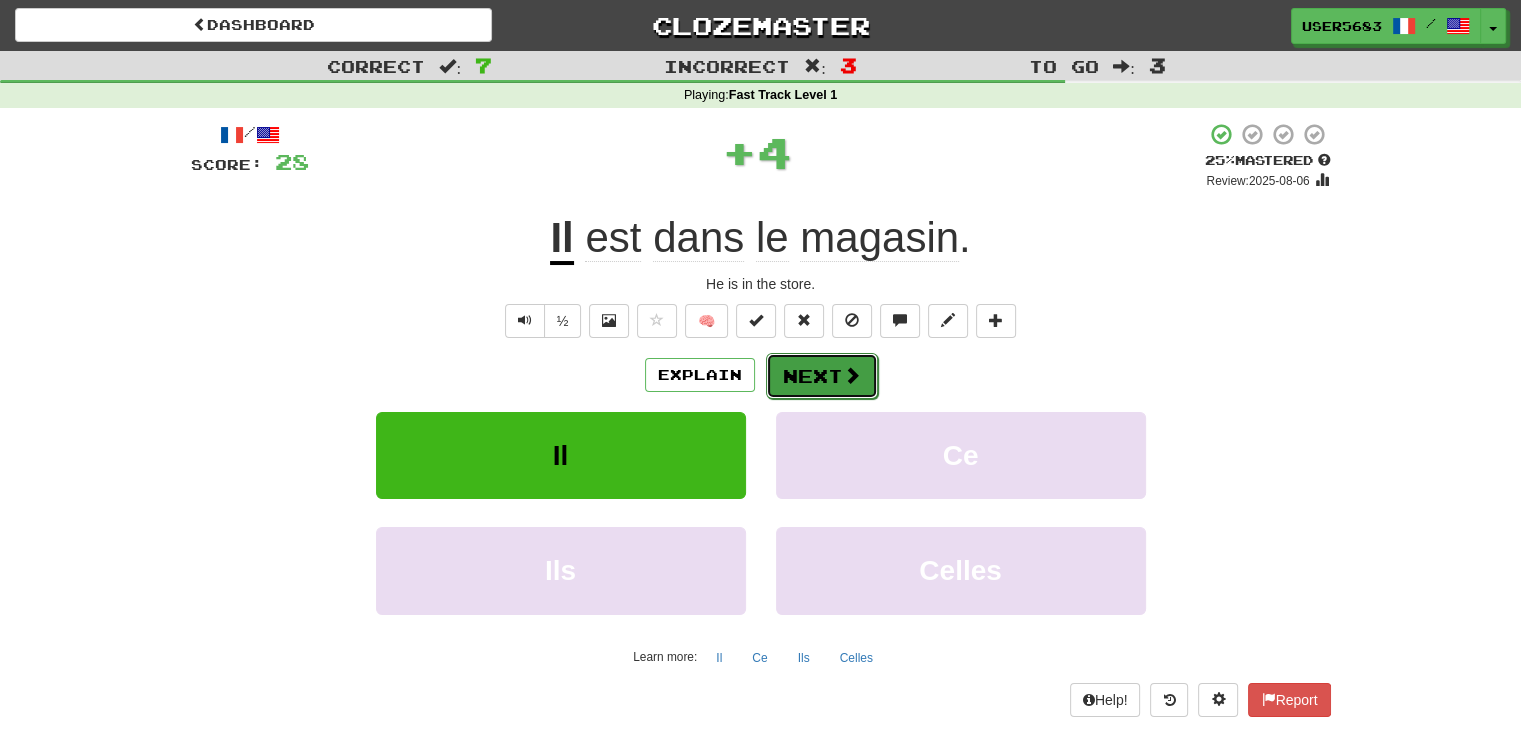 click on "Next" at bounding box center (822, 376) 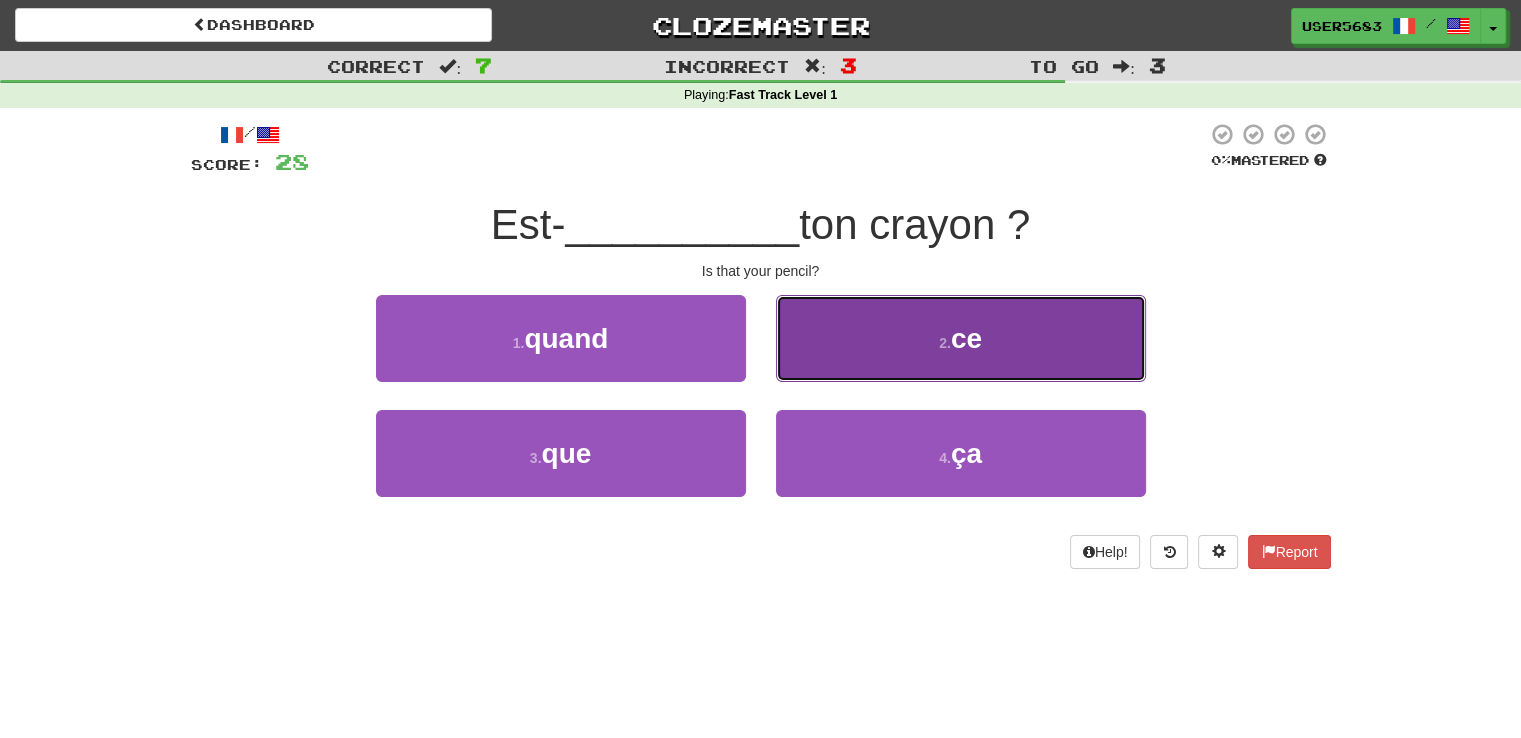 click on "2 .  ce" at bounding box center [961, 338] 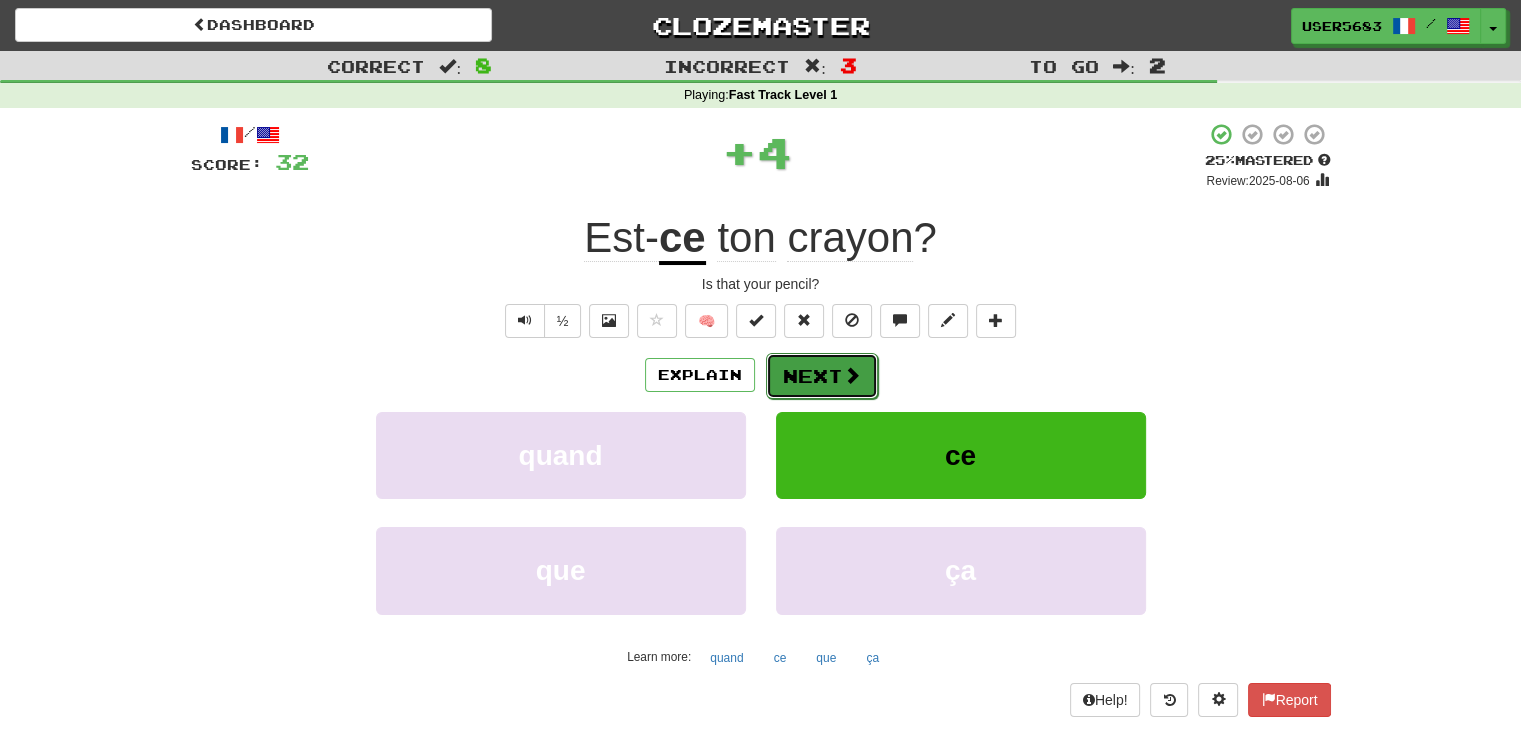 click on "Next" at bounding box center (822, 376) 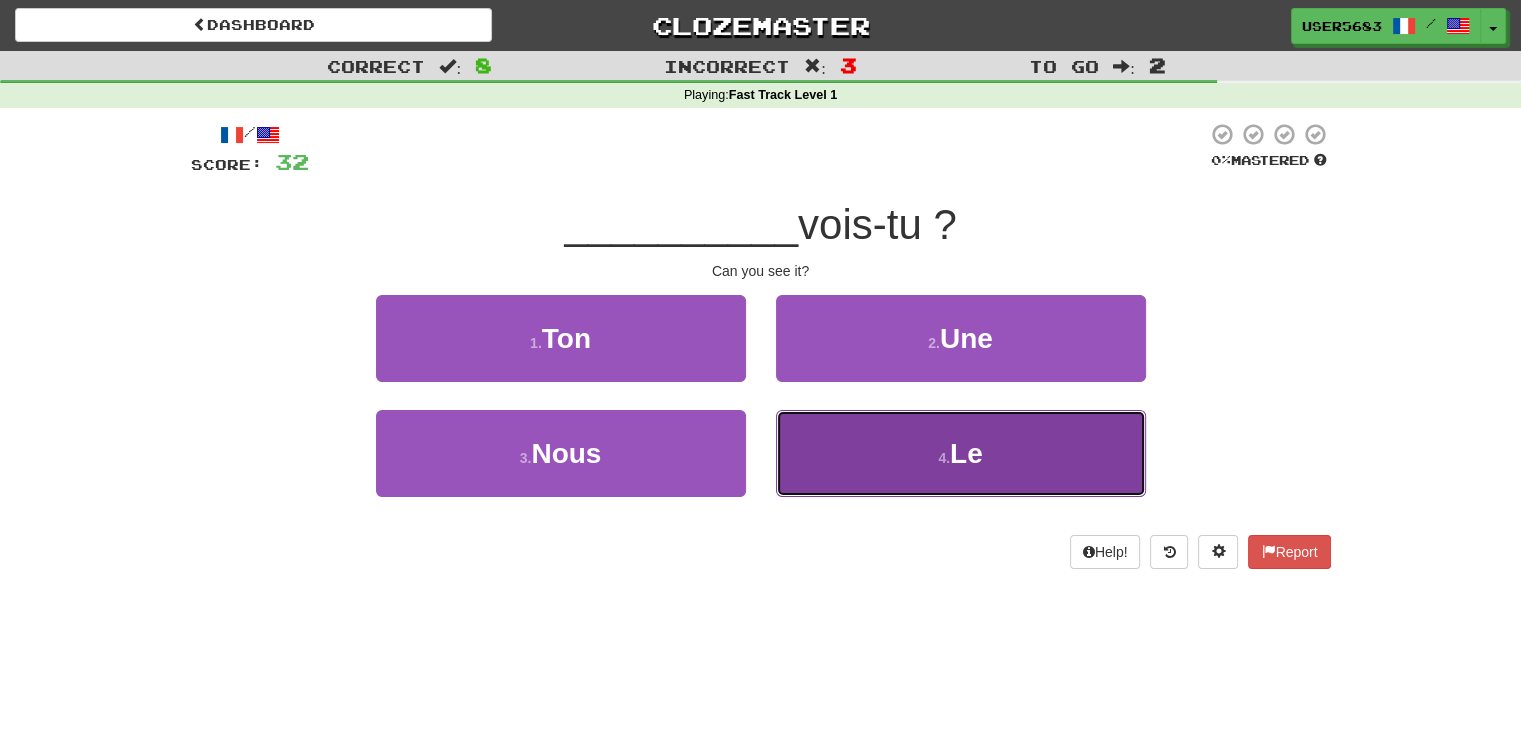 click on "4 .  Le" at bounding box center [961, 453] 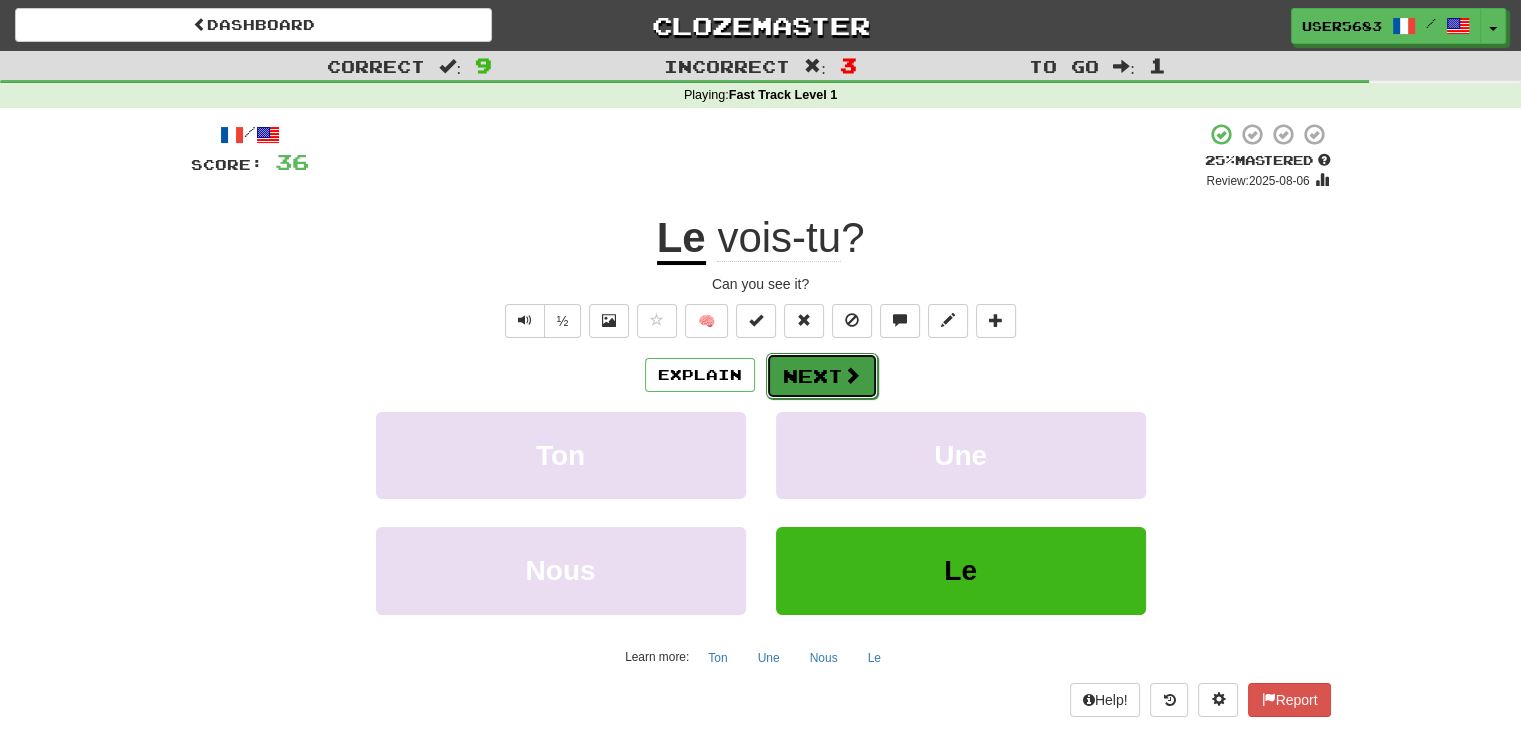 click on "Next" at bounding box center [822, 376] 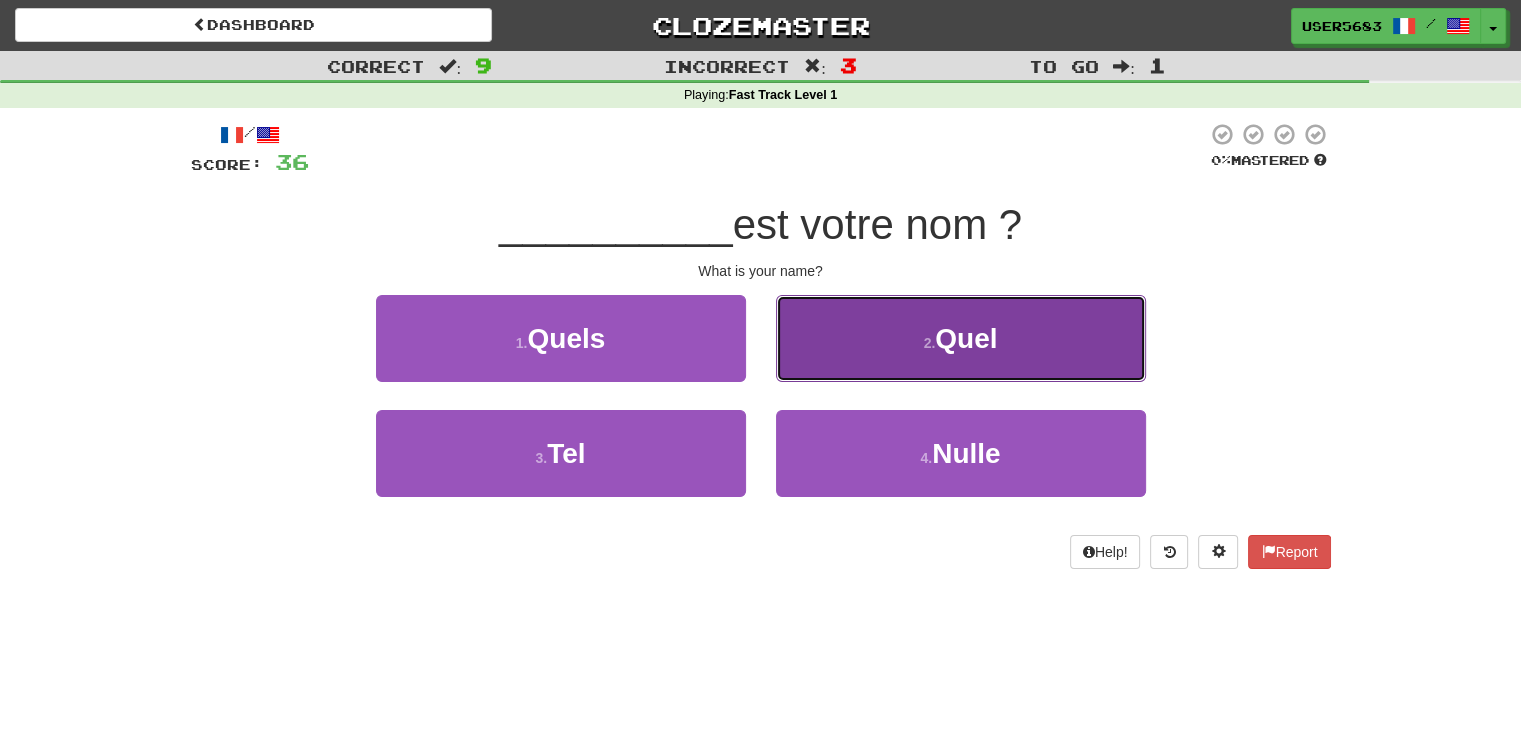 click on "2 .  Quel" at bounding box center (961, 338) 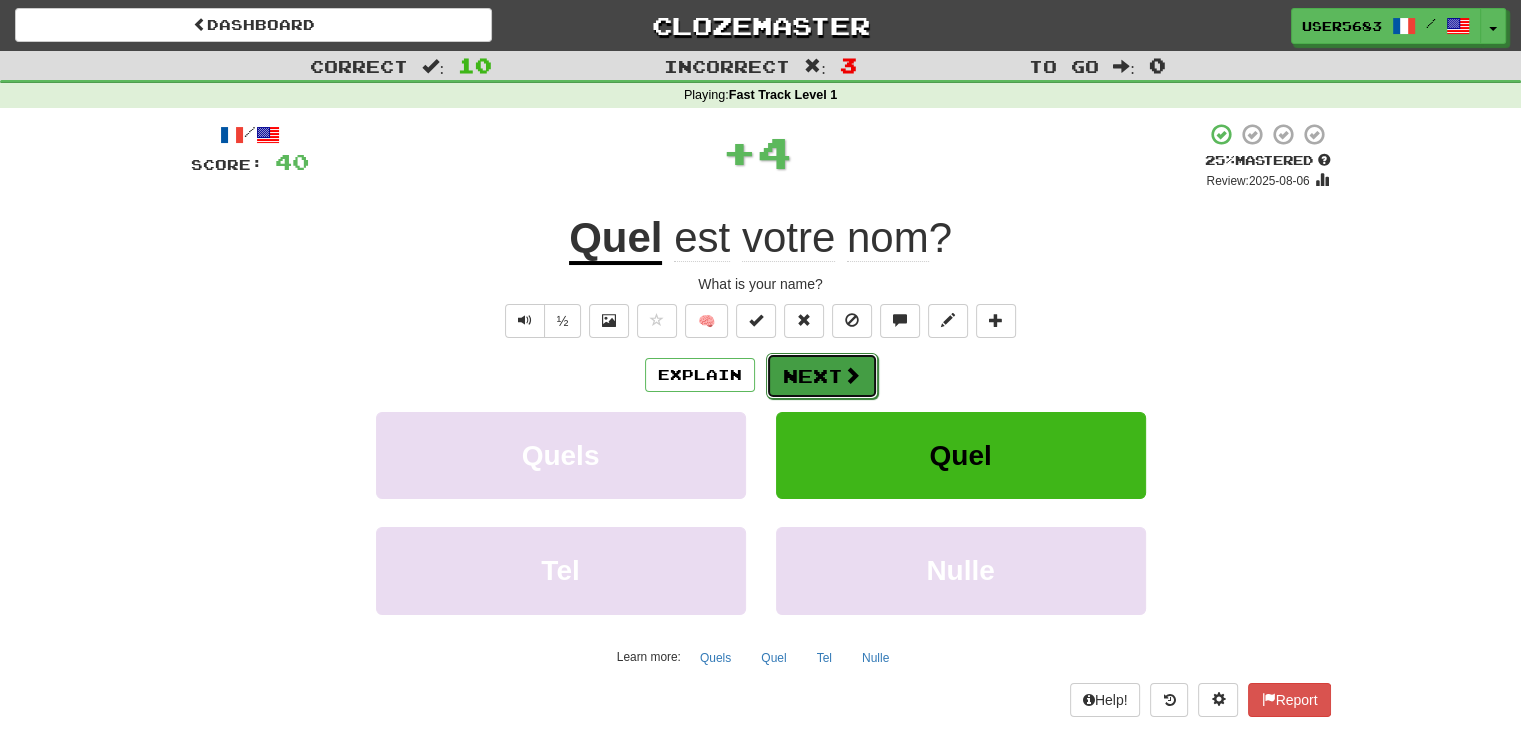 click on "Next" at bounding box center [822, 376] 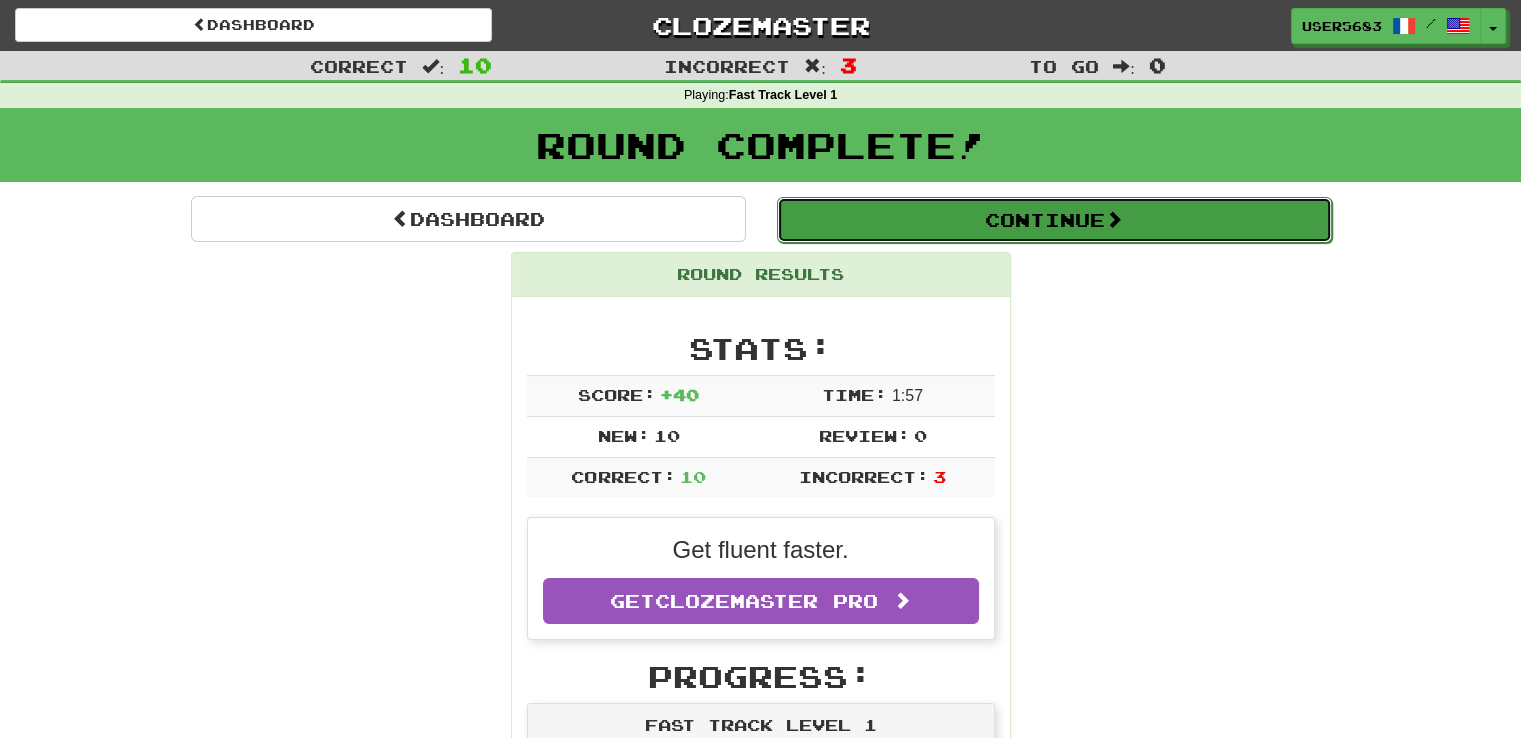 click on "Continue" at bounding box center [1054, 220] 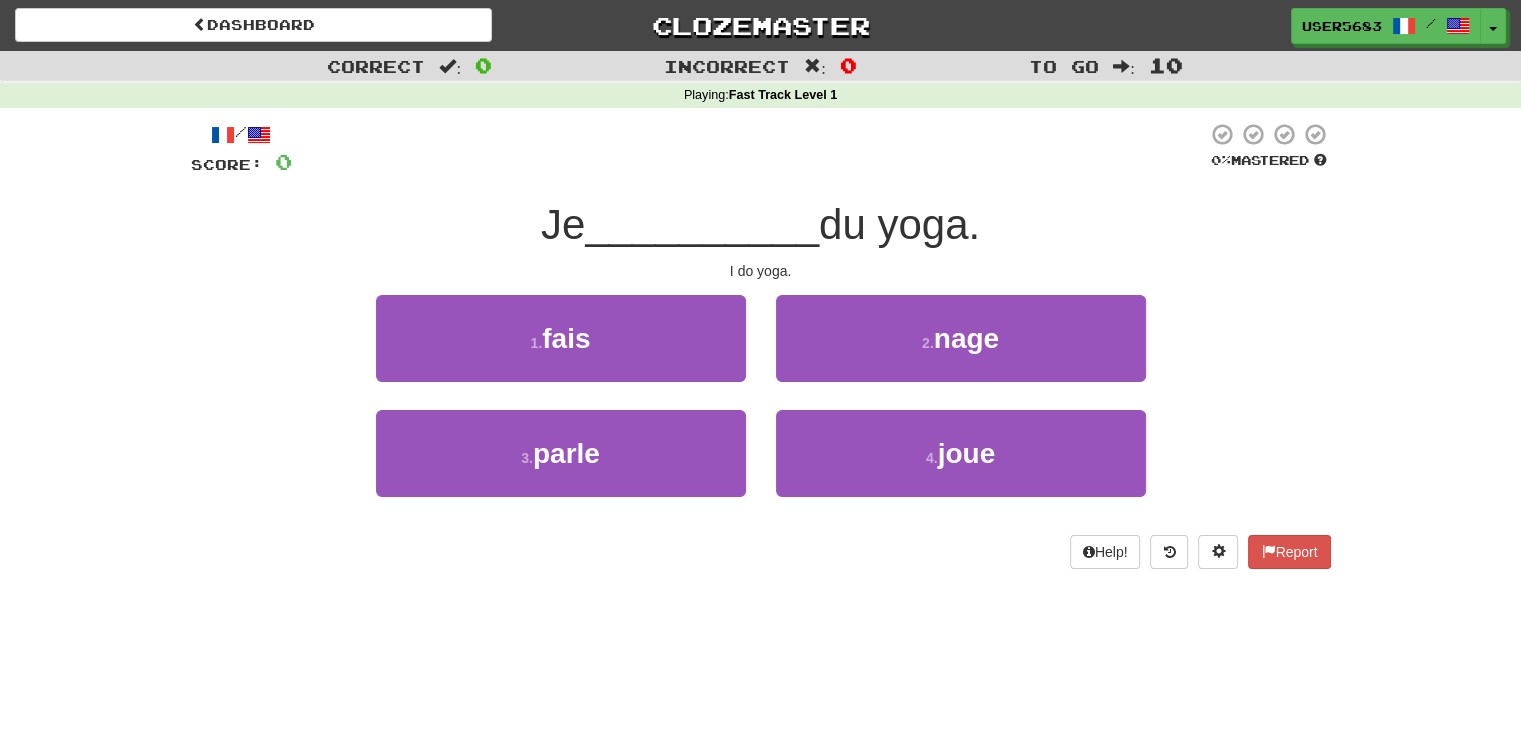 click on "/  Score:   0 0 %  Mastered Je  __________  du yoga. I do yoga. 1 .  fais 2 .  nage 3 .  parle 4 .  joue  Help!  Report" at bounding box center [761, 345] 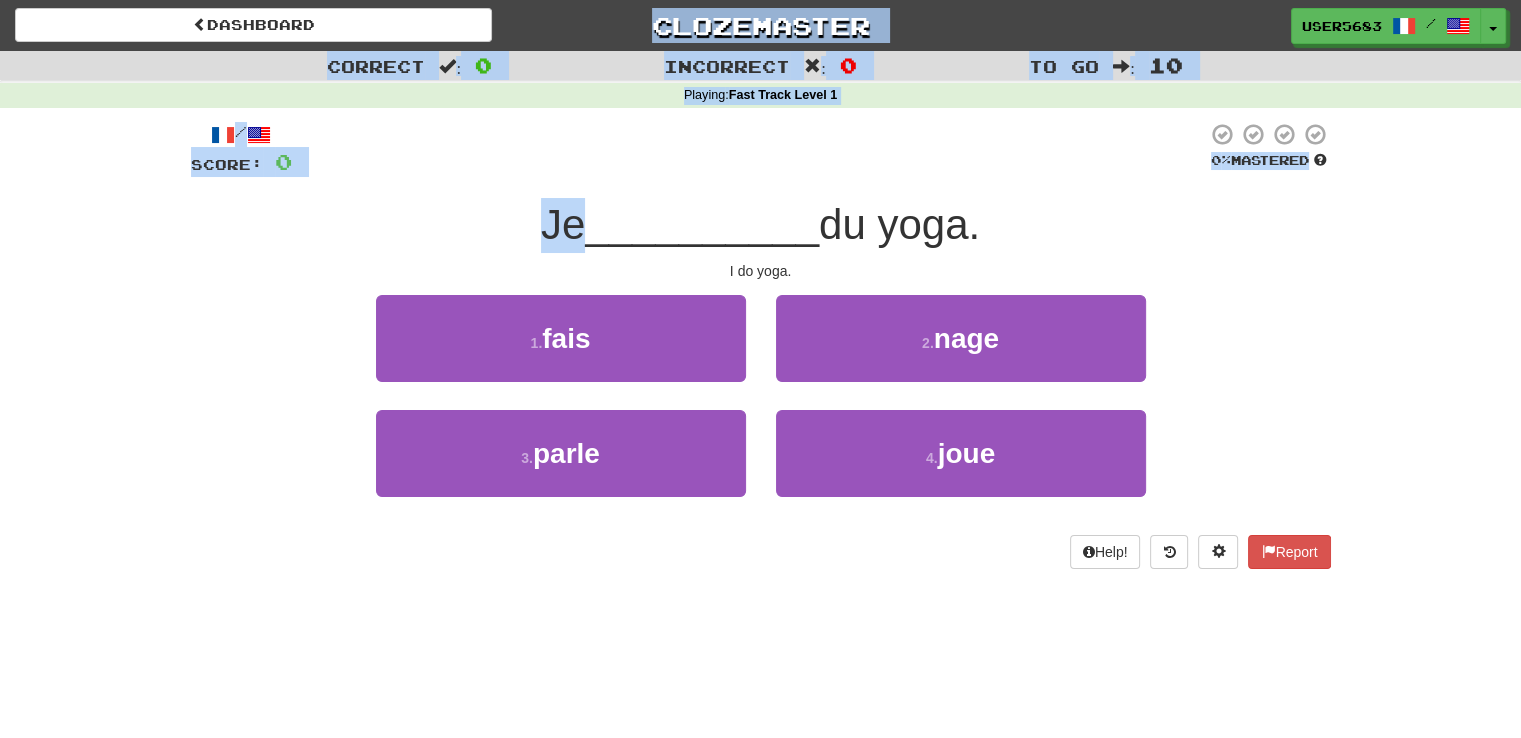 drag, startPoint x: 237, startPoint y: 179, endPoint x: 42, endPoint y: -51, distance: 301.53772 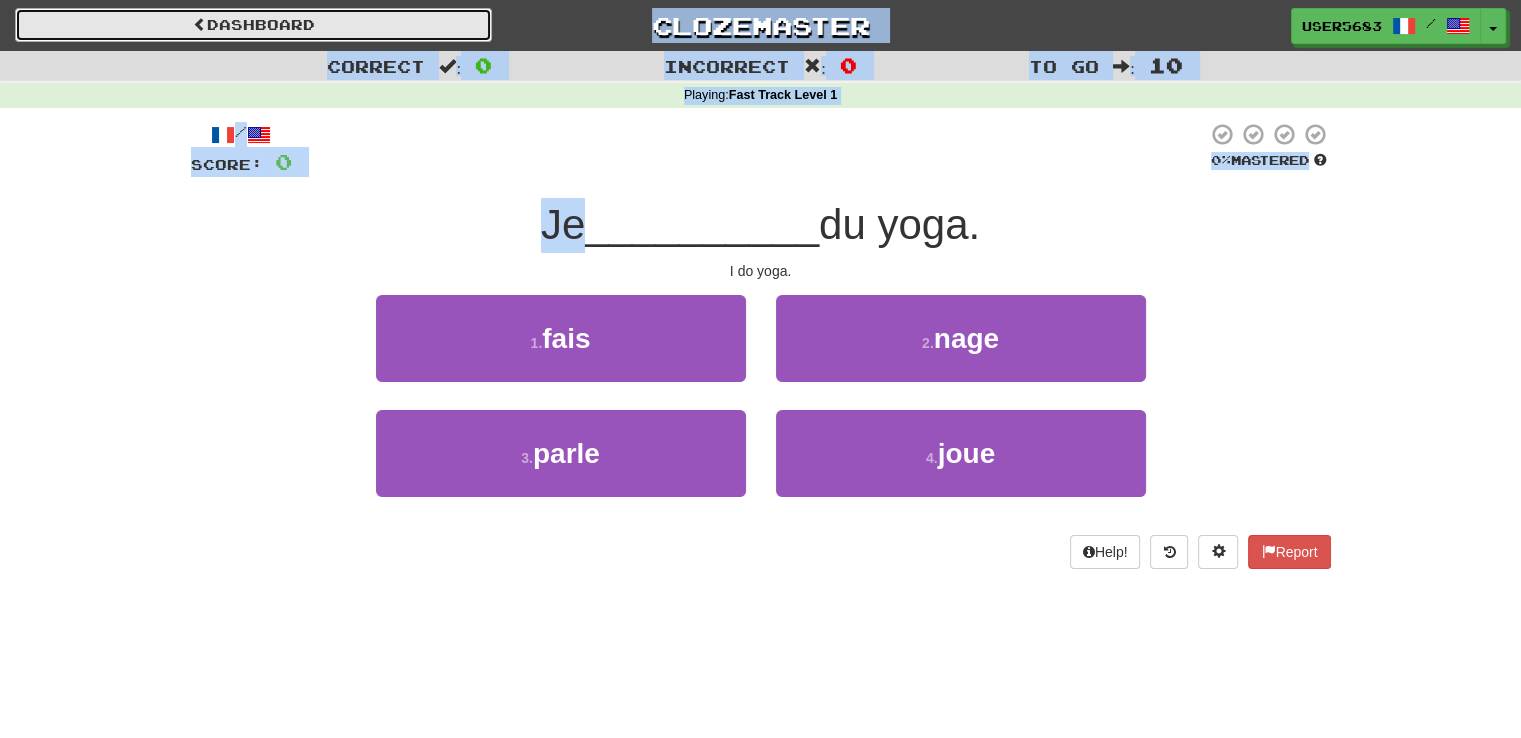 click at bounding box center [200, 24] 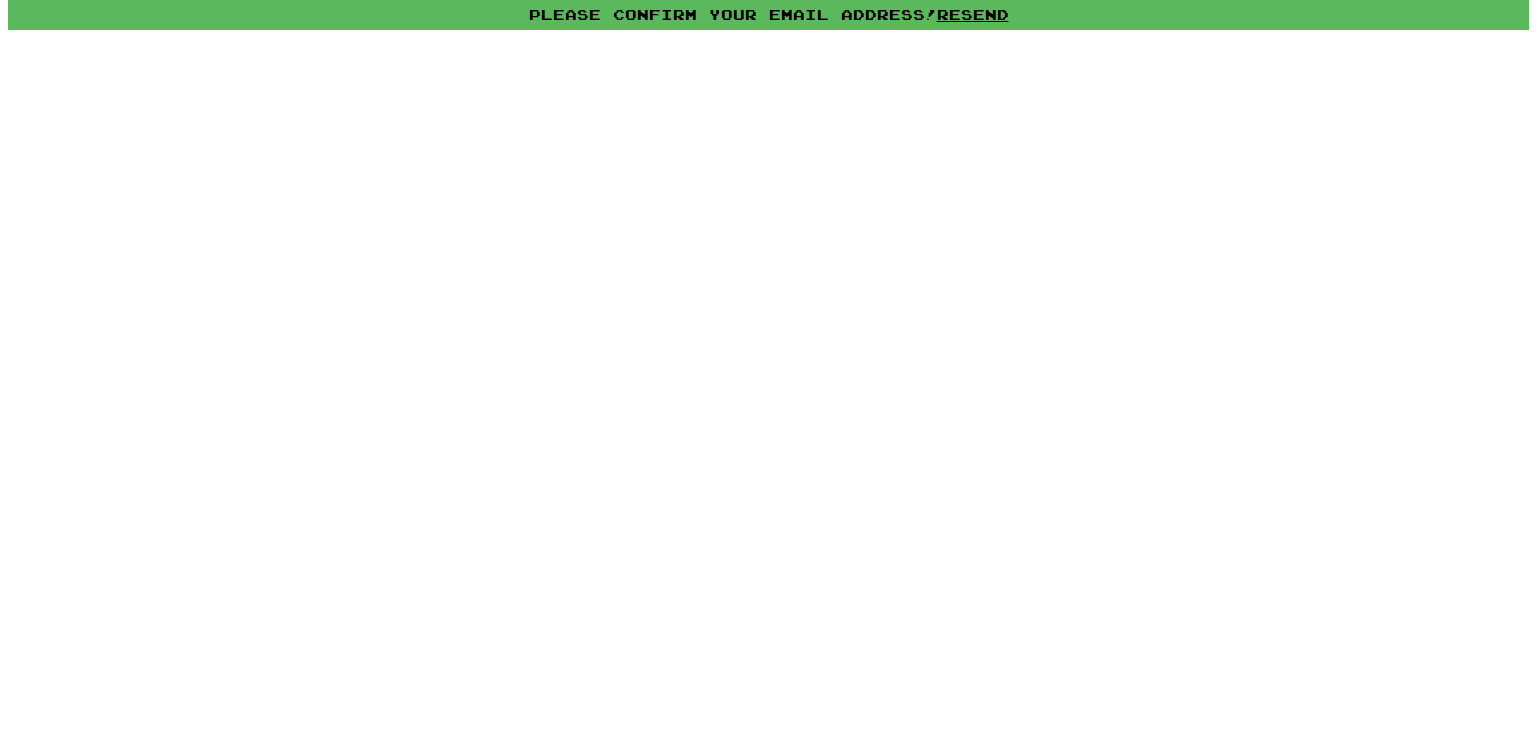 scroll, scrollTop: 0, scrollLeft: 0, axis: both 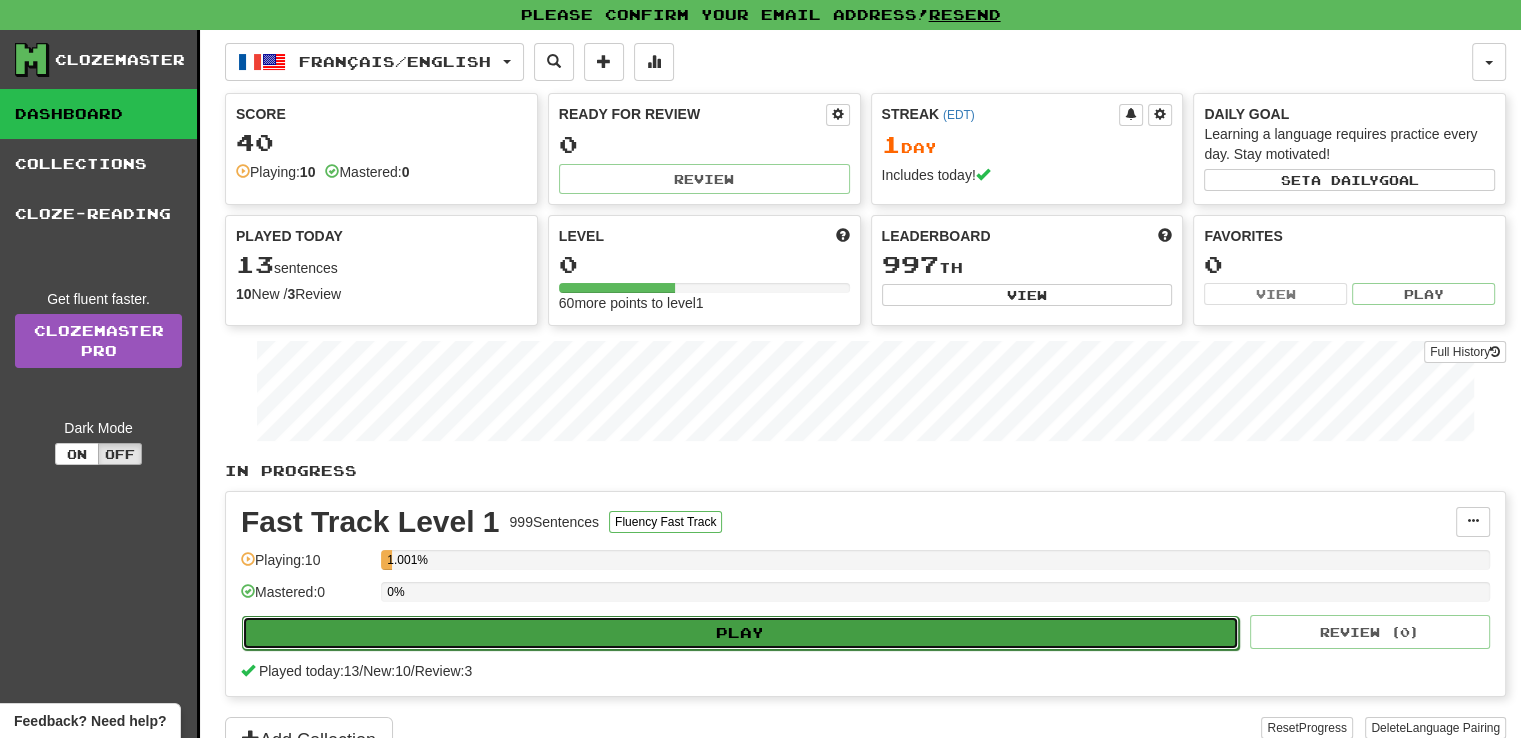 click on "Play" at bounding box center [740, 633] 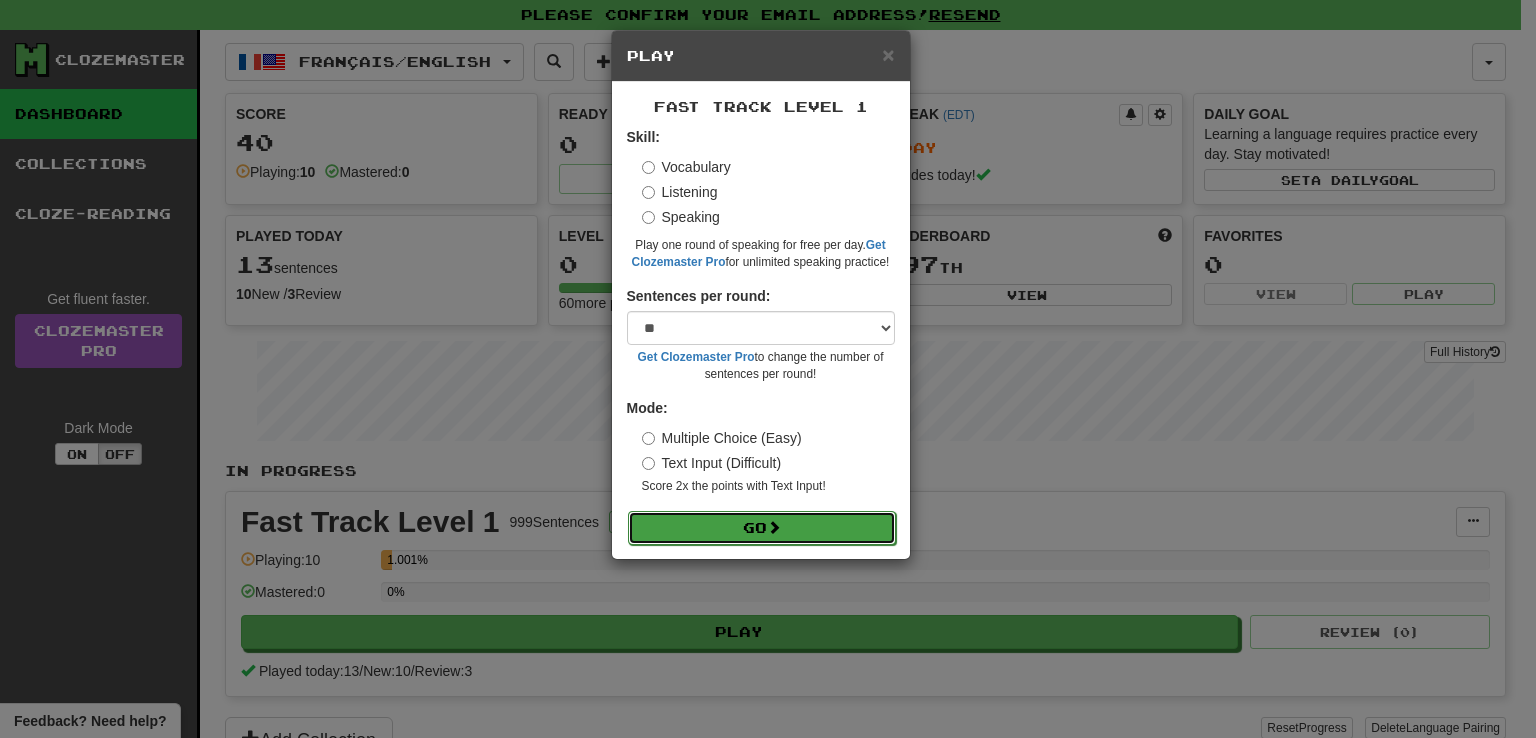 click on "Go" at bounding box center [762, 528] 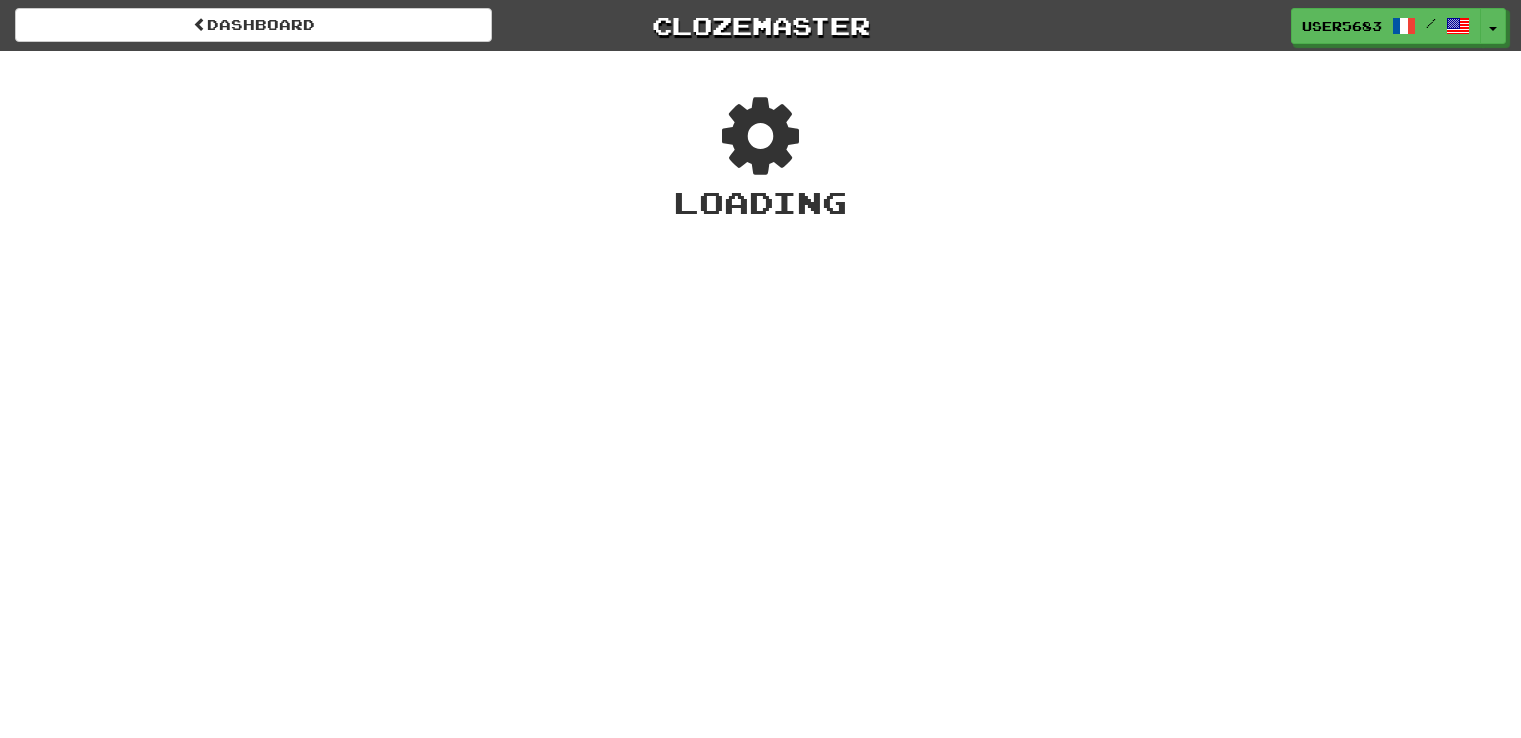 scroll, scrollTop: 0, scrollLeft: 0, axis: both 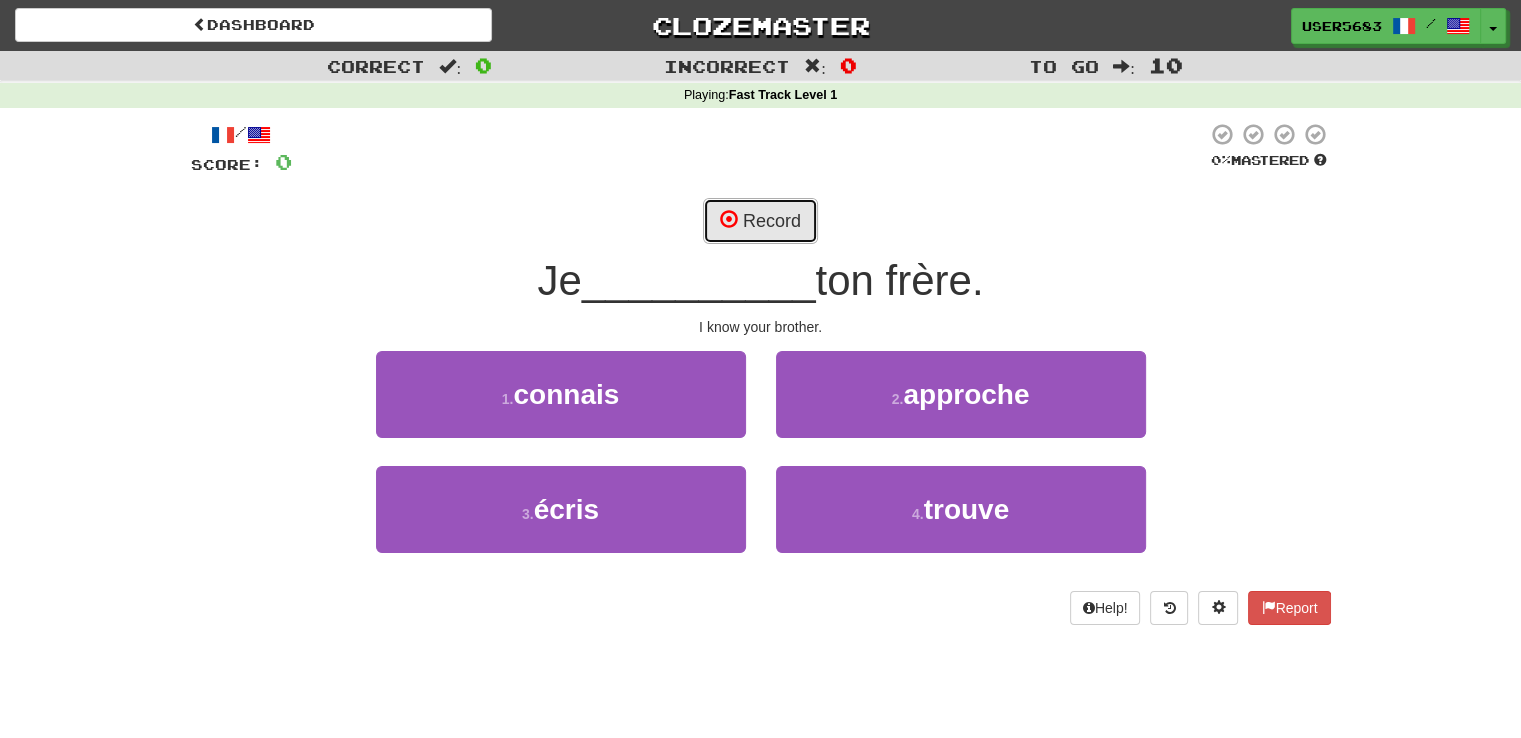 click on "Record" at bounding box center (760, 221) 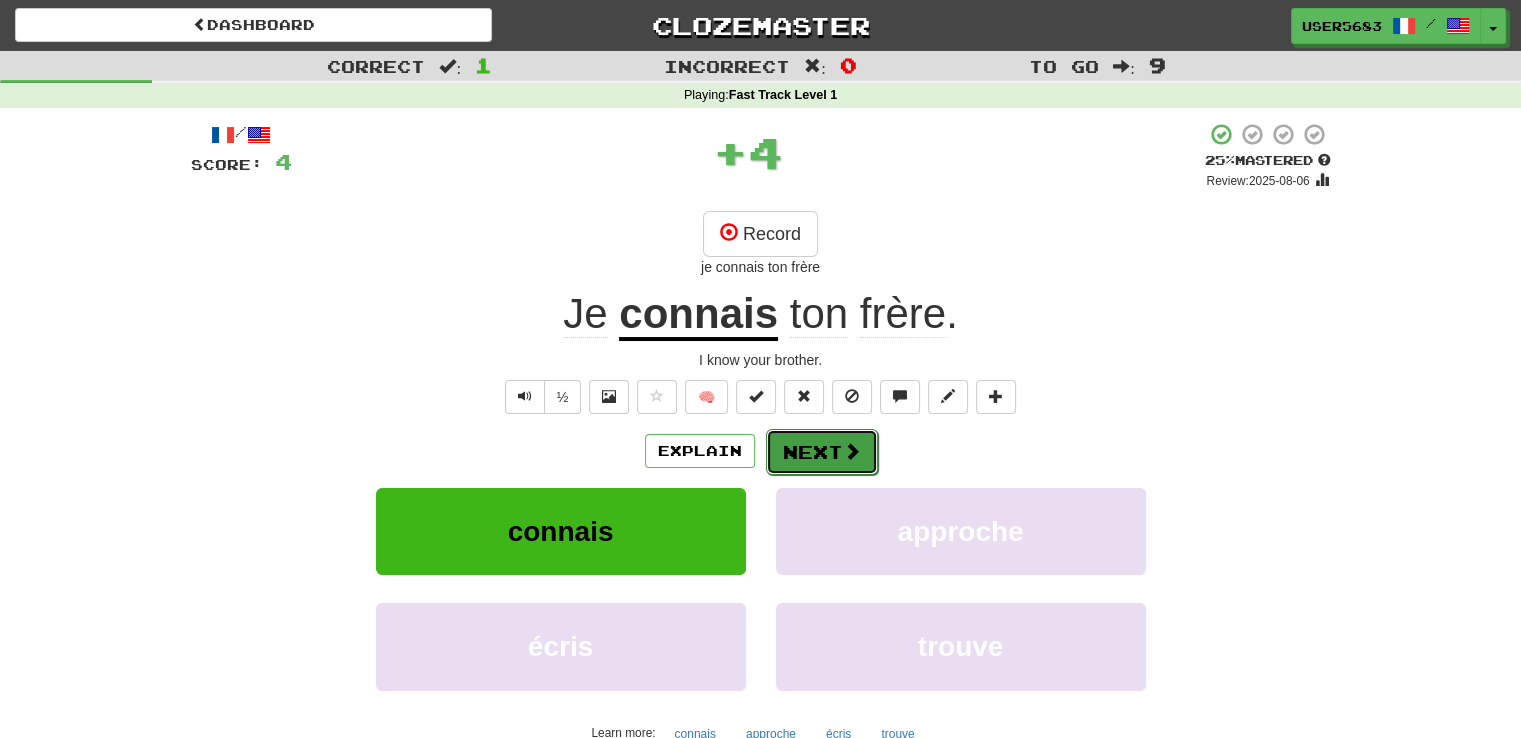 click on "Next" at bounding box center [822, 452] 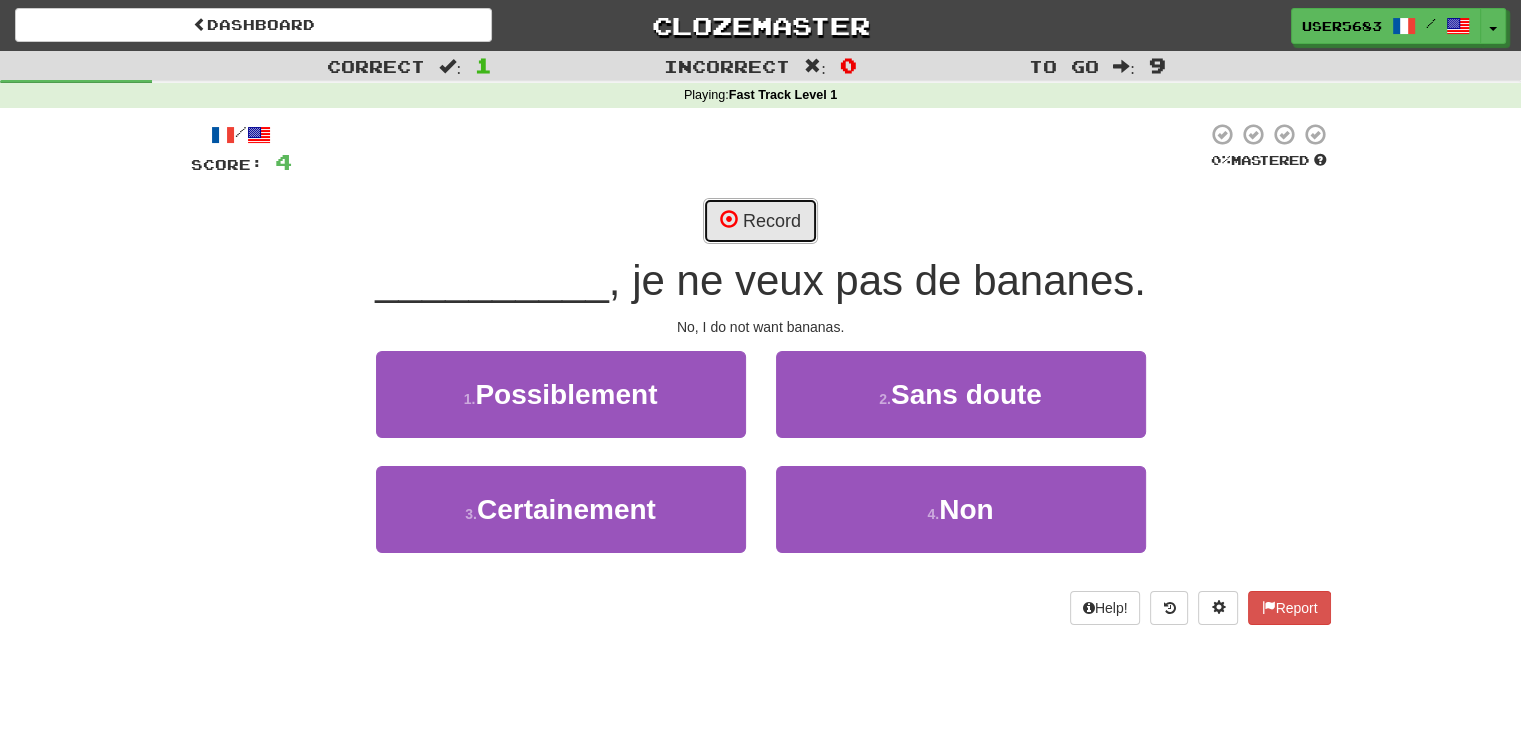click on "Record" at bounding box center [760, 221] 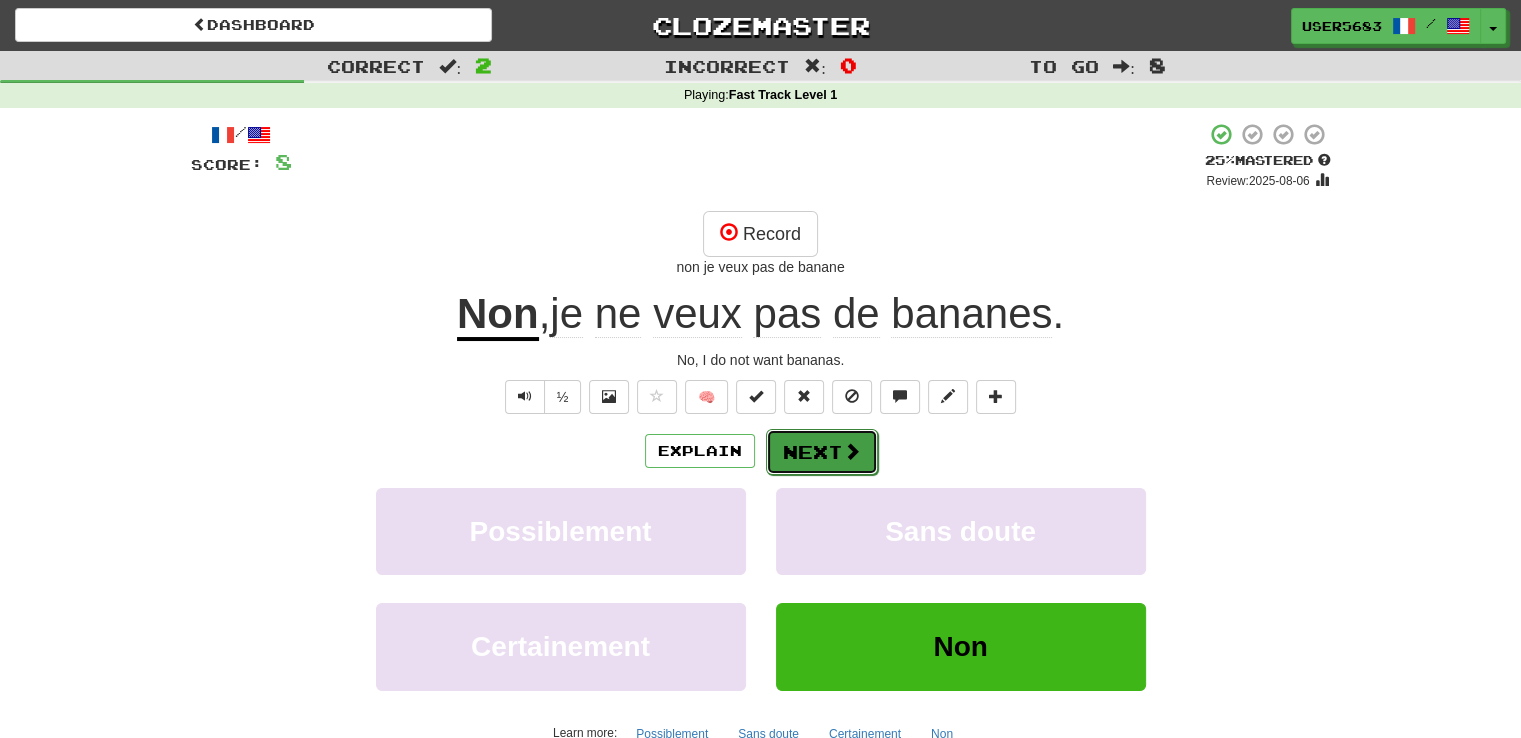 click on "Next" at bounding box center (822, 452) 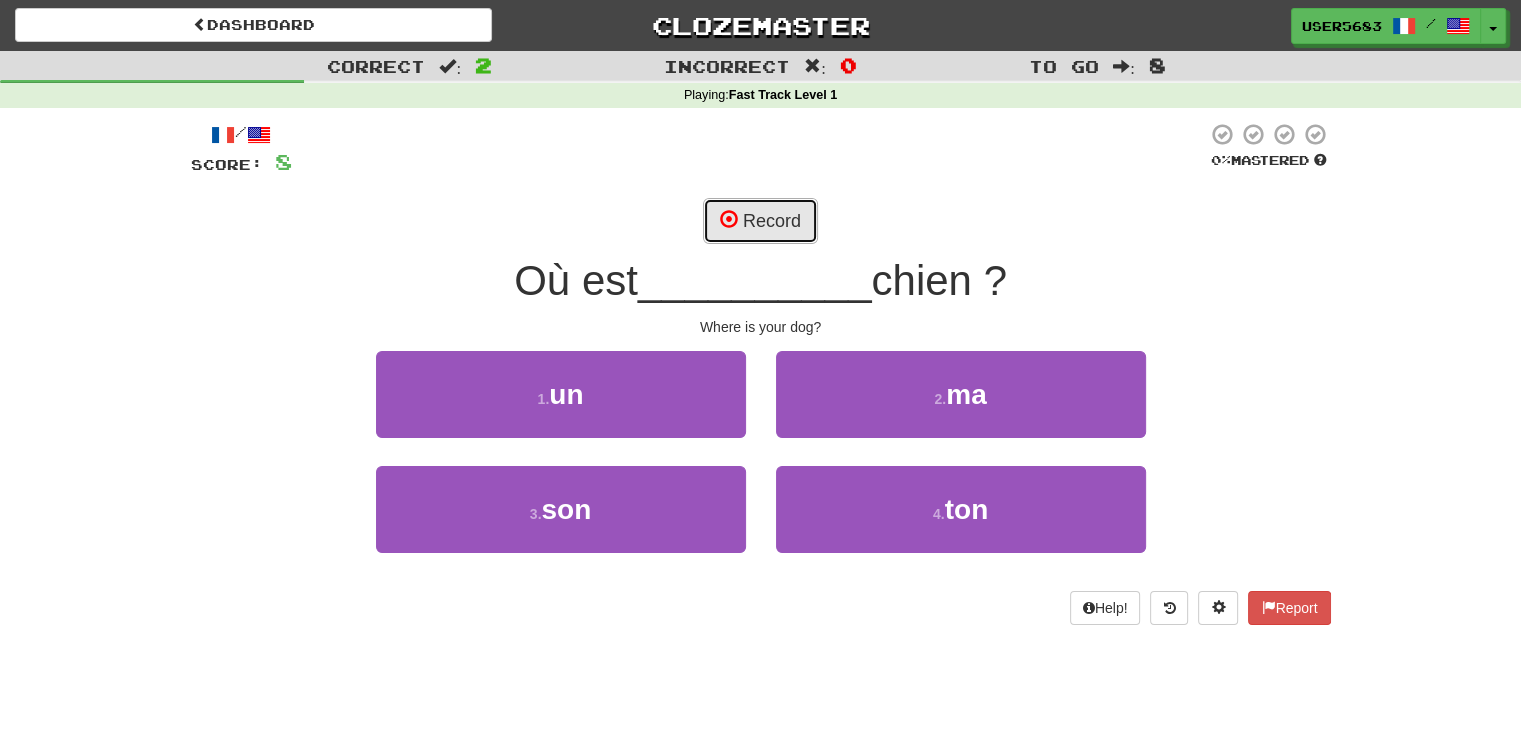 click on "Record" at bounding box center (760, 221) 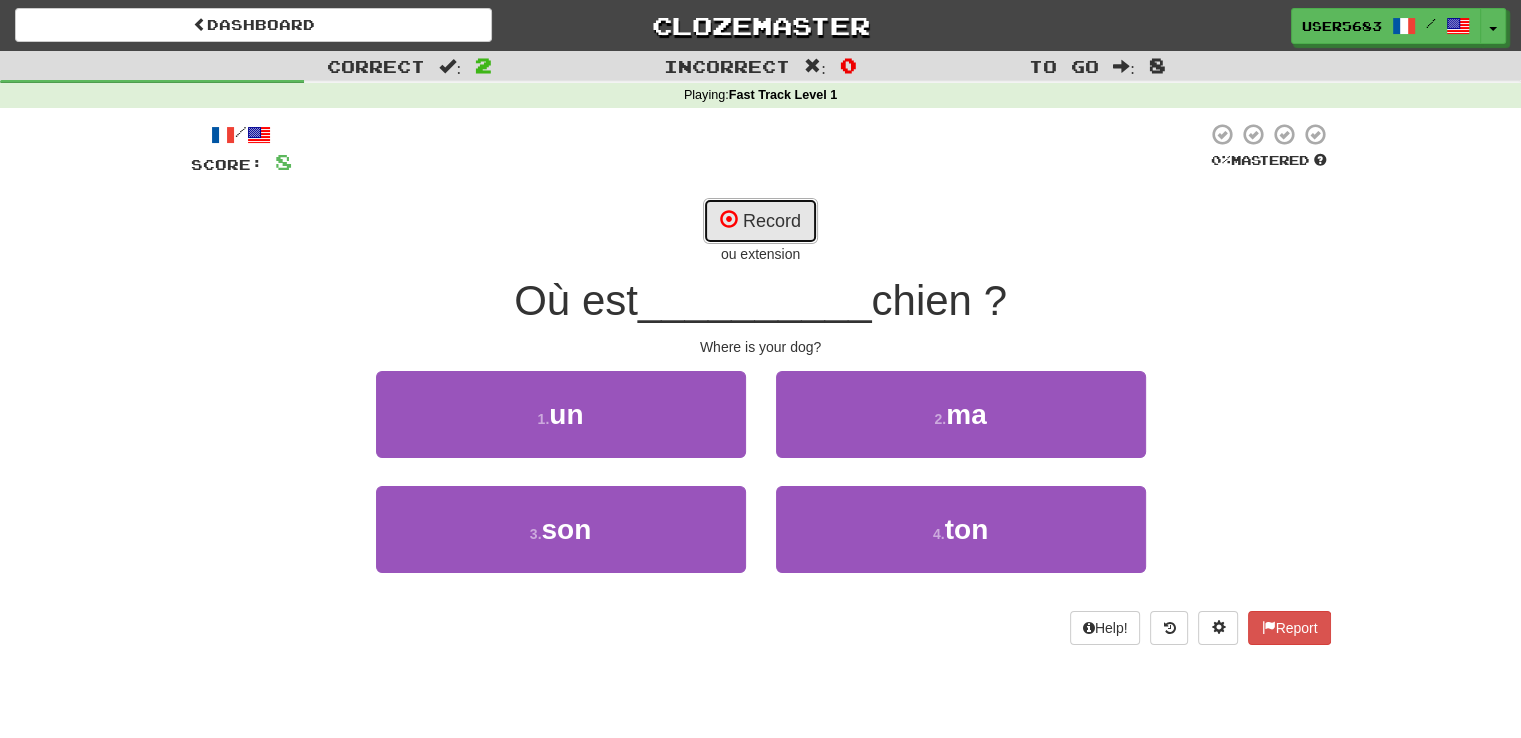 click on "Record" at bounding box center [760, 221] 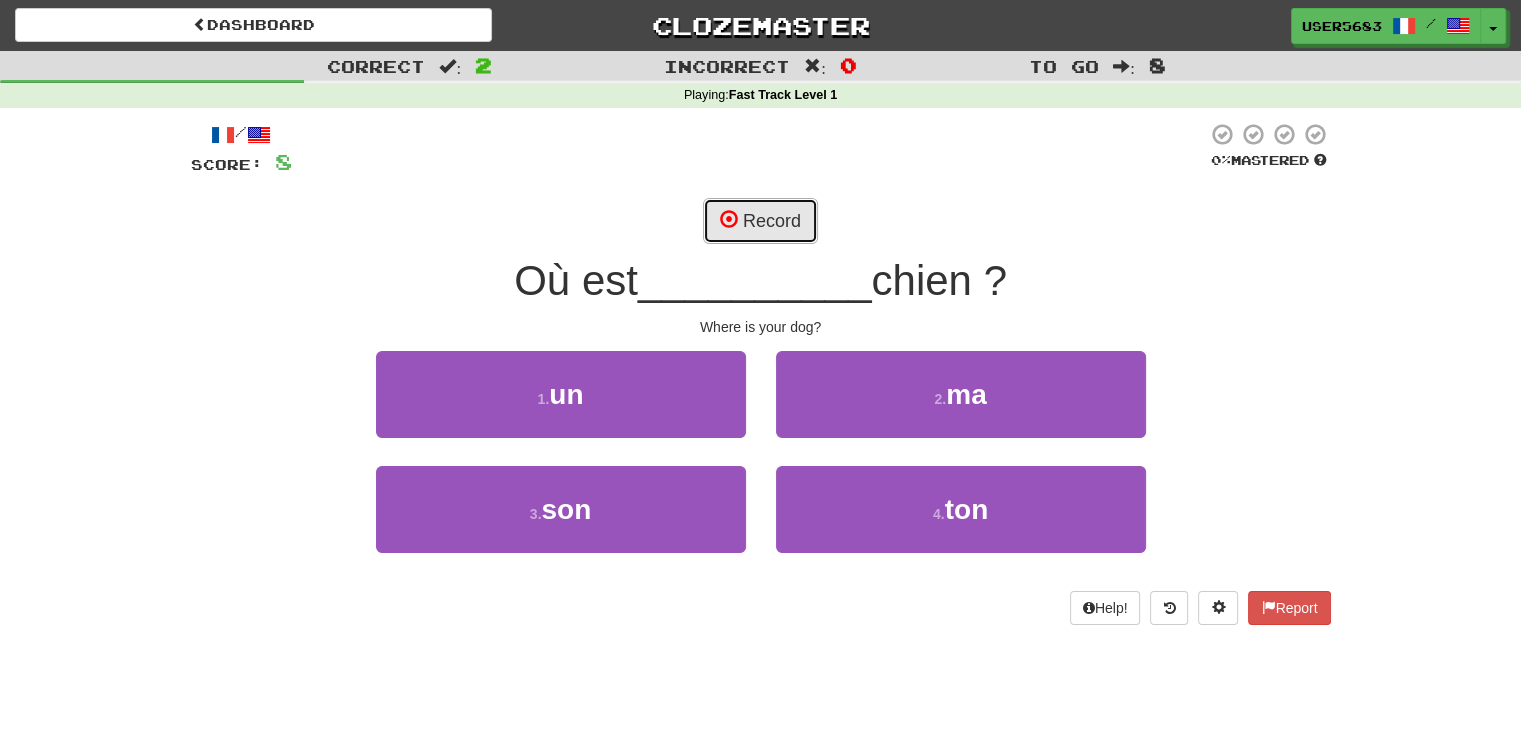 click on "Record" at bounding box center [760, 221] 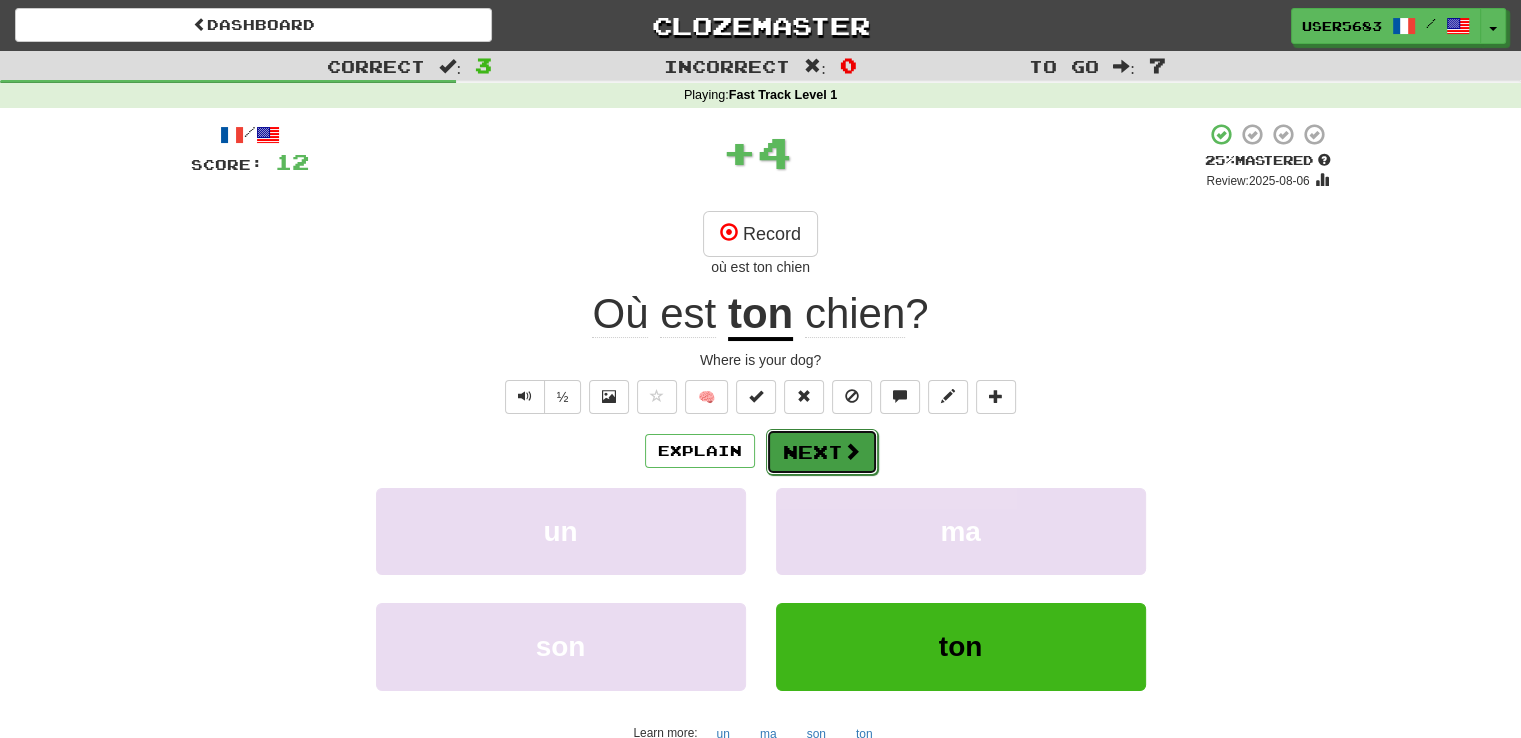 click on "Next" at bounding box center [822, 452] 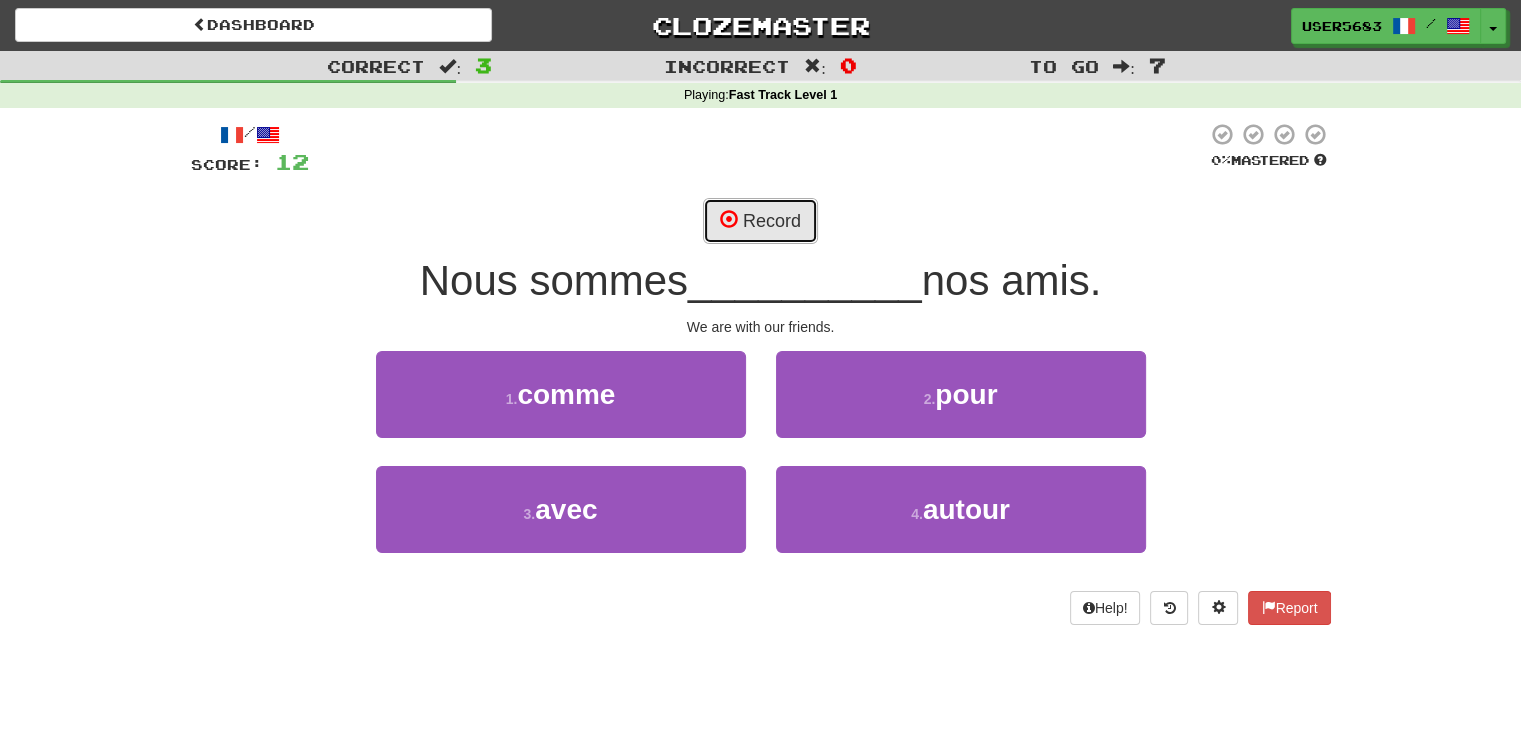 click on "Record" at bounding box center [760, 221] 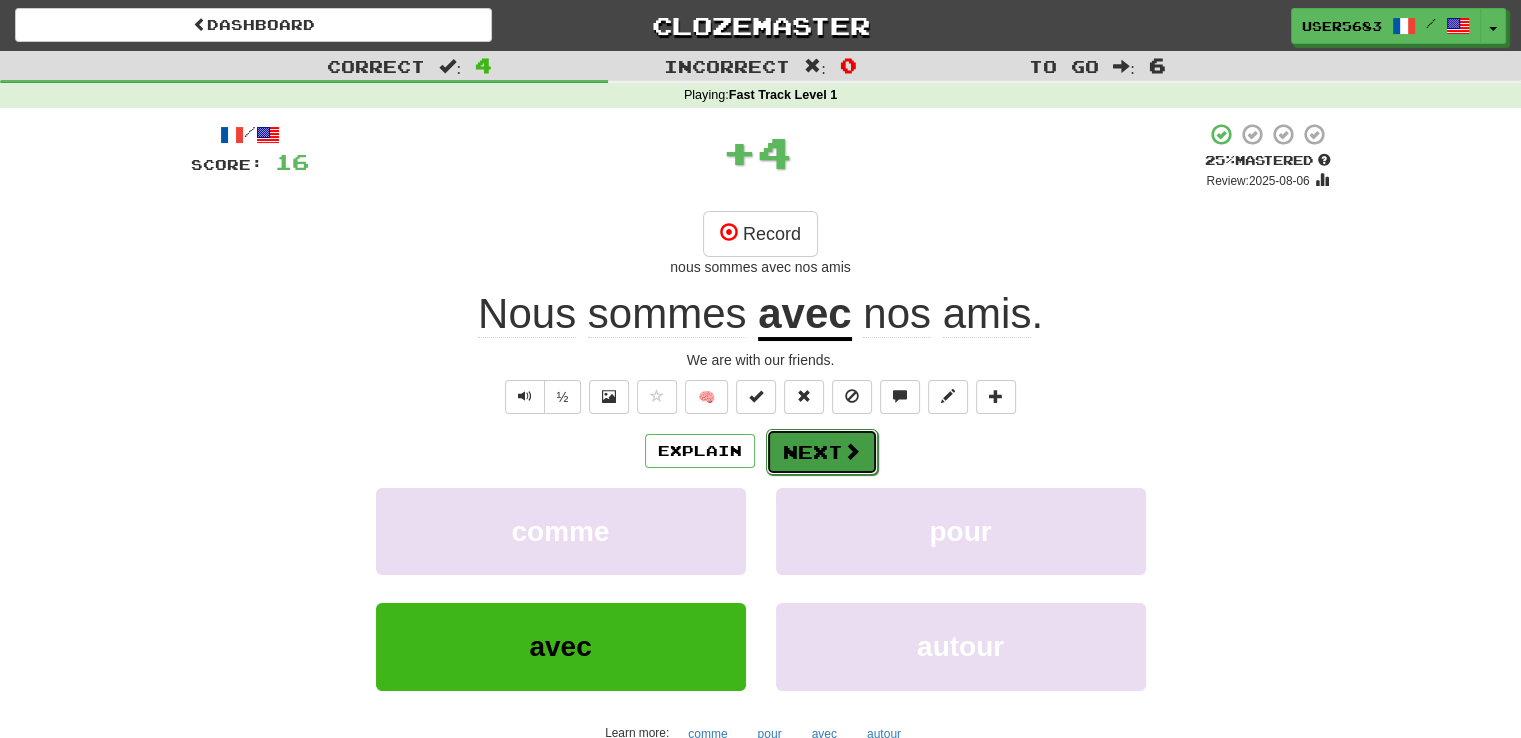 click on "Next" at bounding box center [822, 452] 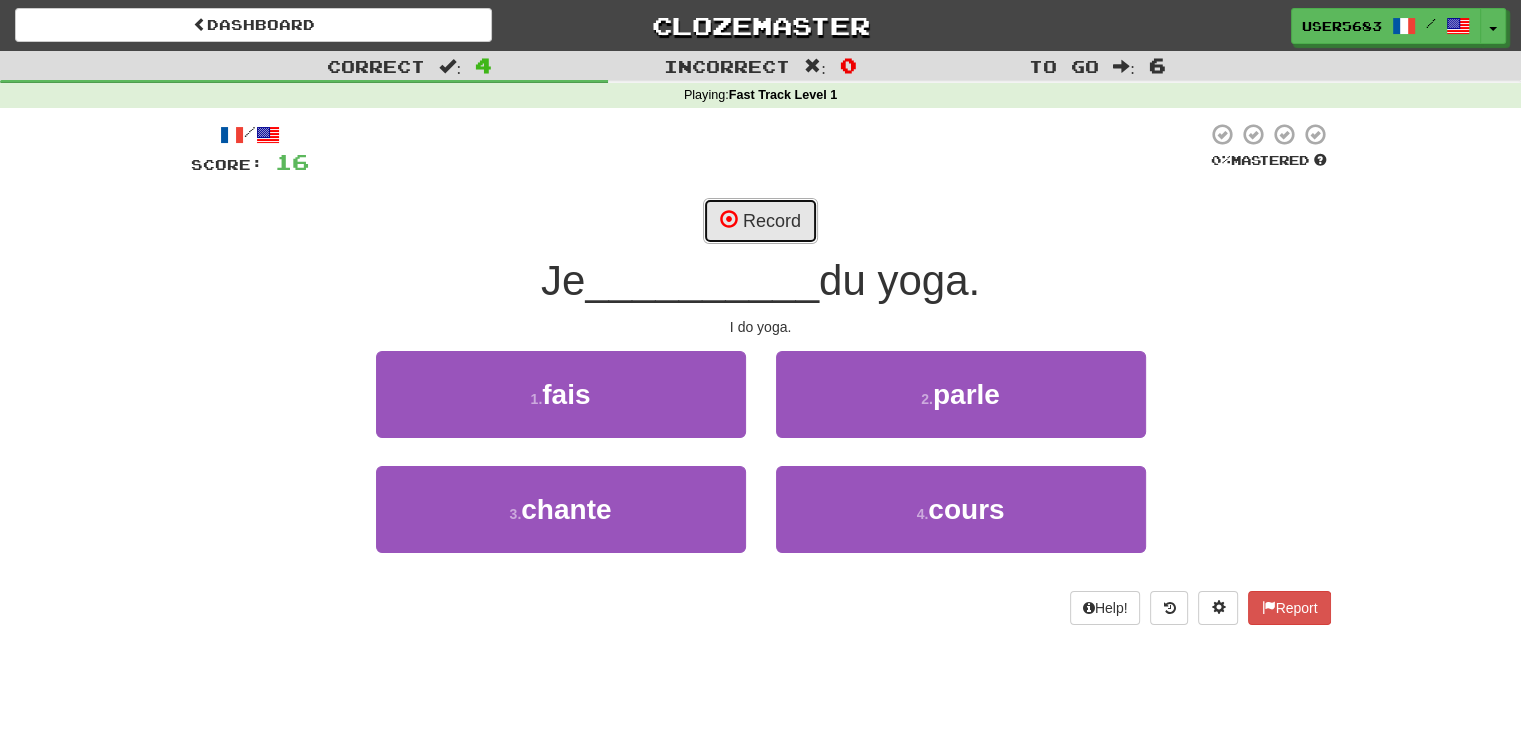 click on "Record" at bounding box center [760, 221] 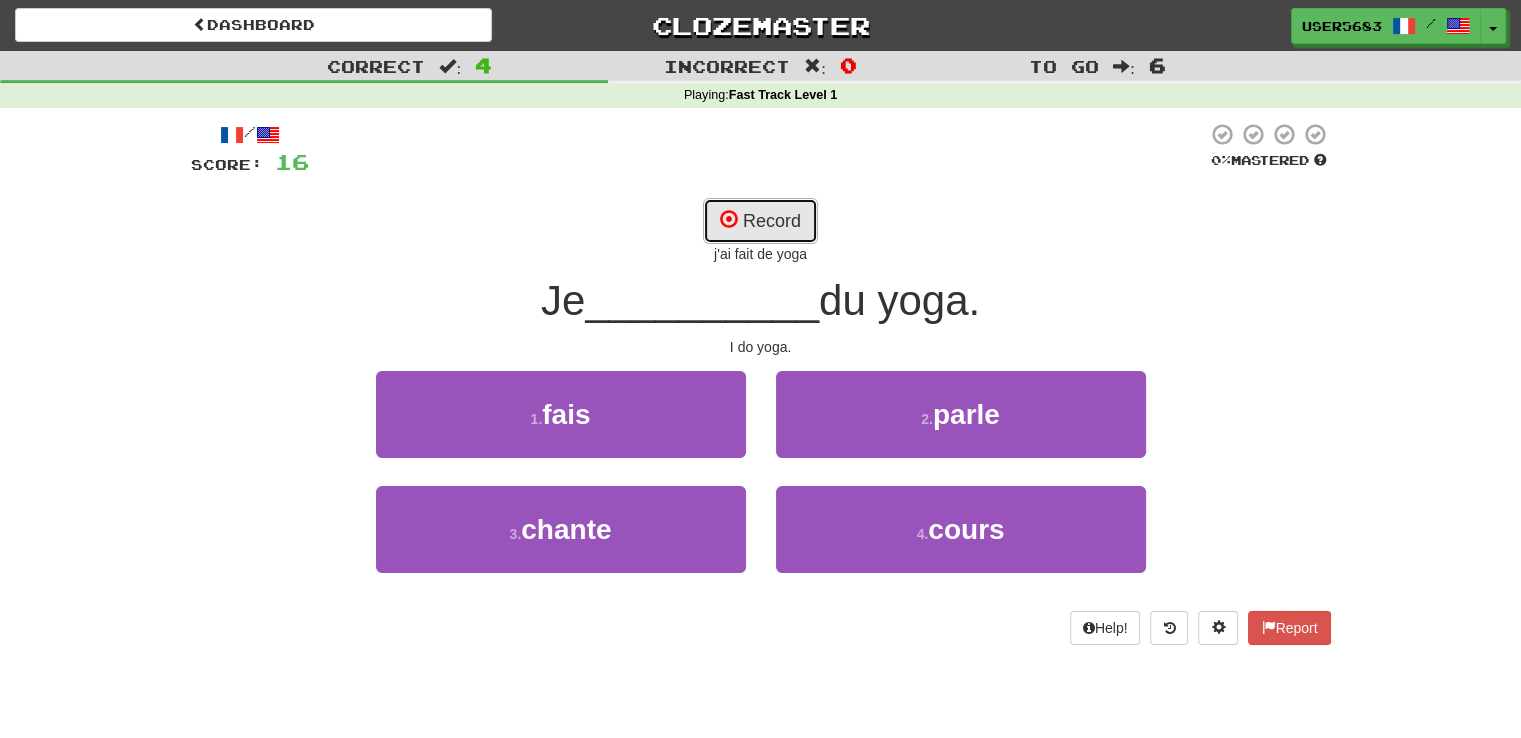 click on "Record" at bounding box center (760, 221) 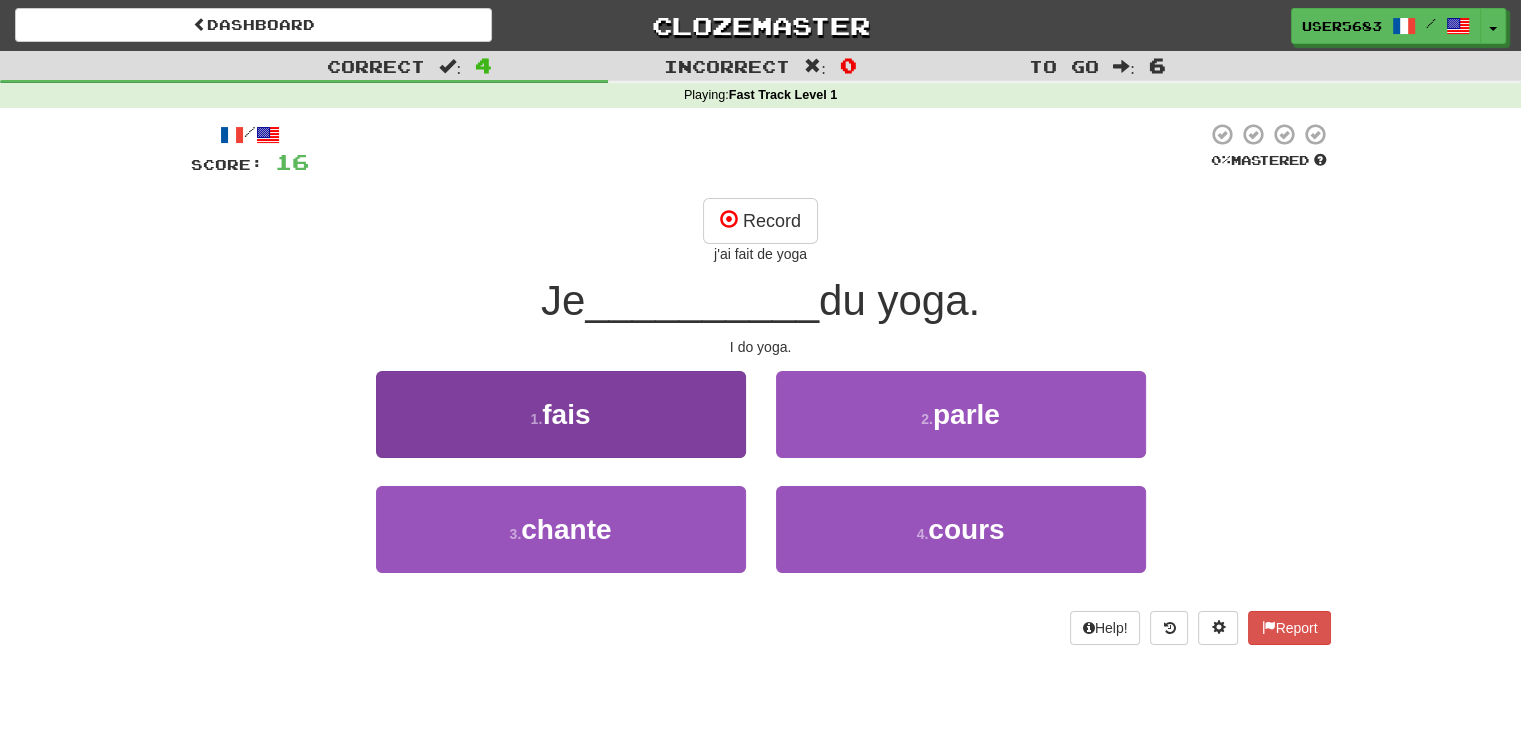 drag, startPoint x: 631, startPoint y: 462, endPoint x: 595, endPoint y: 417, distance: 57.628117 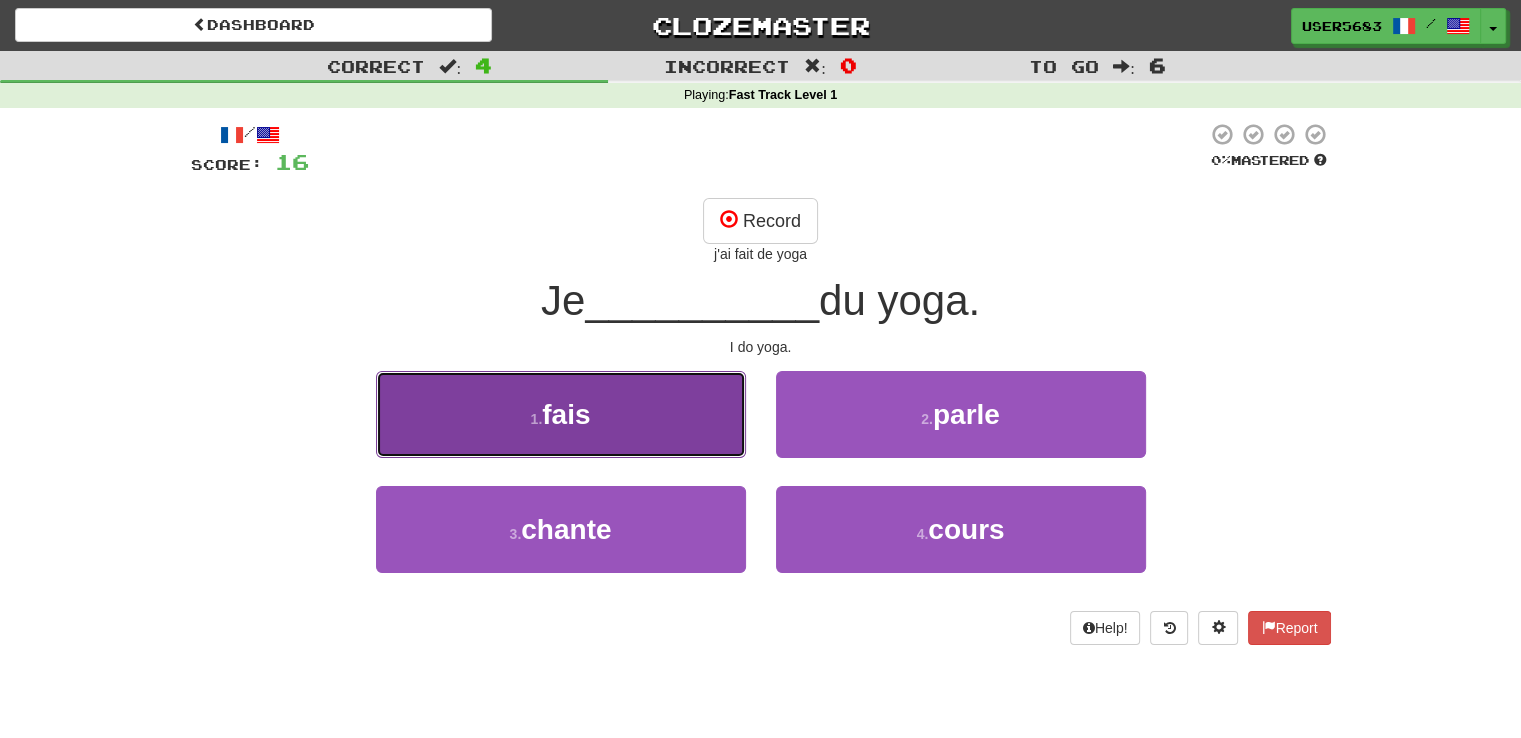 click on "1 .  fais" at bounding box center [561, 414] 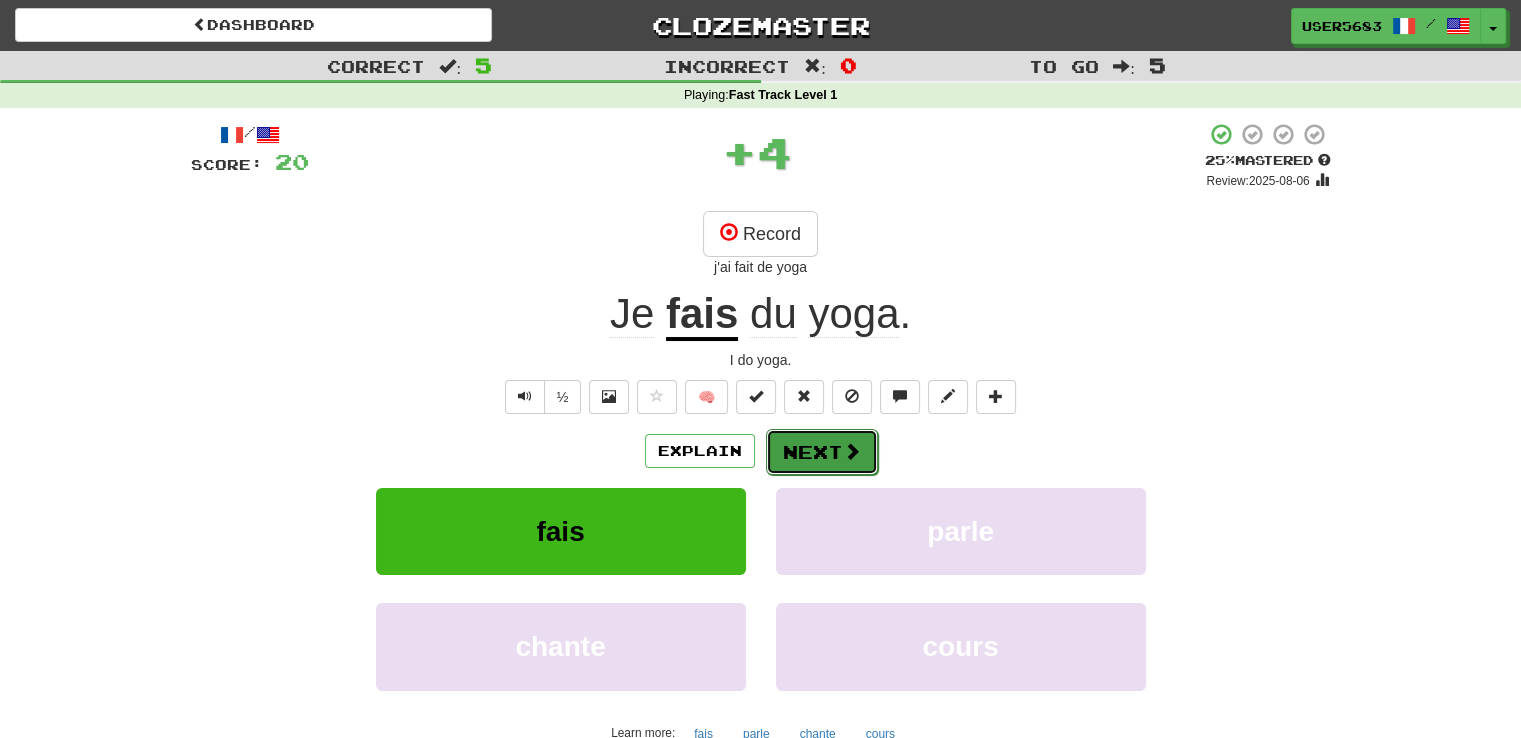 click on "Next" at bounding box center [822, 452] 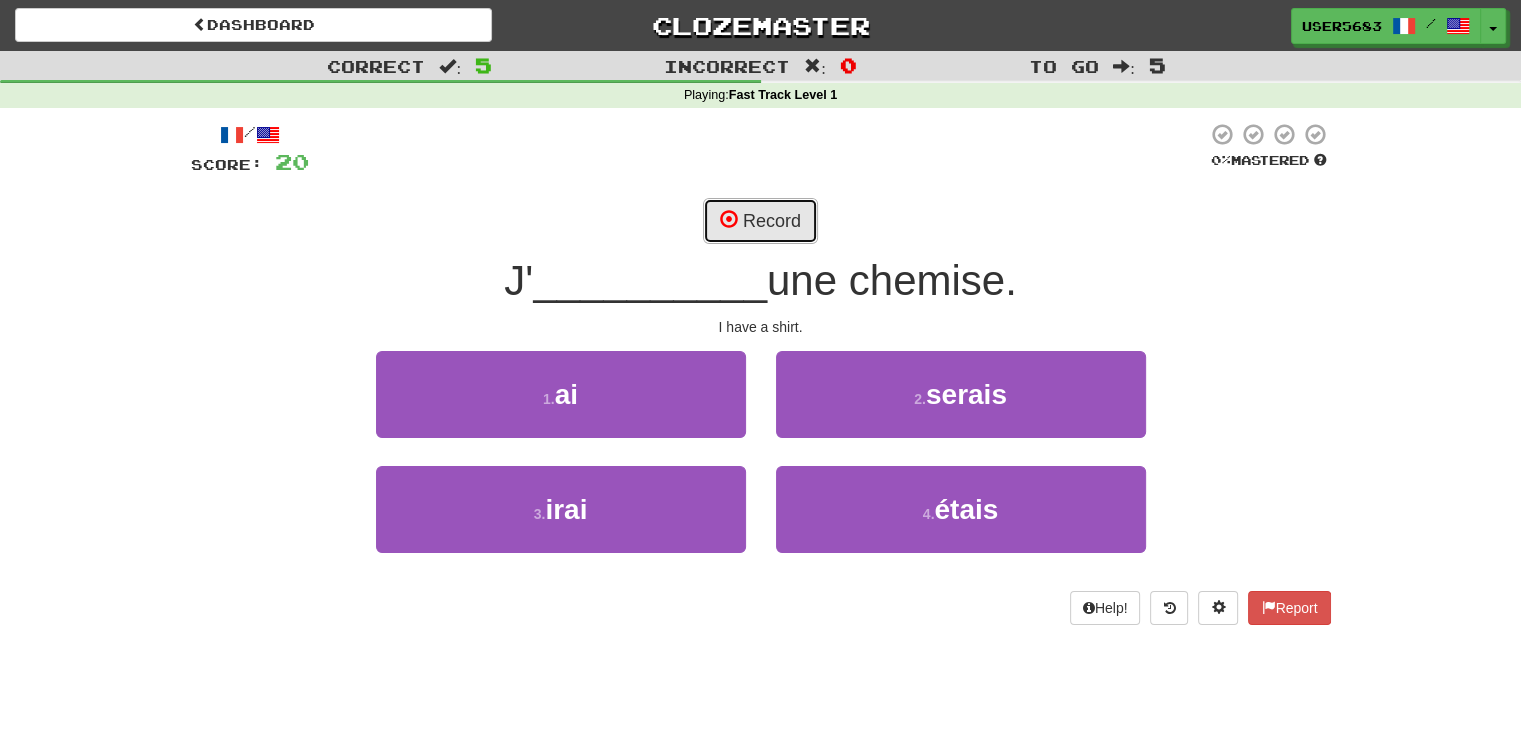 click at bounding box center [729, 219] 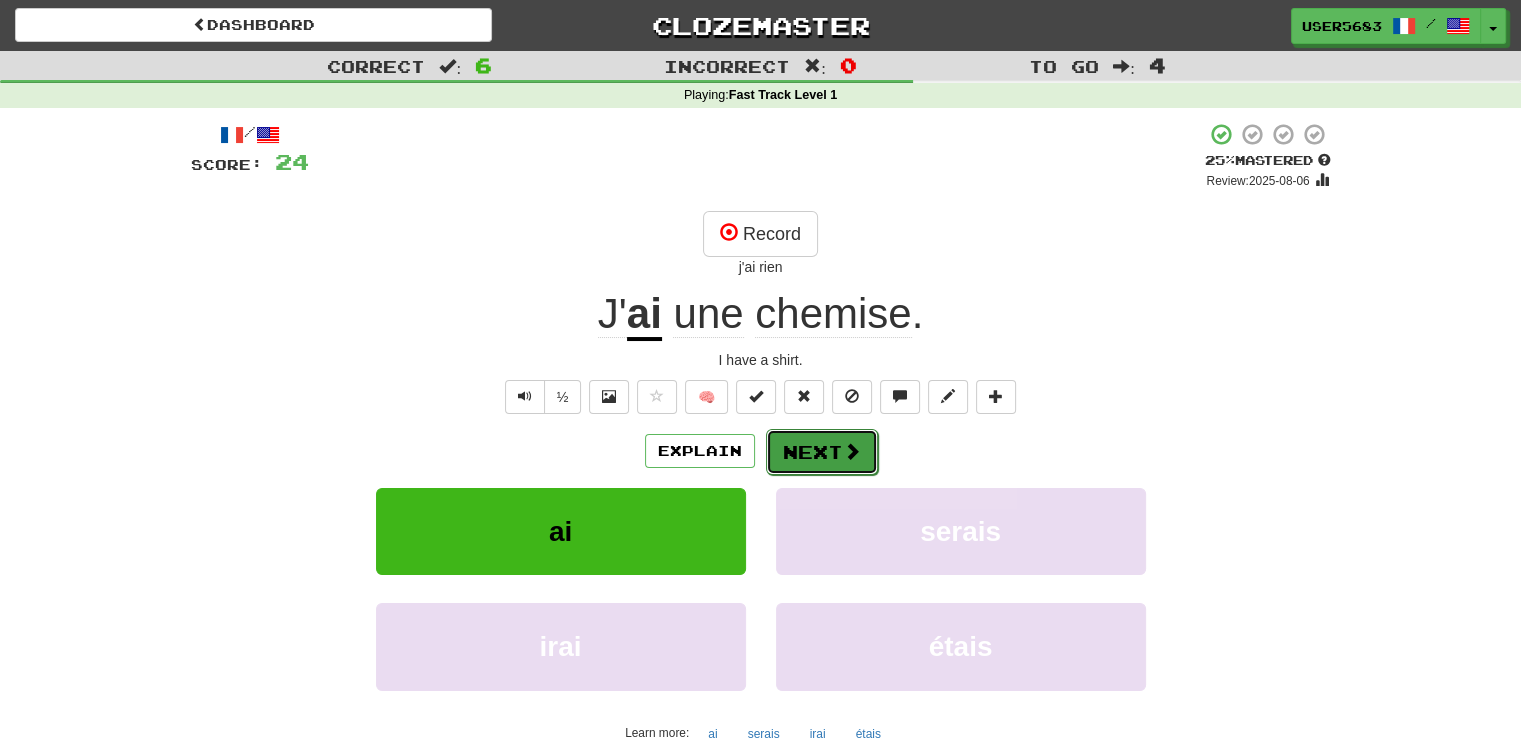 click on "Next" at bounding box center (822, 452) 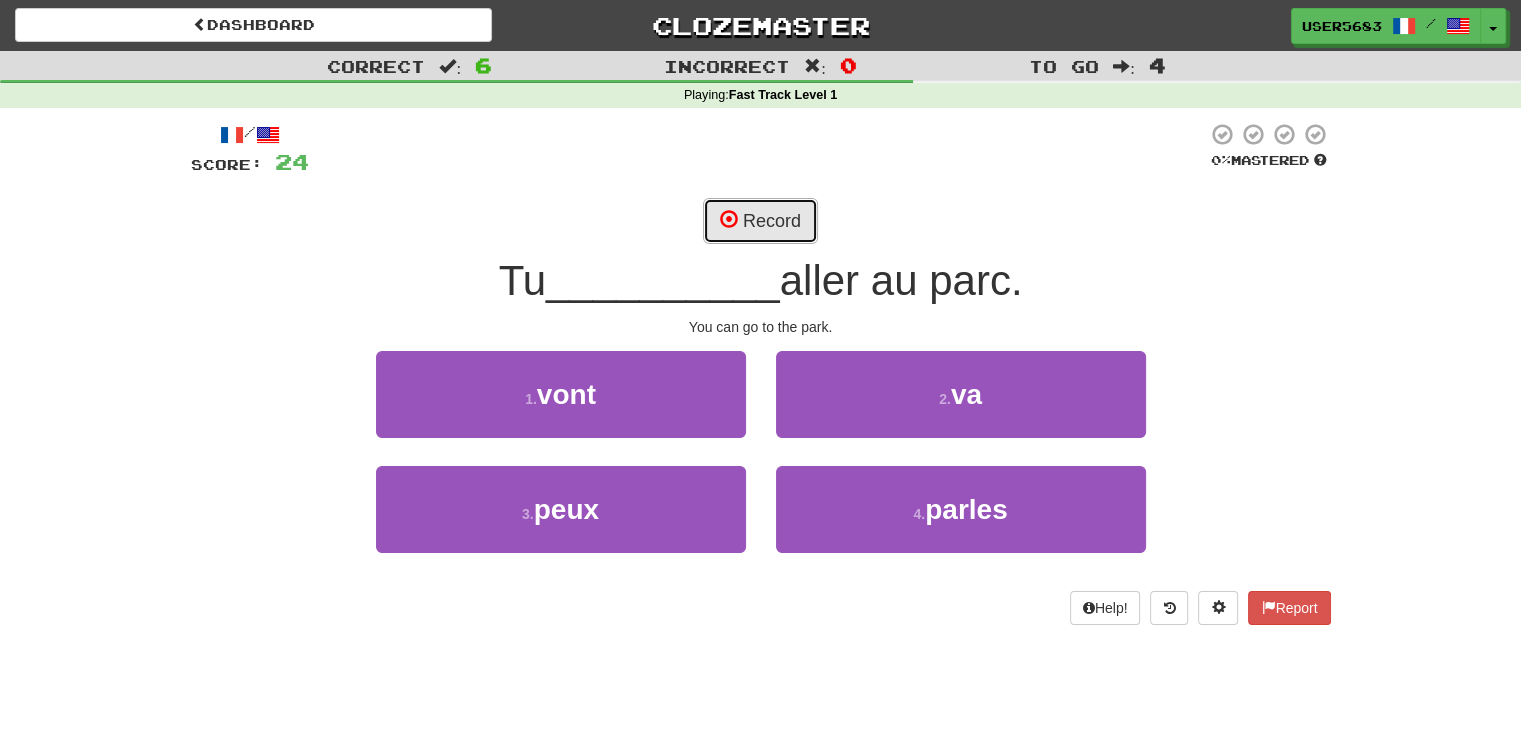 click at bounding box center [729, 219] 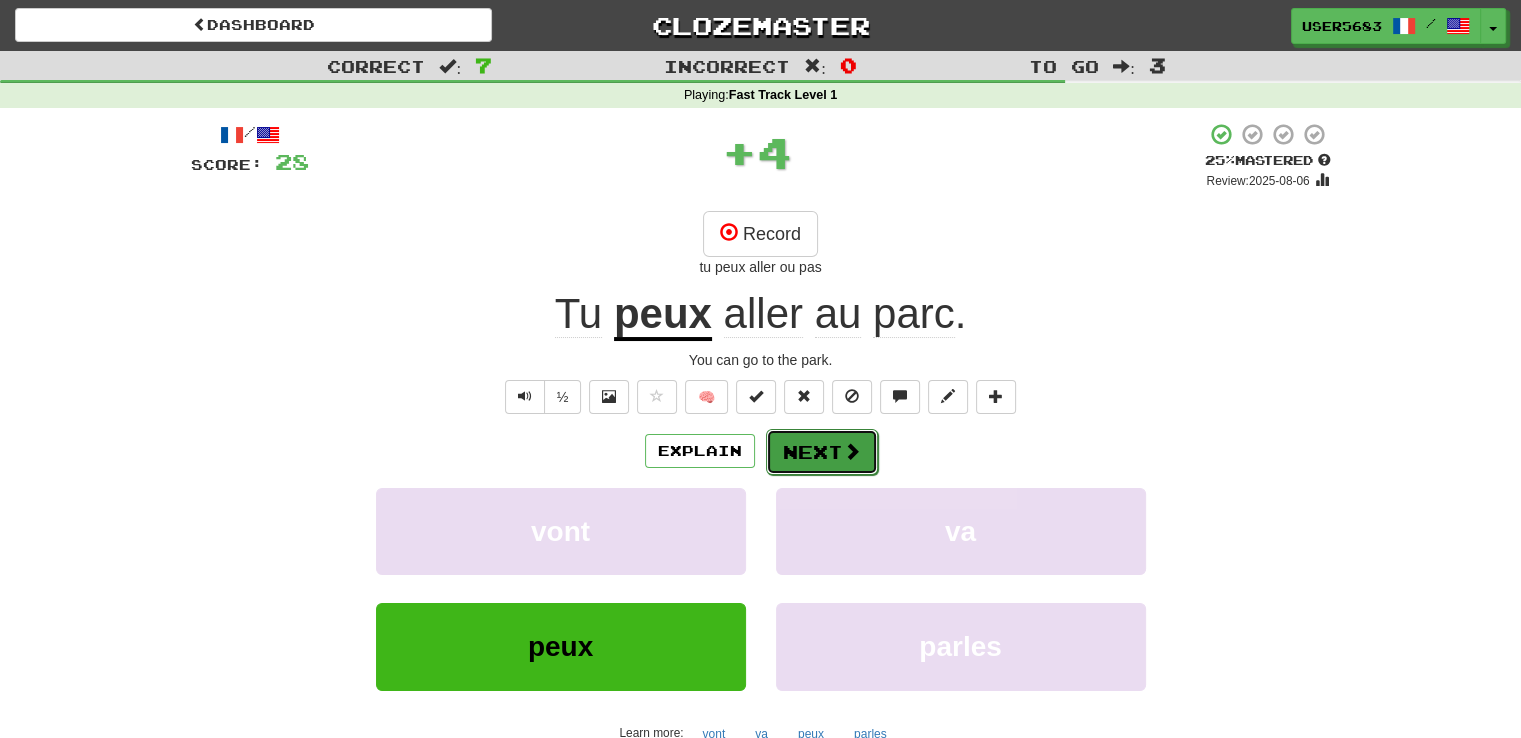 click on "Next" at bounding box center (822, 452) 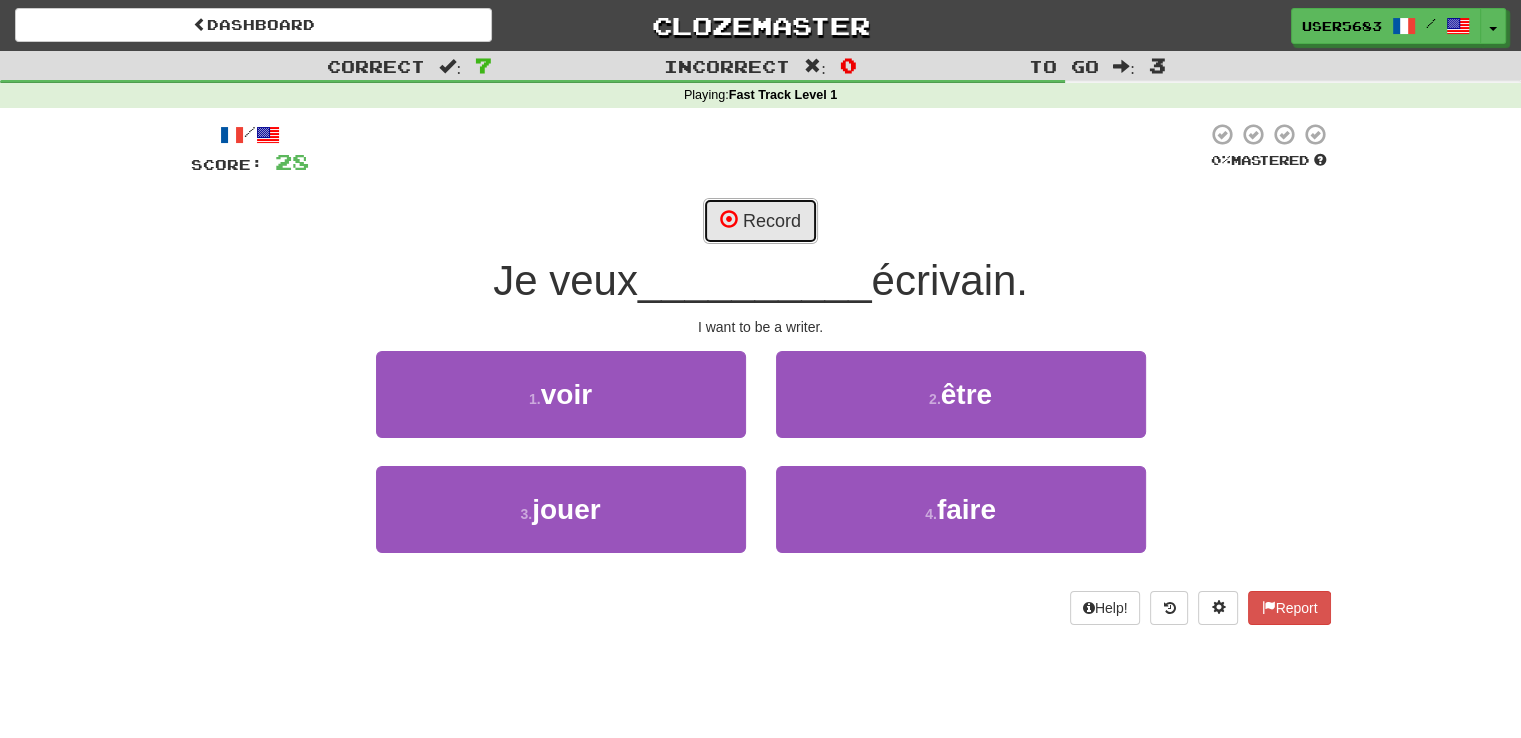 click on "Record" at bounding box center (760, 221) 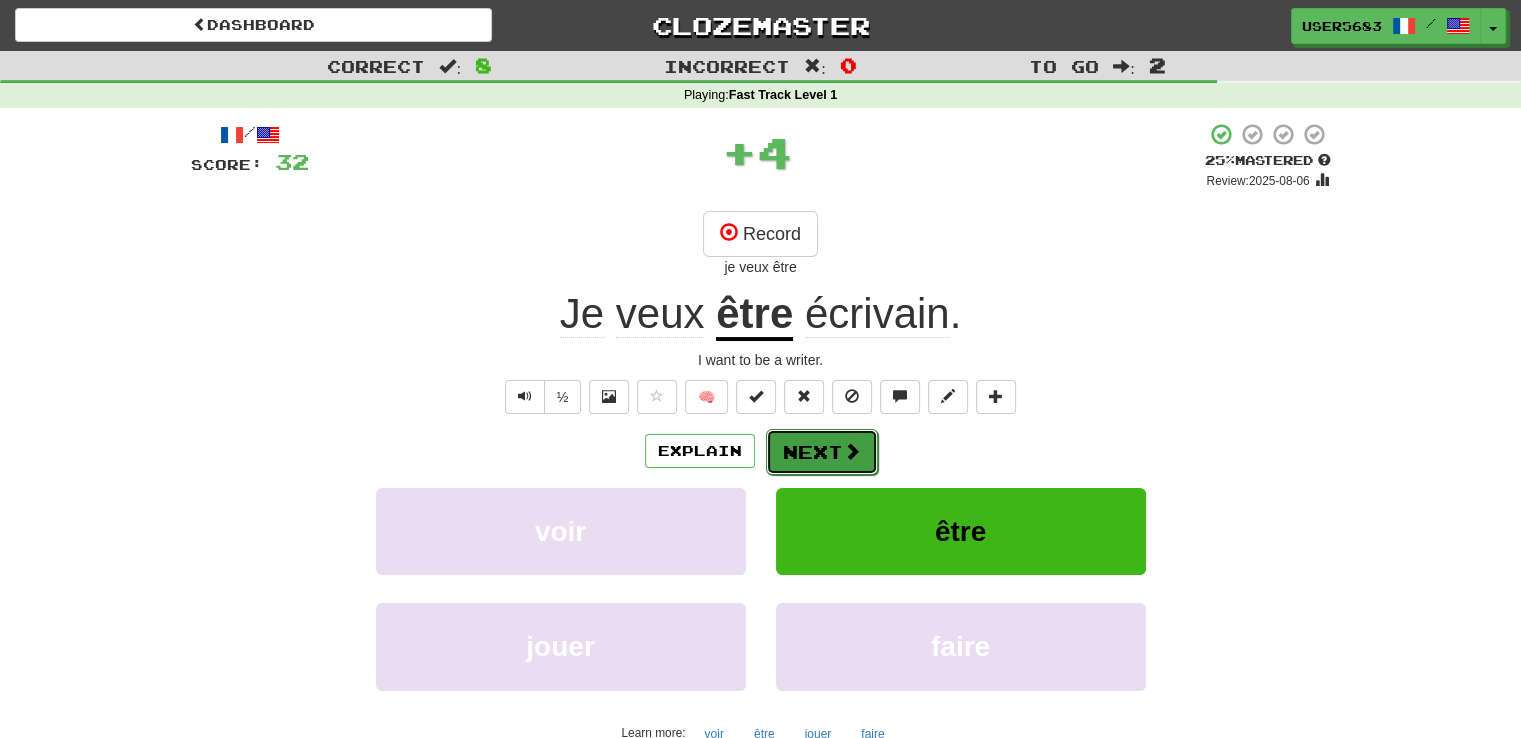 click on "Next" at bounding box center (822, 452) 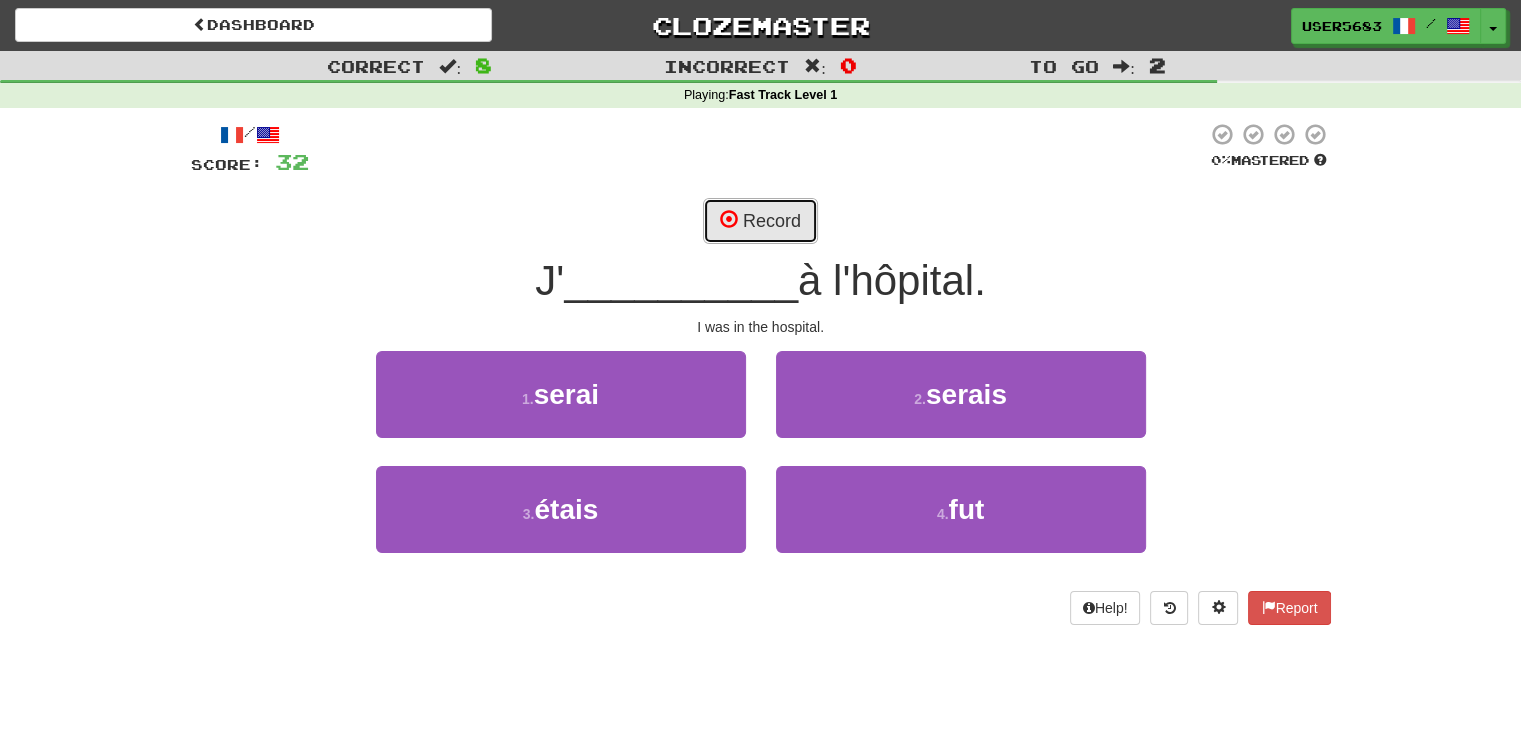 click on "Record" at bounding box center (760, 221) 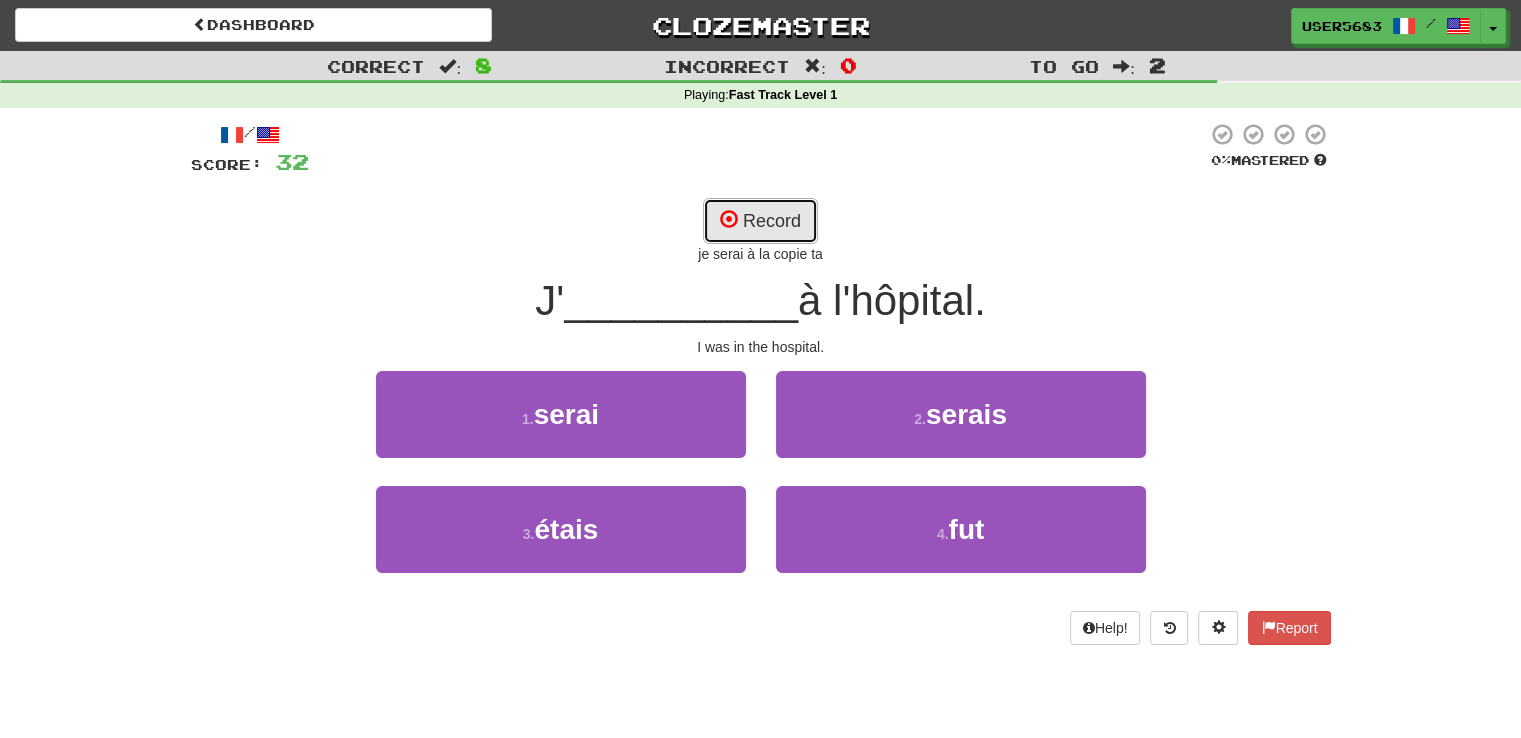 click on "Record" at bounding box center (760, 221) 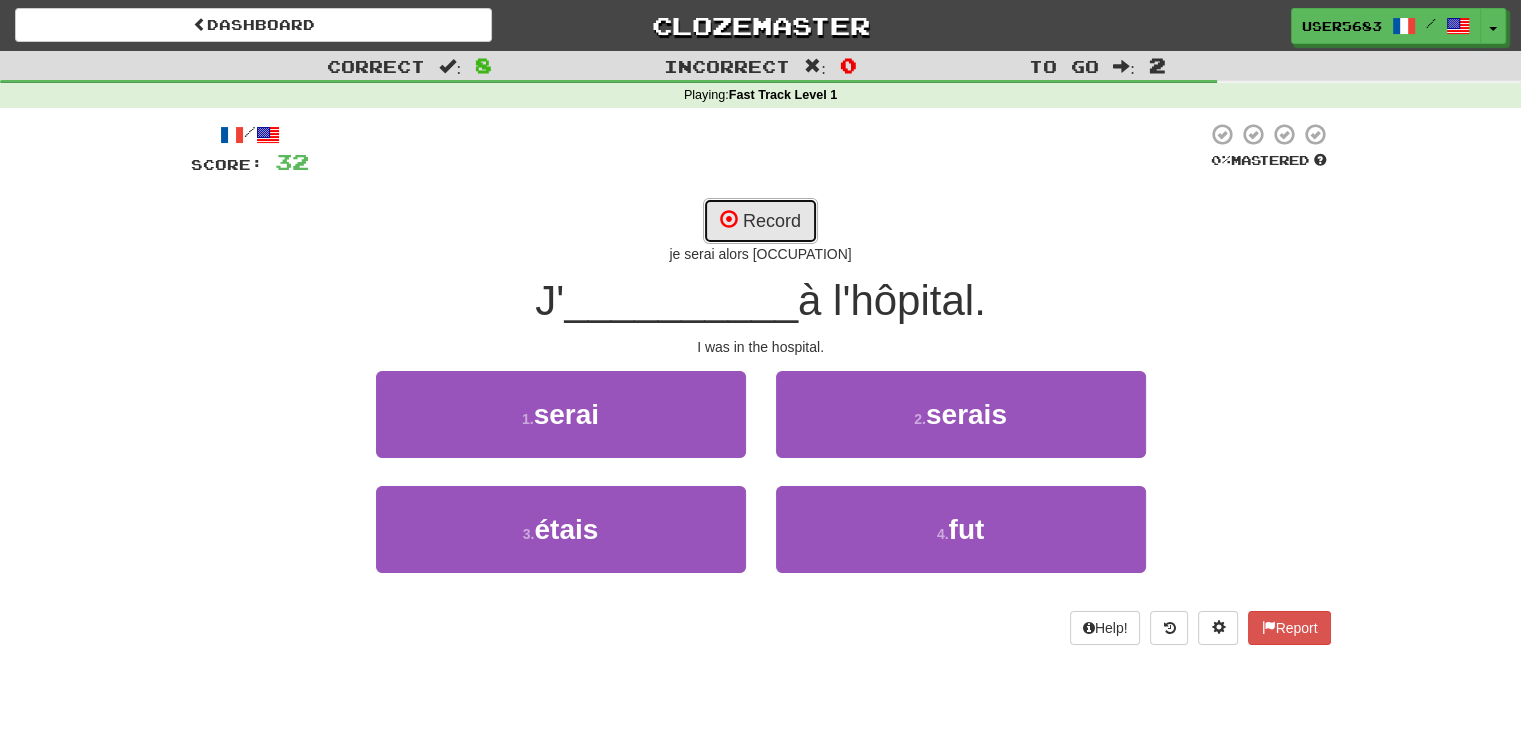 click on "Record" at bounding box center [760, 221] 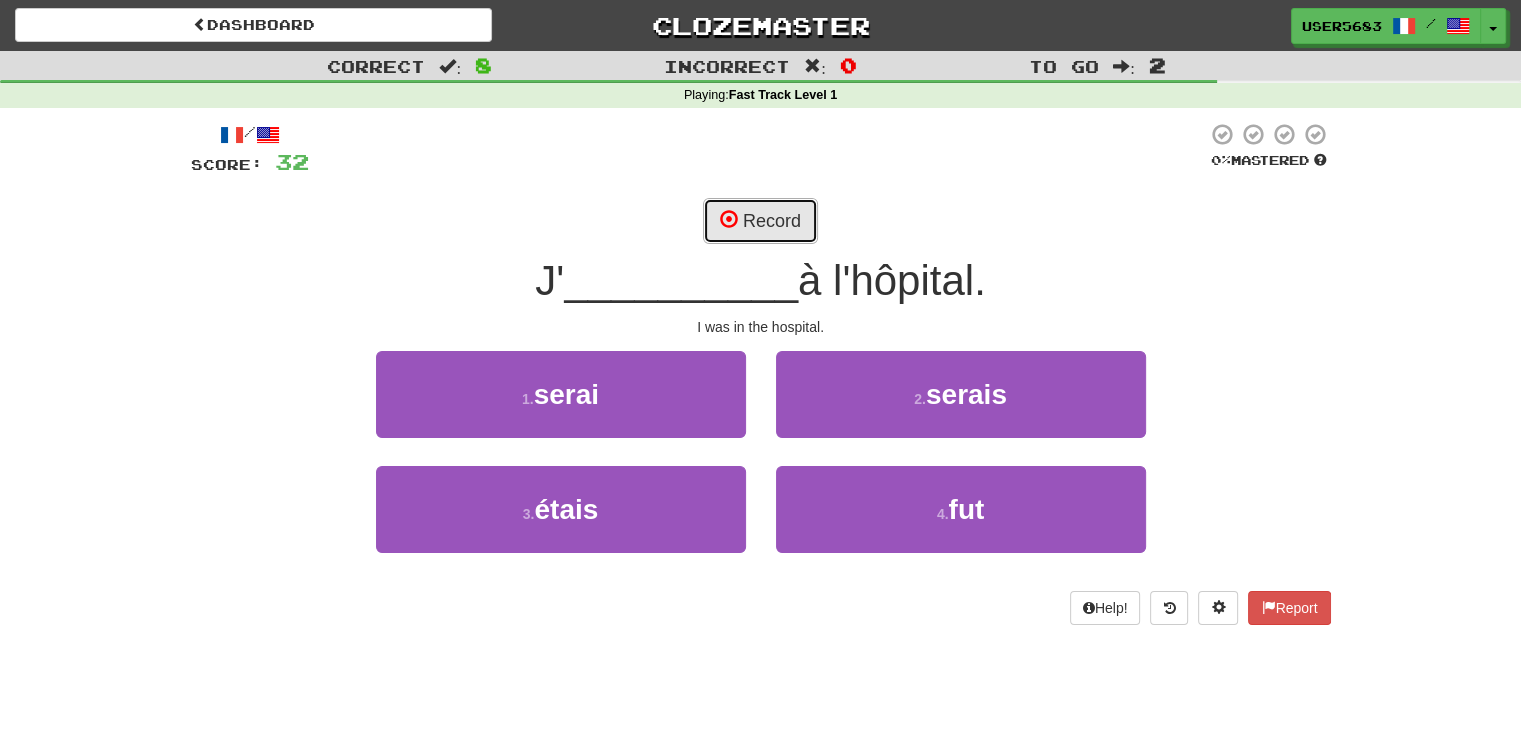 click on "Record" at bounding box center [760, 221] 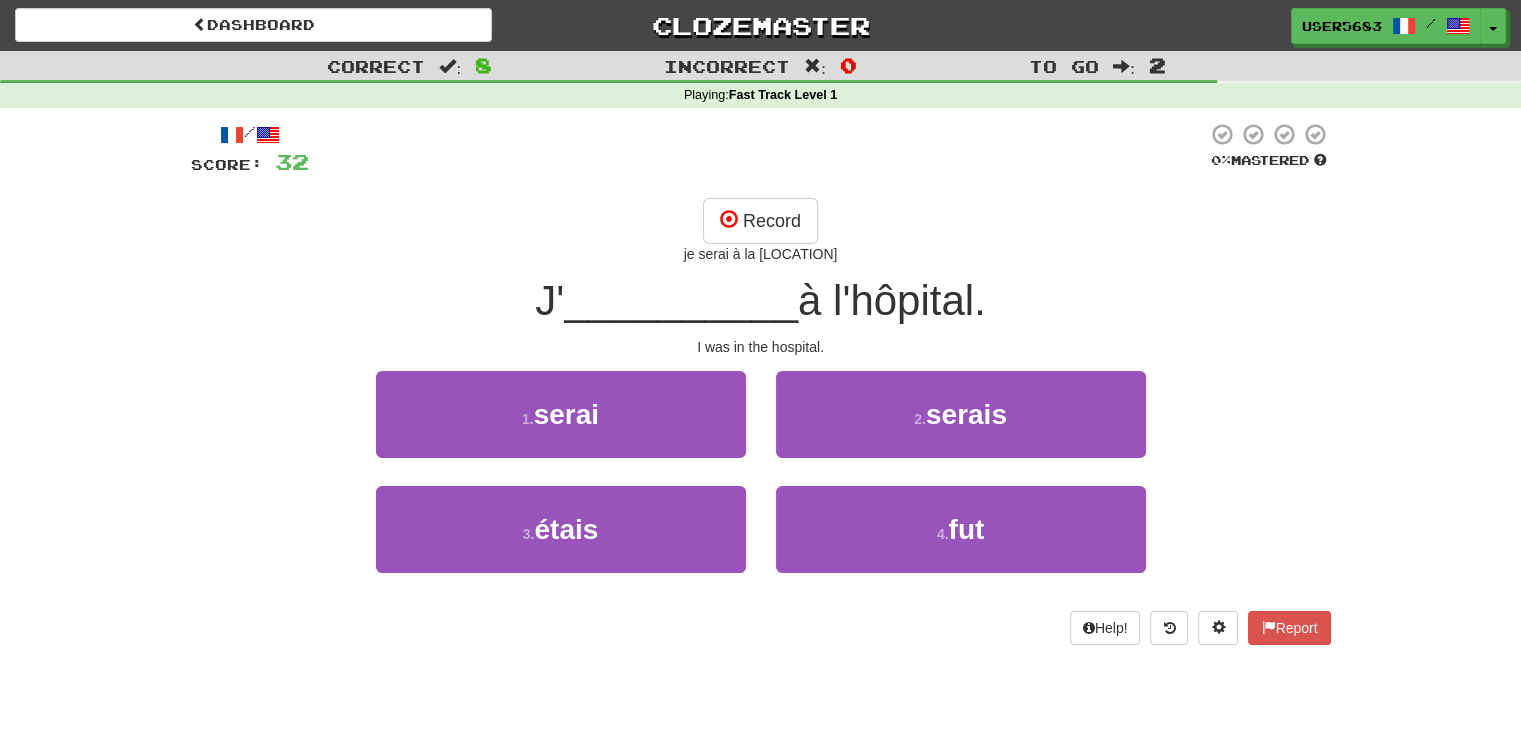 click on "à l'hôpital." at bounding box center (892, 300) 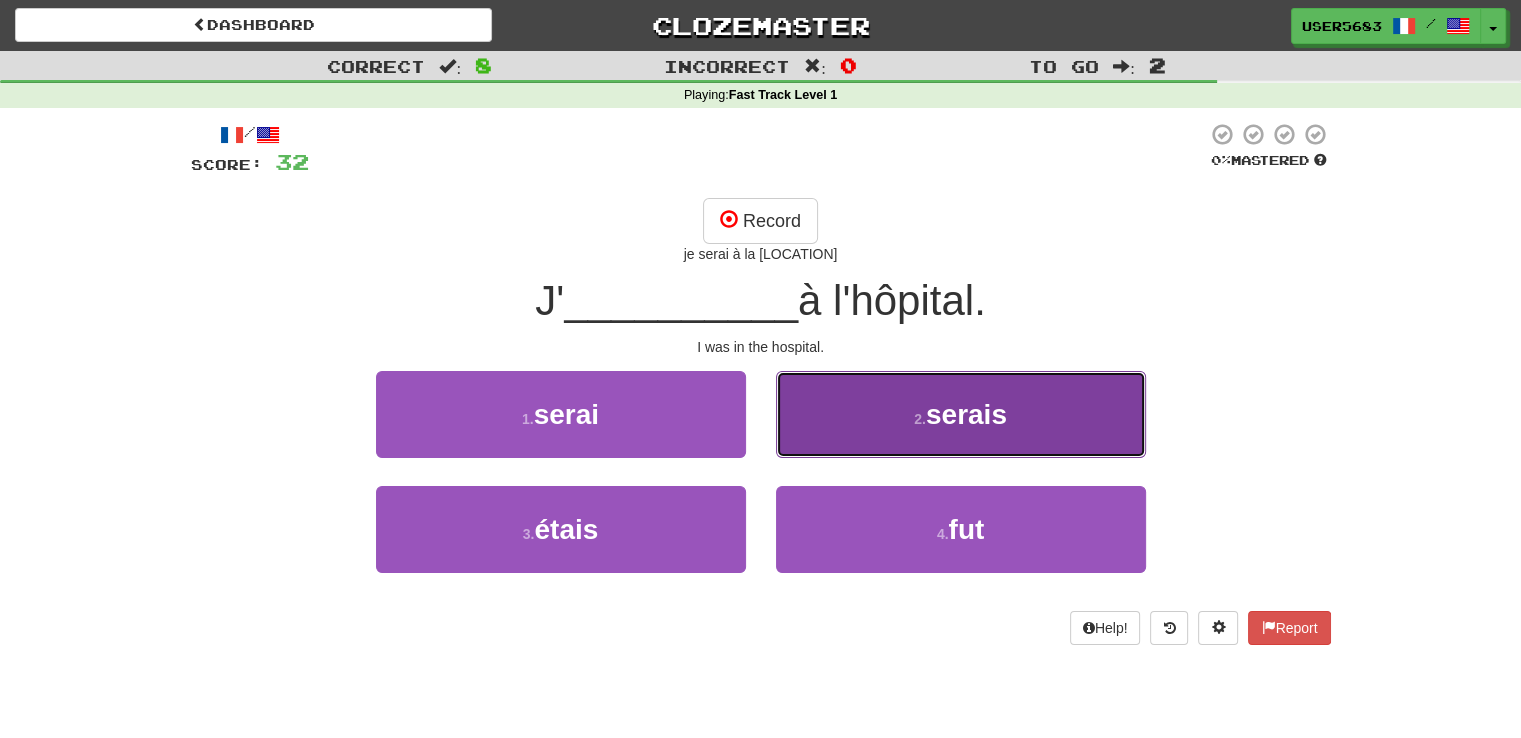 click on "2 .  serais" at bounding box center (961, 414) 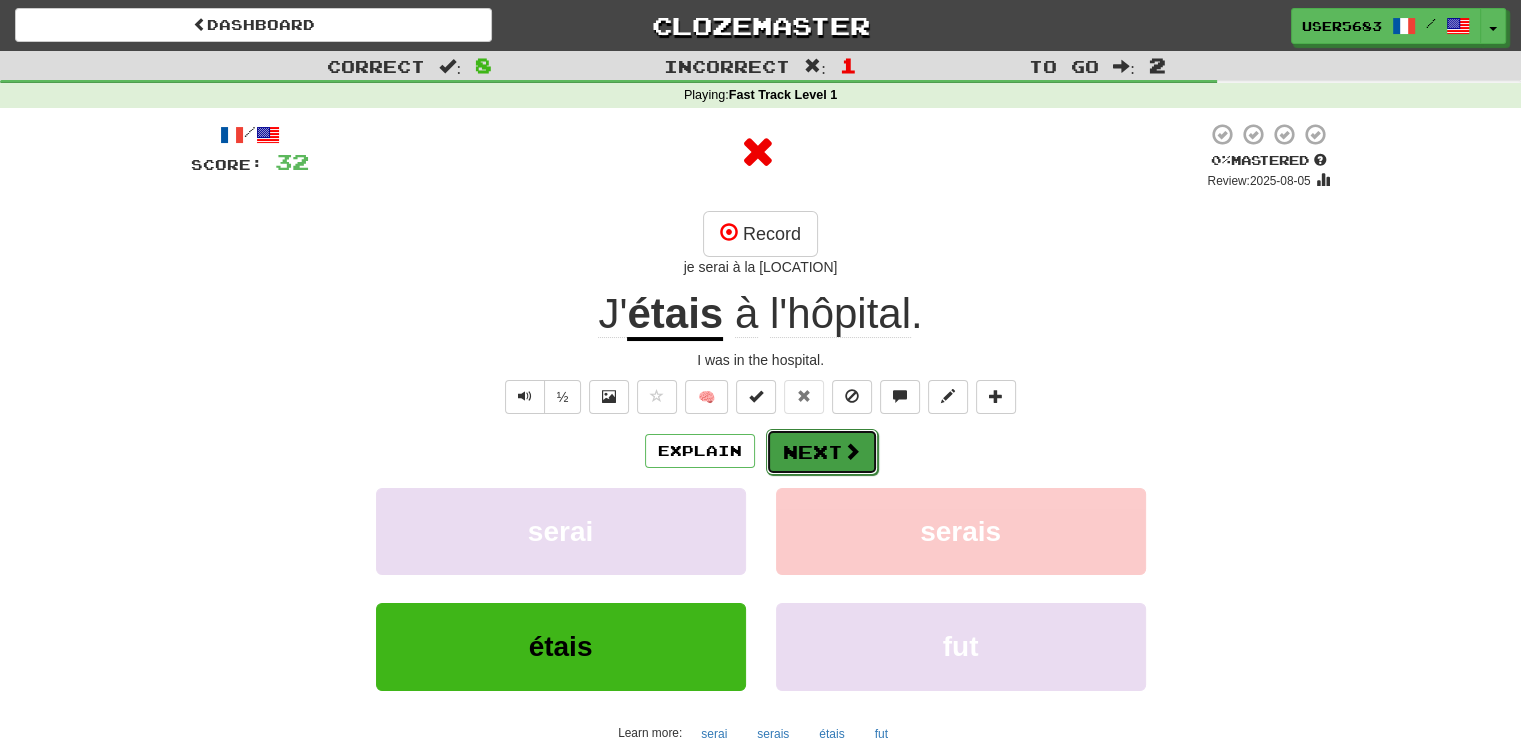 click on "Next" at bounding box center [822, 452] 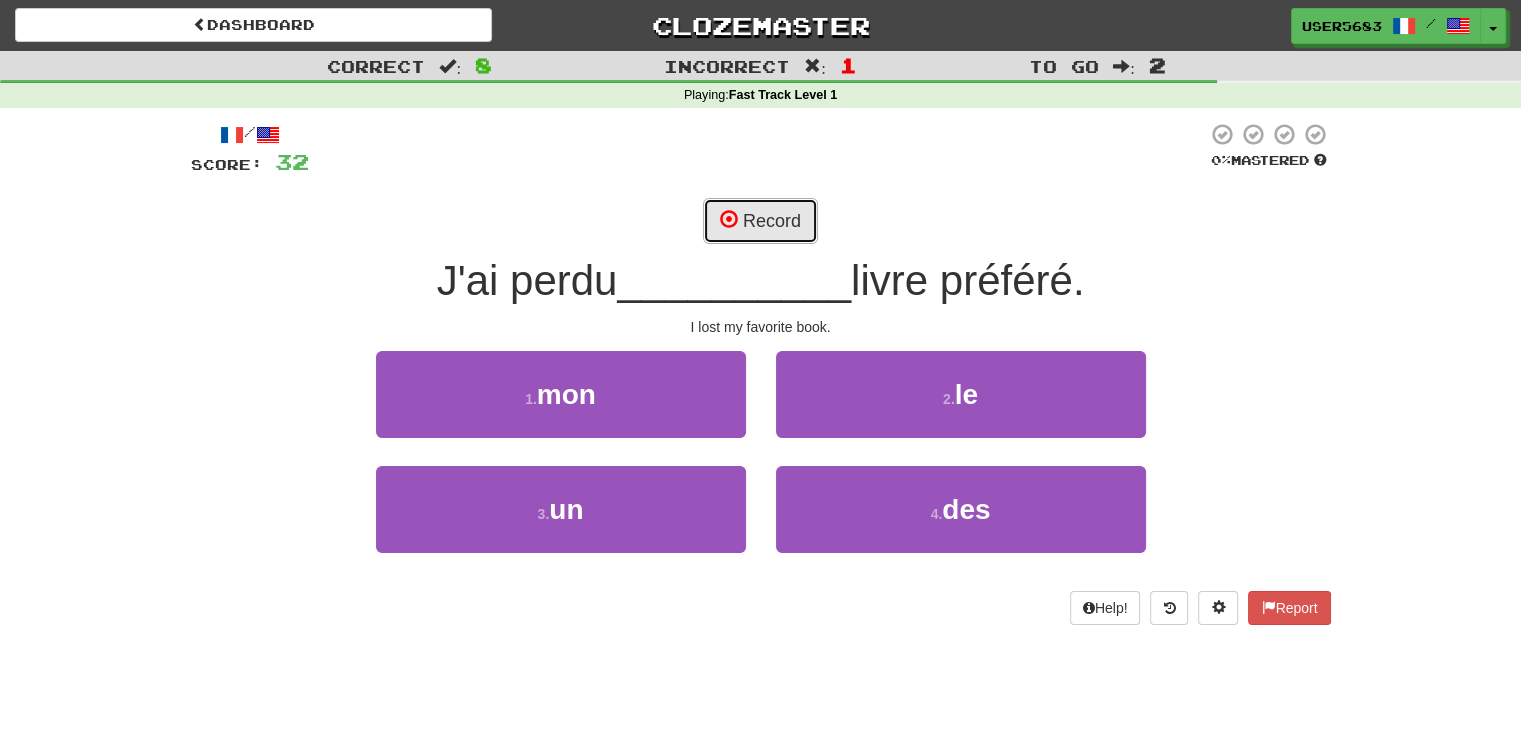 click on "Record" at bounding box center (760, 221) 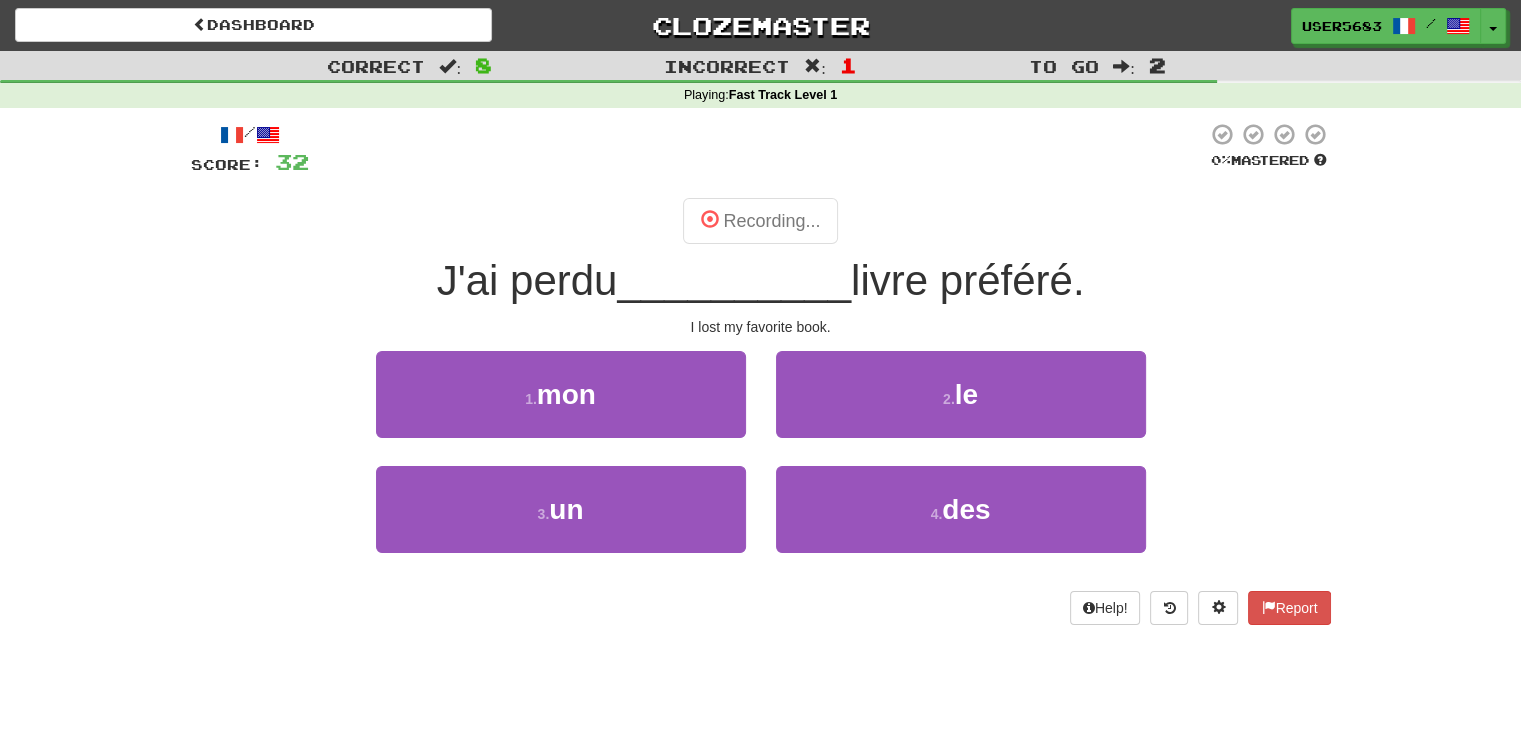 click on "Recording..." at bounding box center (761, 221) 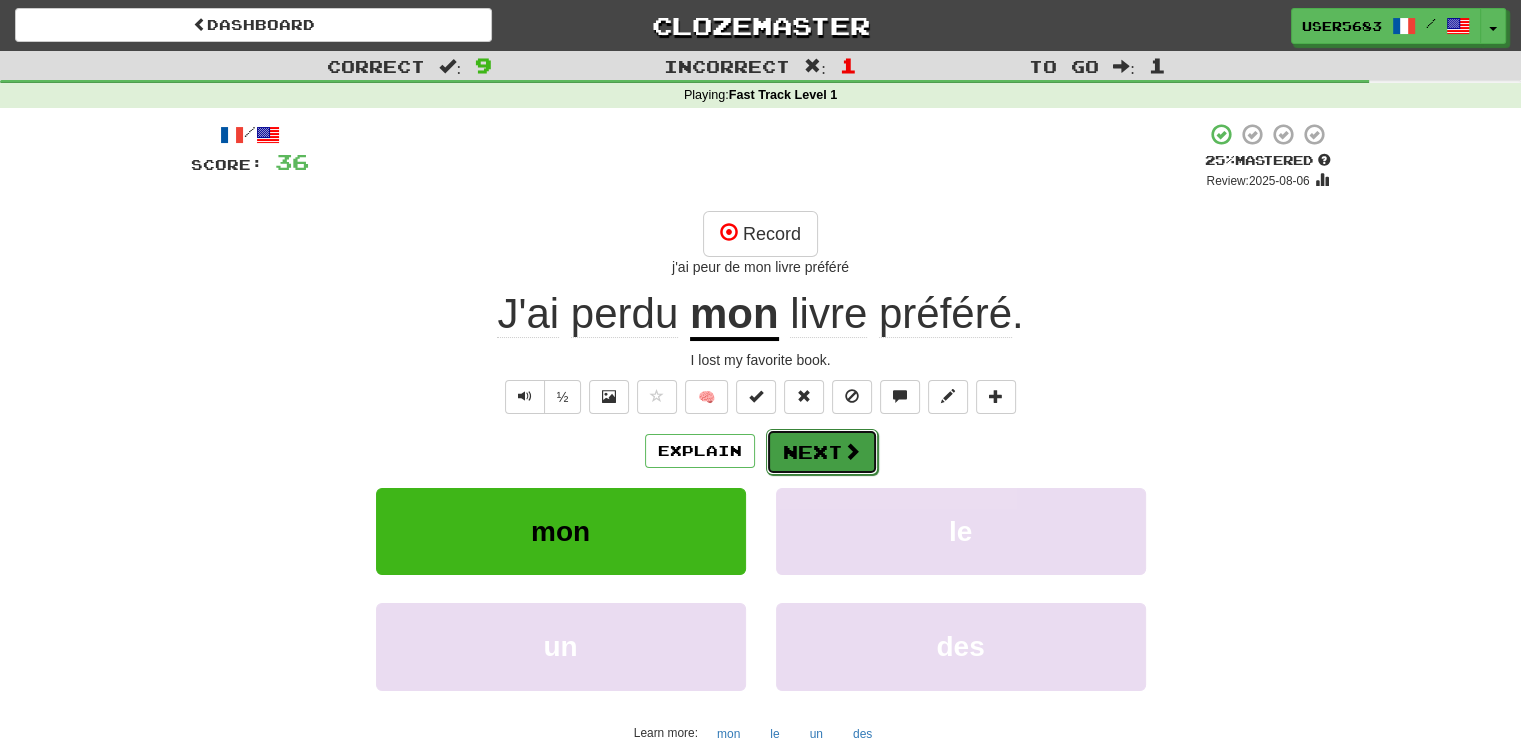 click on "Next" at bounding box center (822, 452) 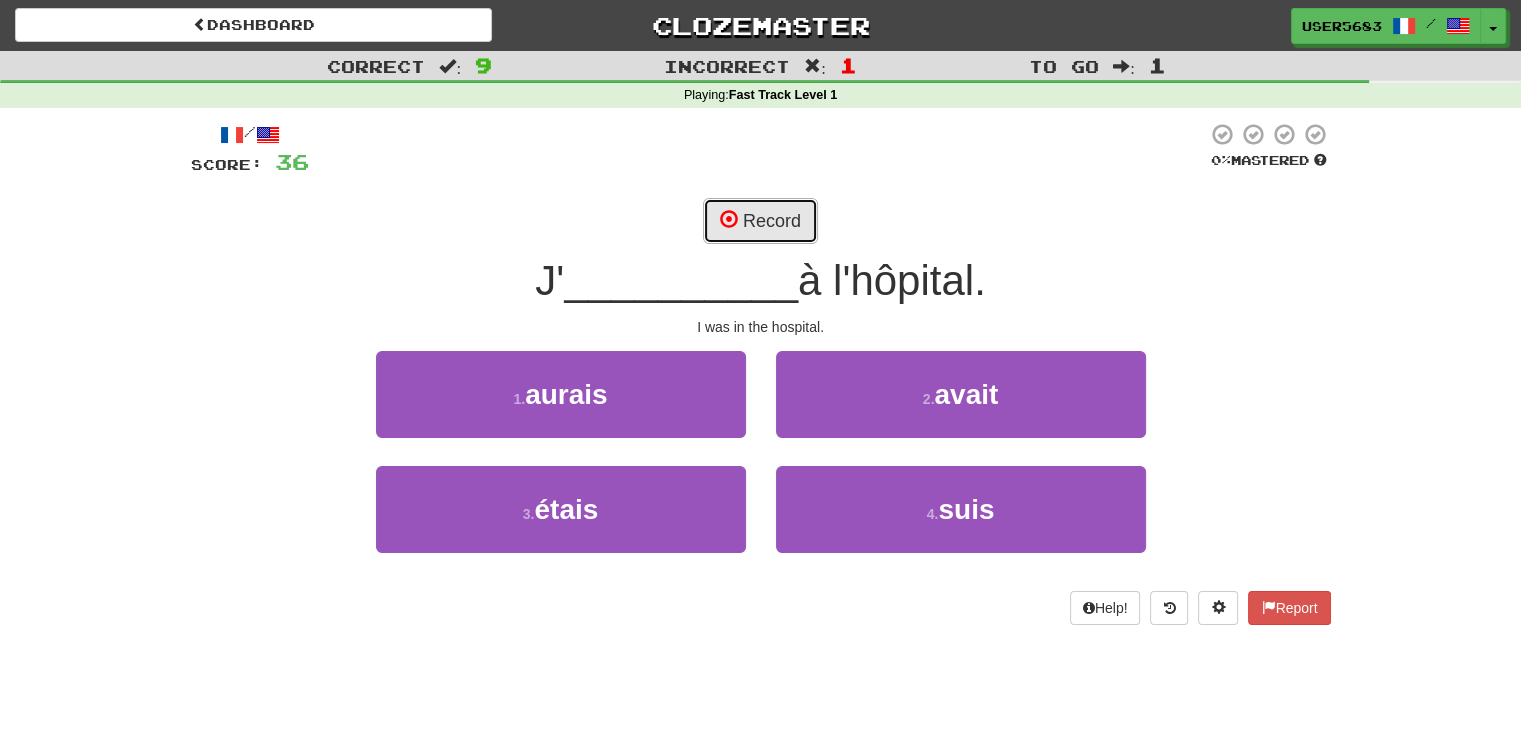 click on "Record" at bounding box center [760, 221] 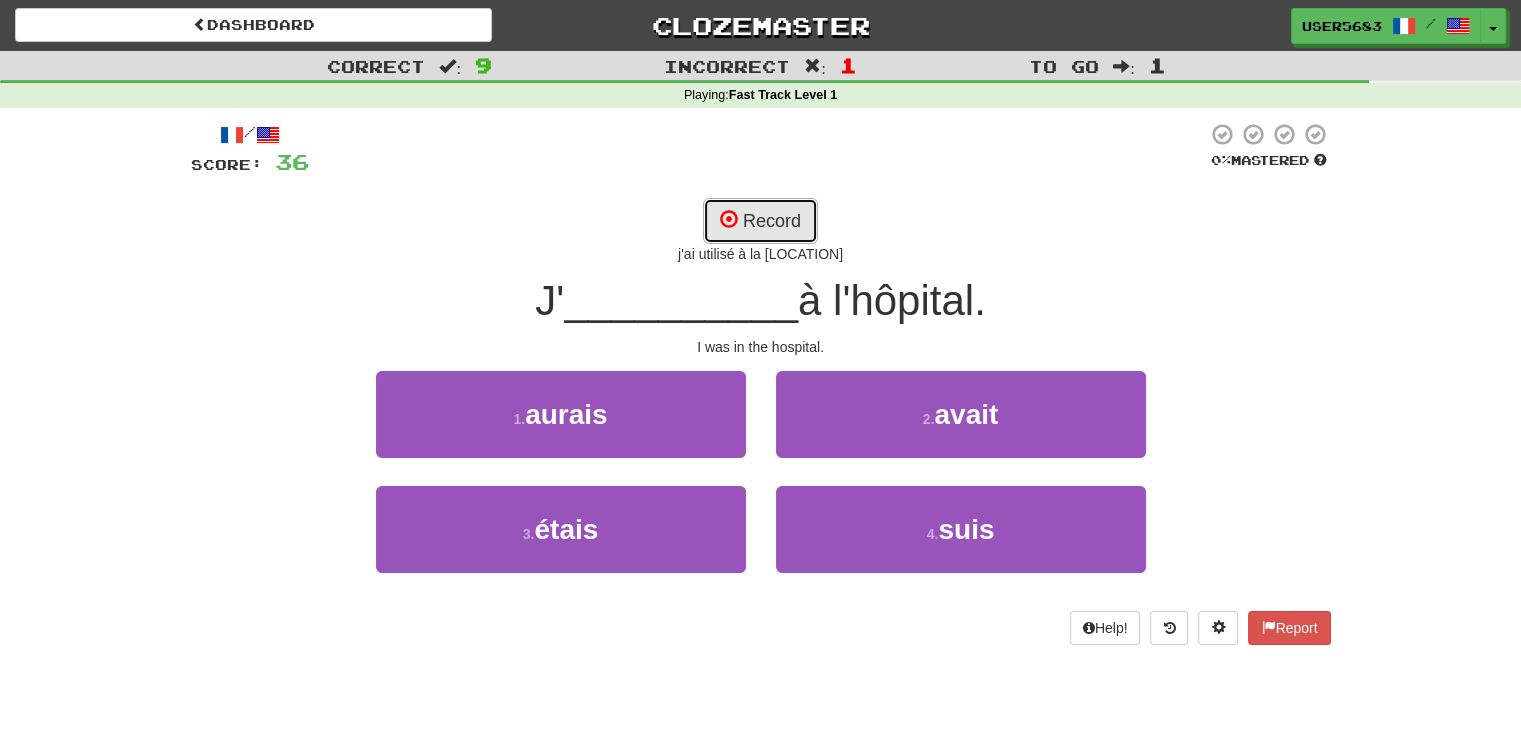 click on "Record" at bounding box center (760, 221) 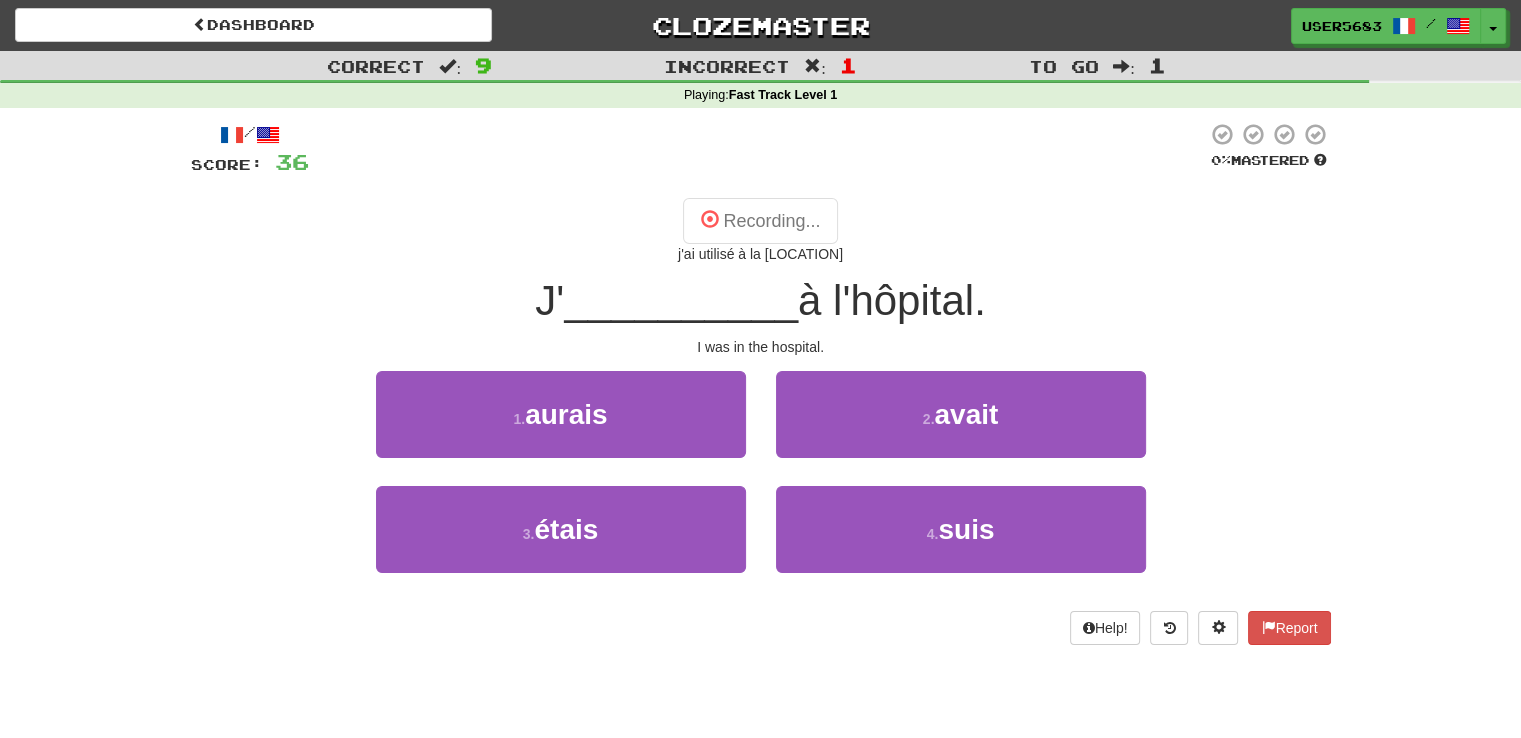 click on "/  Score:   36 0 %  Mastered   Recording... j'ai utilisé à la hôpital J' __________  à l'hôpital. I was in the hospital. 1 .  aurais 2 .  avait 3 .  étais 4 .  suis  Help!  Report" at bounding box center [761, 383] 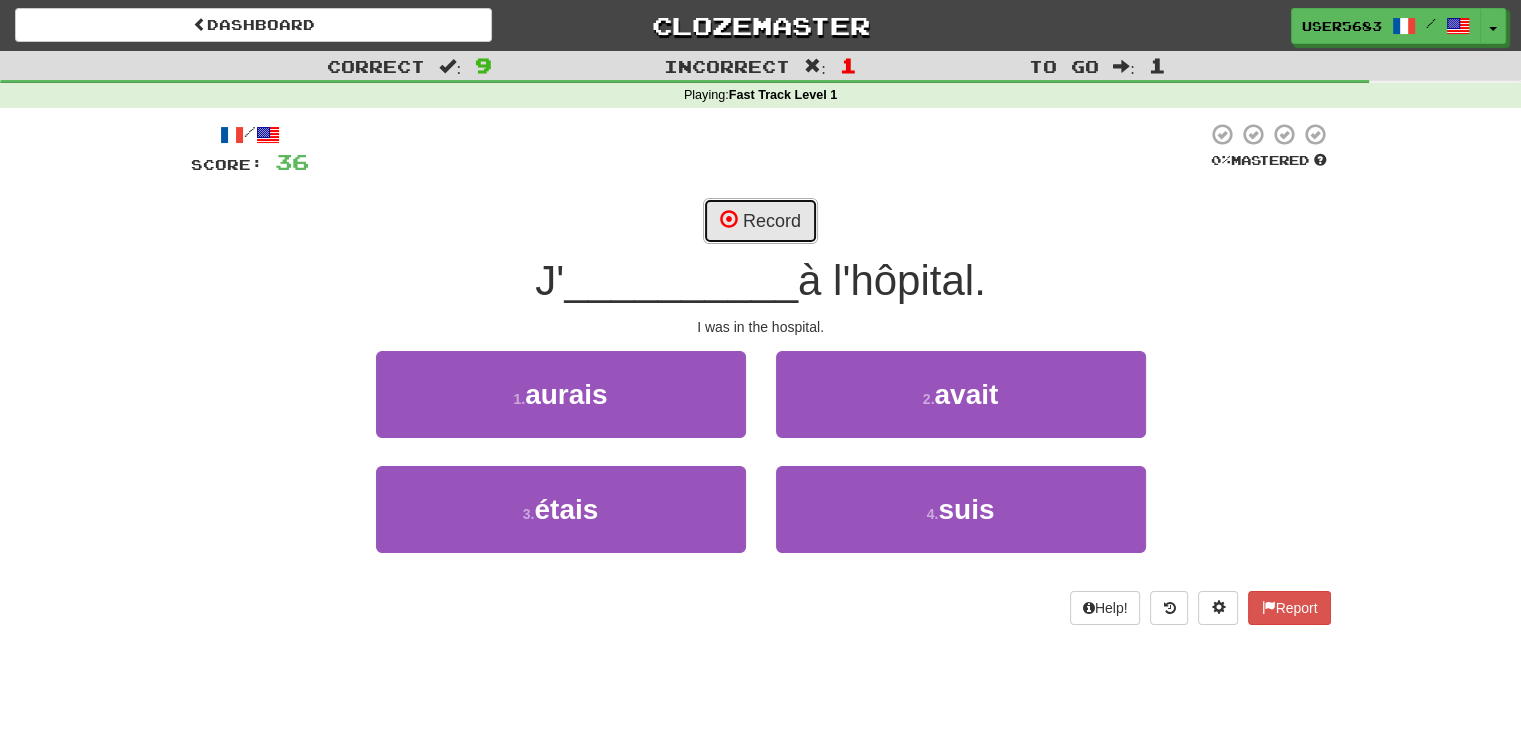 click on "Record" at bounding box center (760, 221) 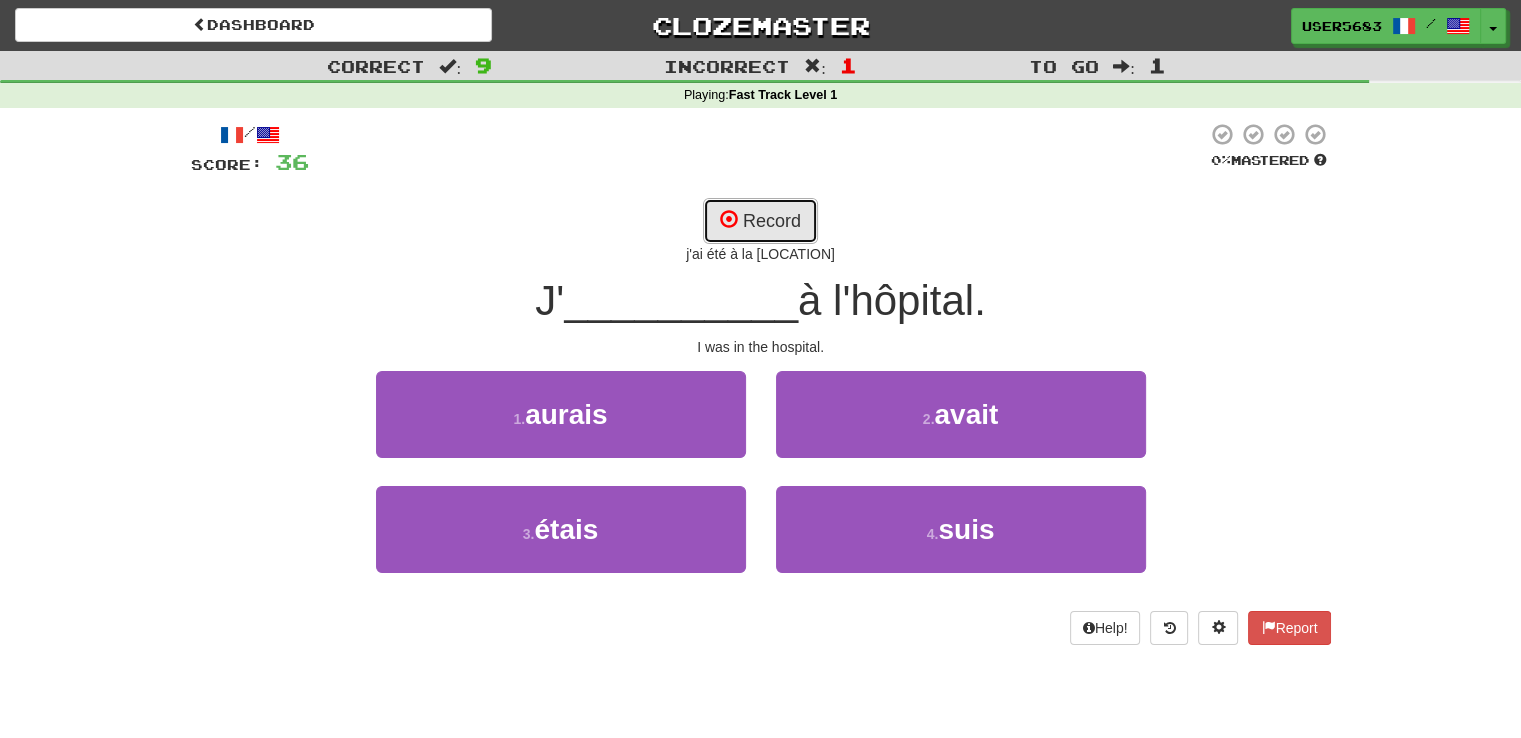 click on "Record" at bounding box center [760, 221] 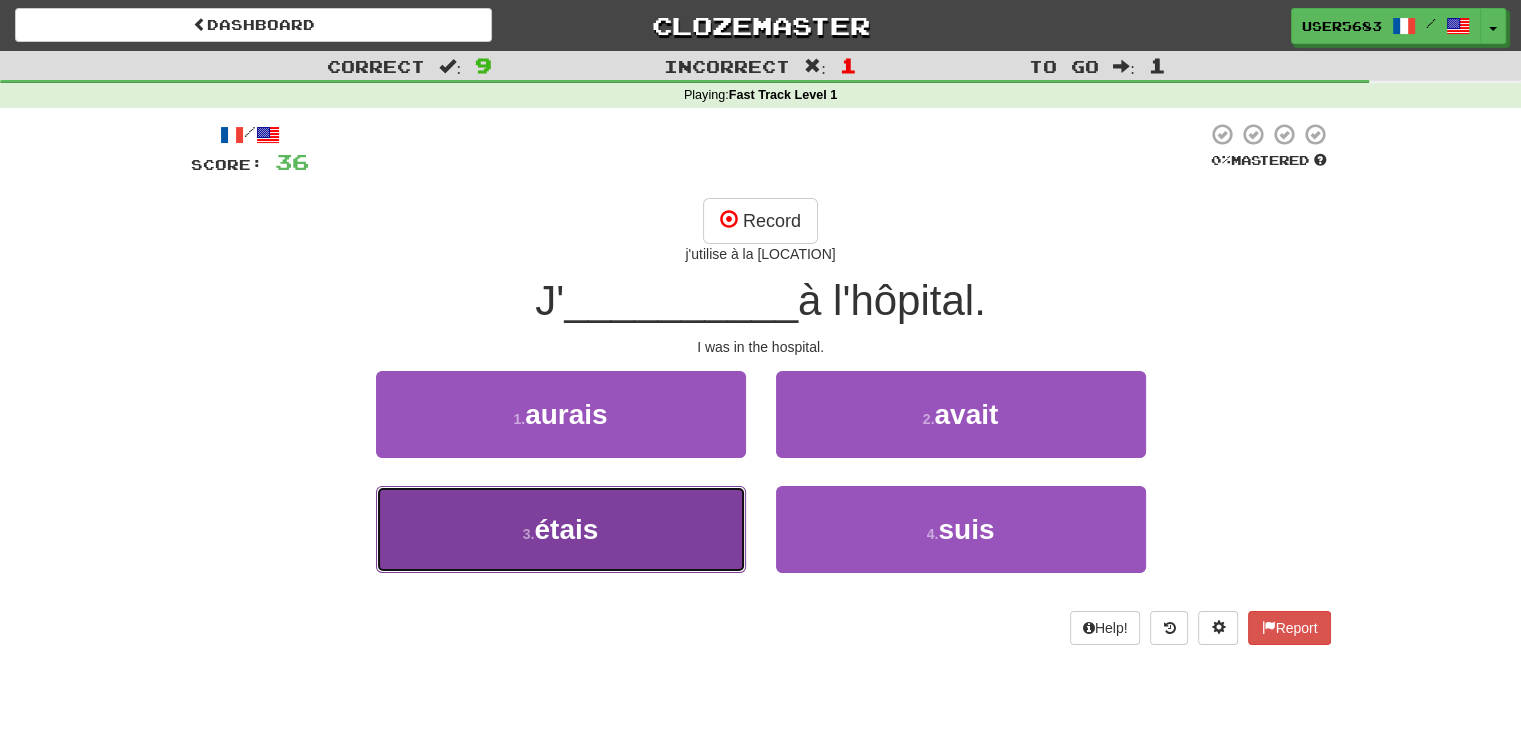 click on "3 .  étais" at bounding box center (561, 529) 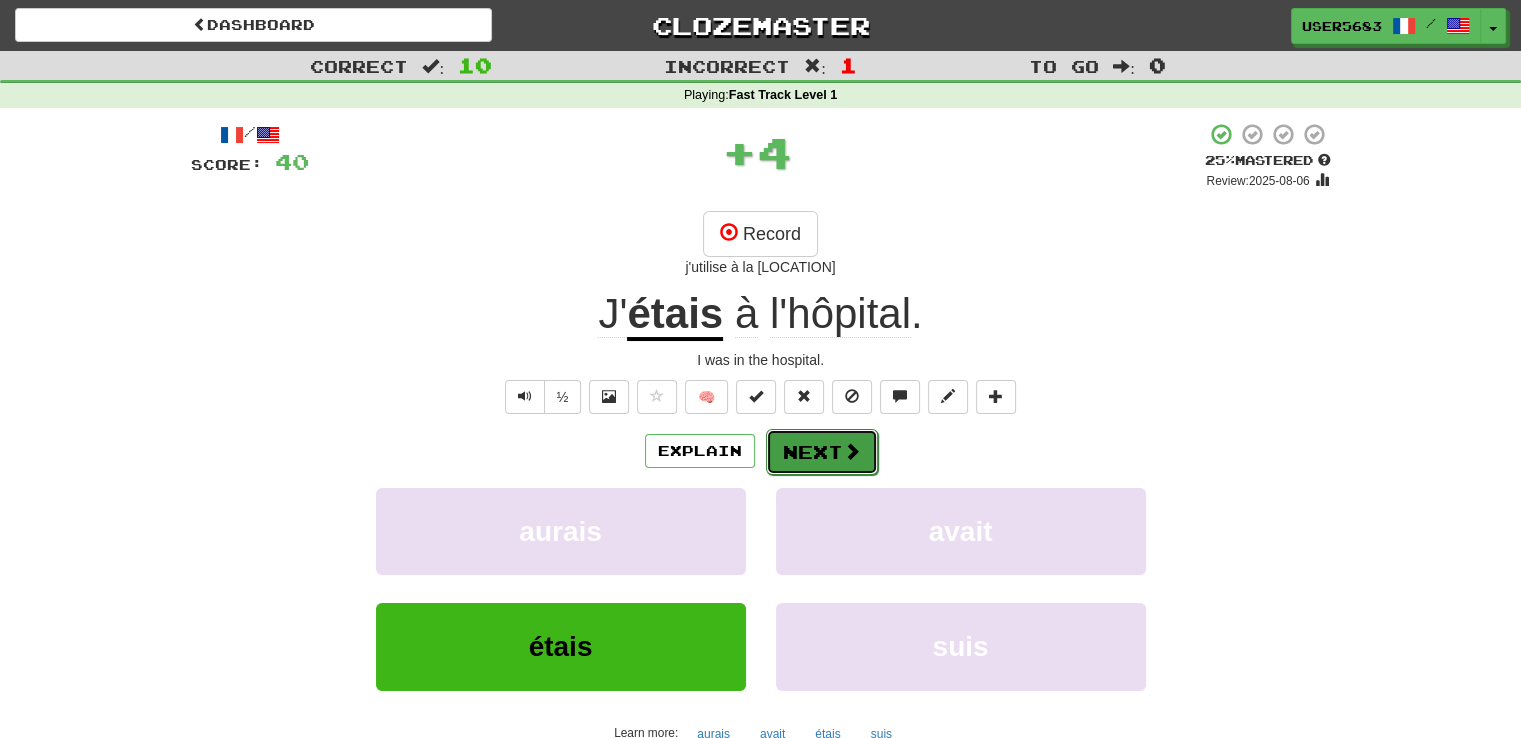 click on "Next" at bounding box center (822, 452) 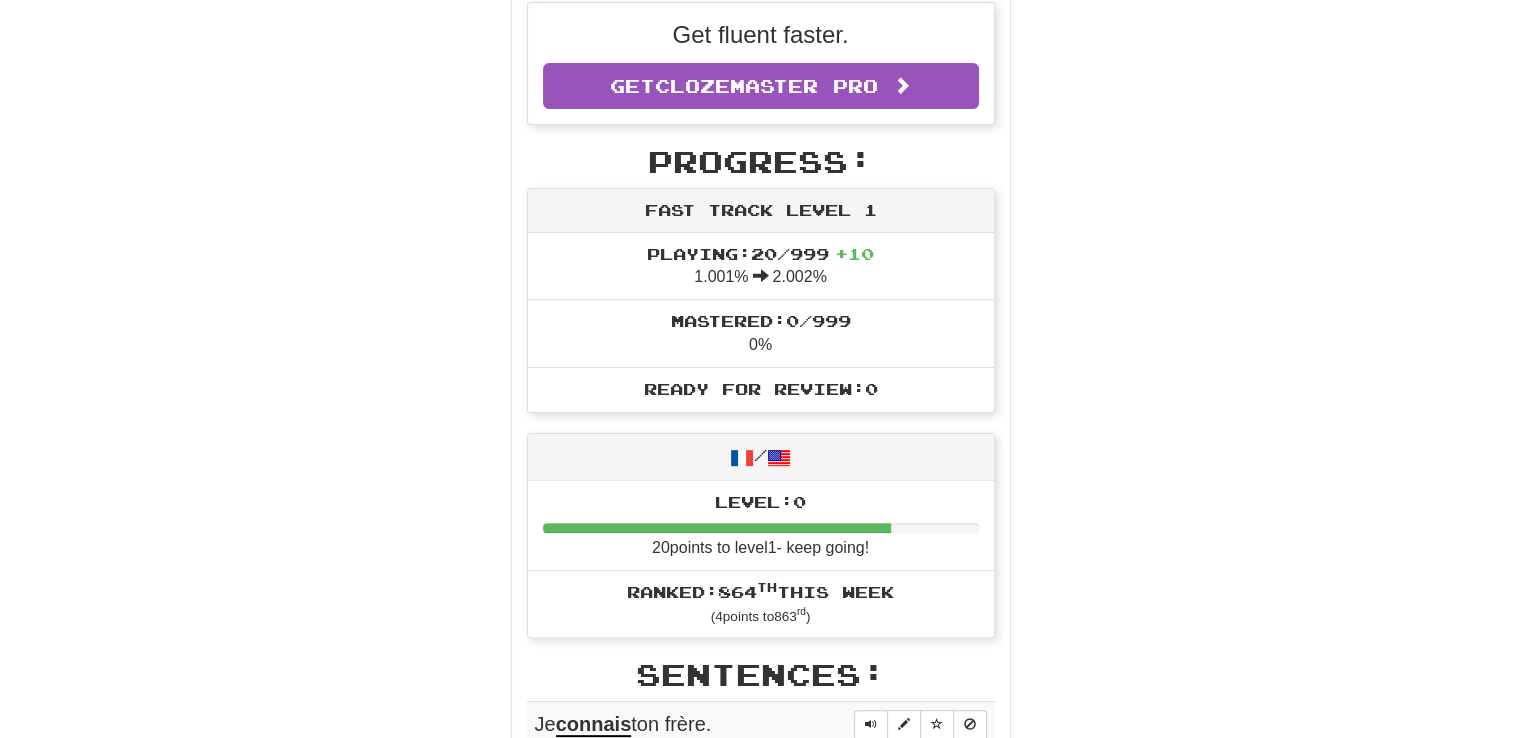 scroll, scrollTop: 0, scrollLeft: 0, axis: both 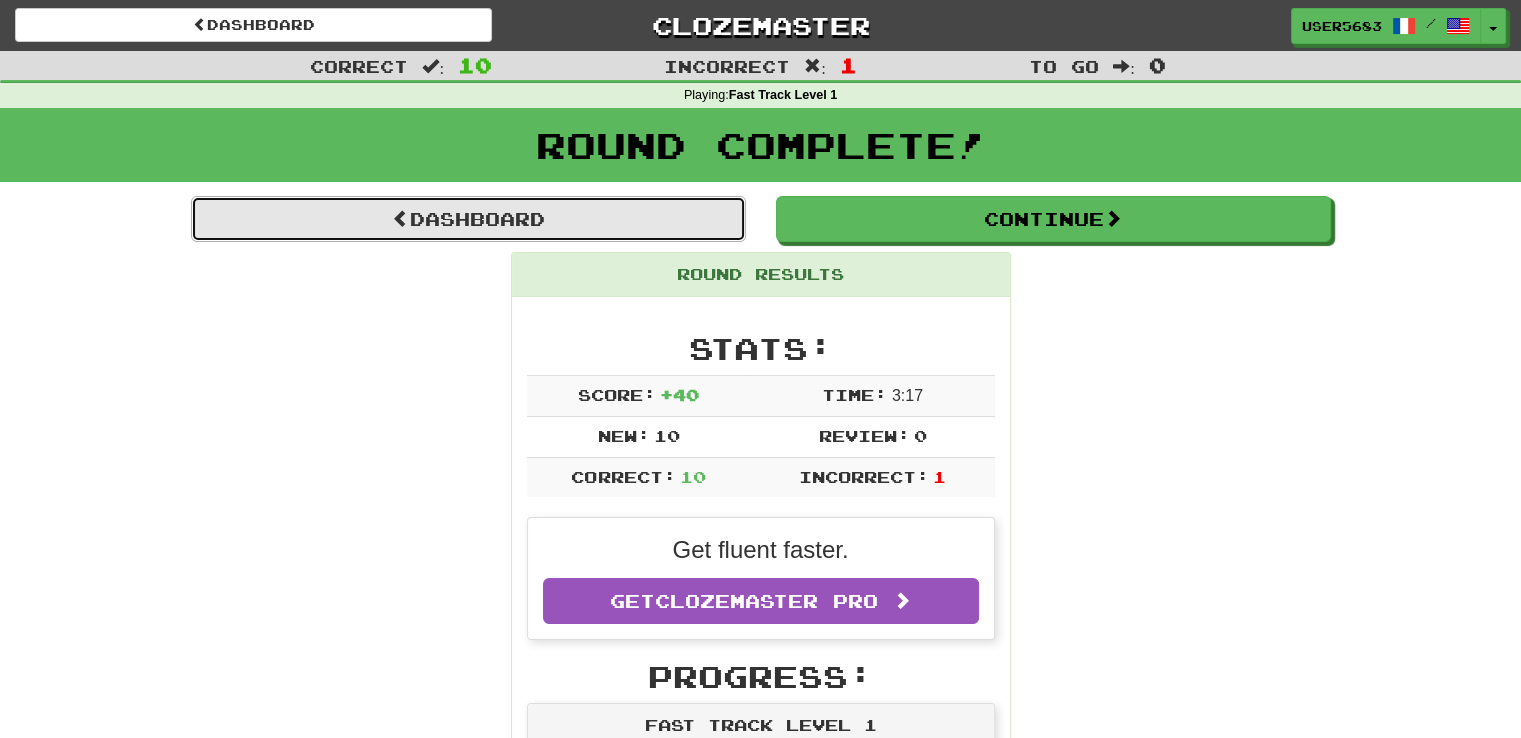click on "Dashboard" at bounding box center [468, 219] 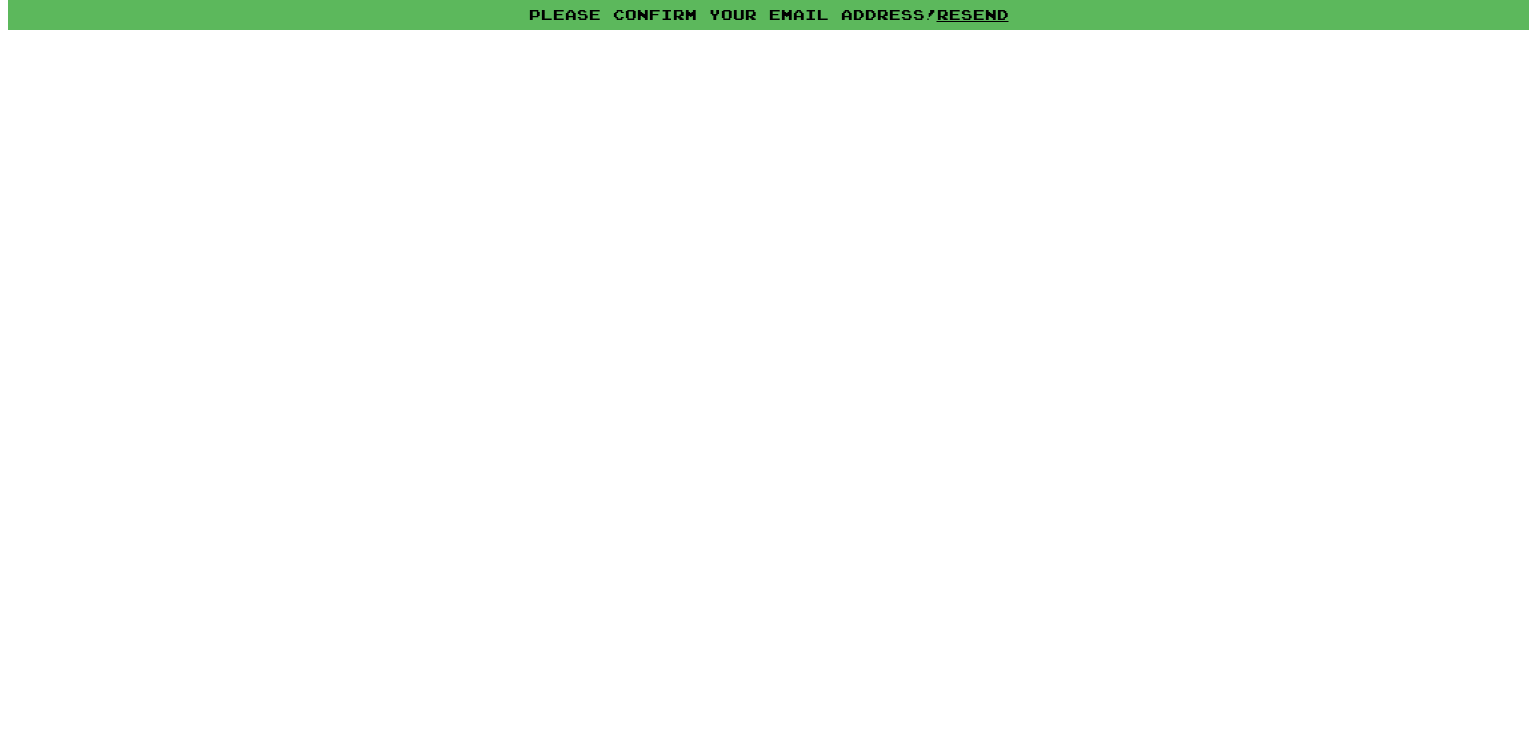 scroll, scrollTop: 0, scrollLeft: 0, axis: both 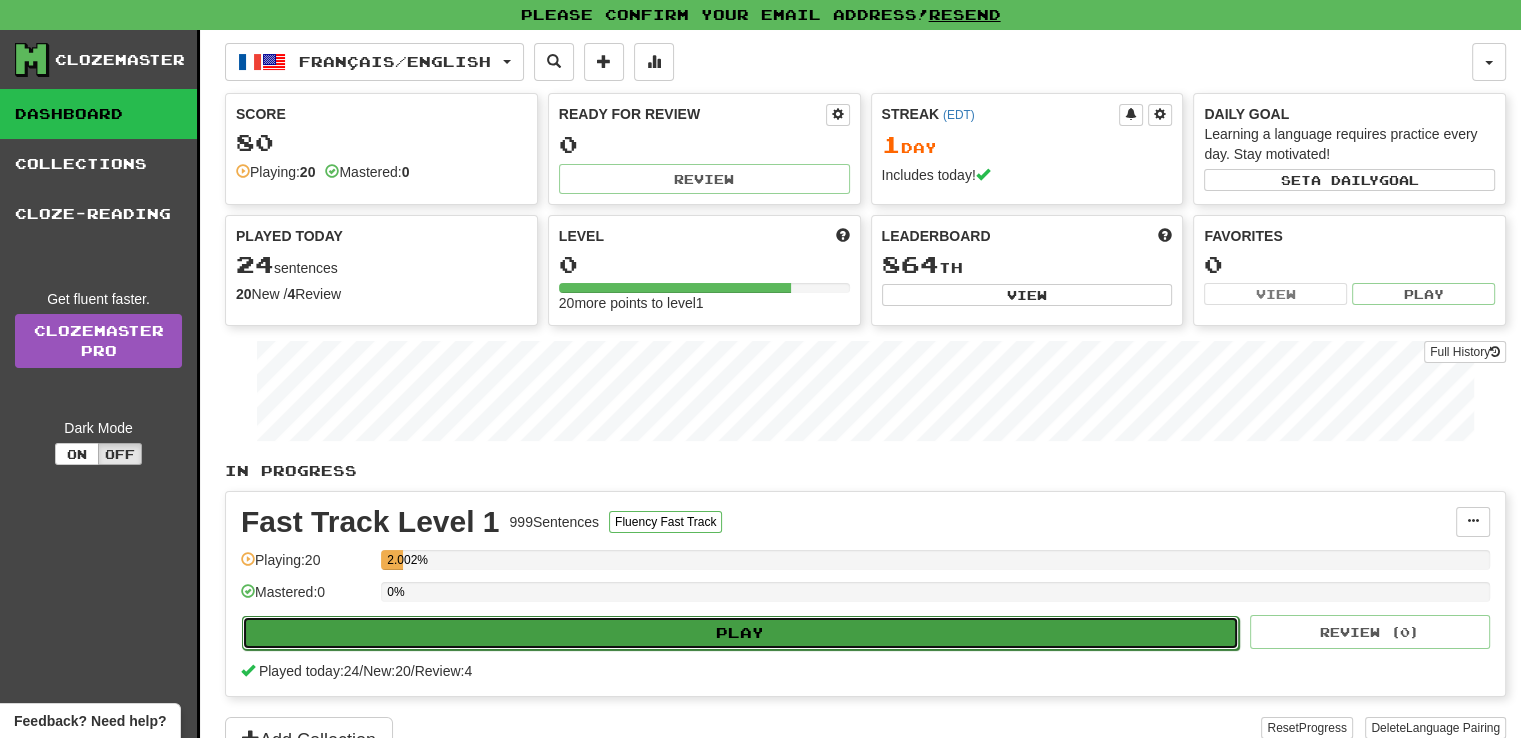 click on "Play" at bounding box center (740, 633) 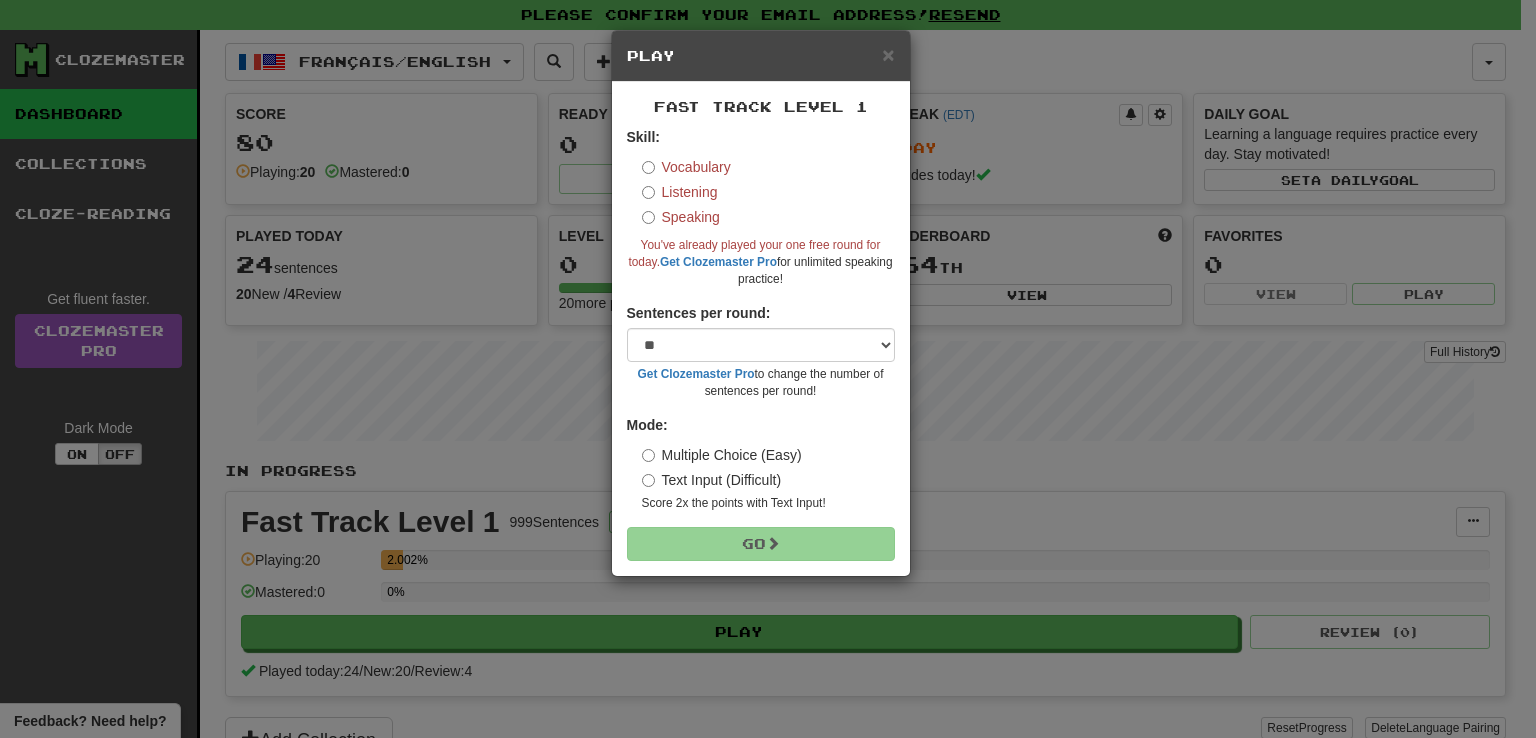 click on "Listening" at bounding box center (680, 192) 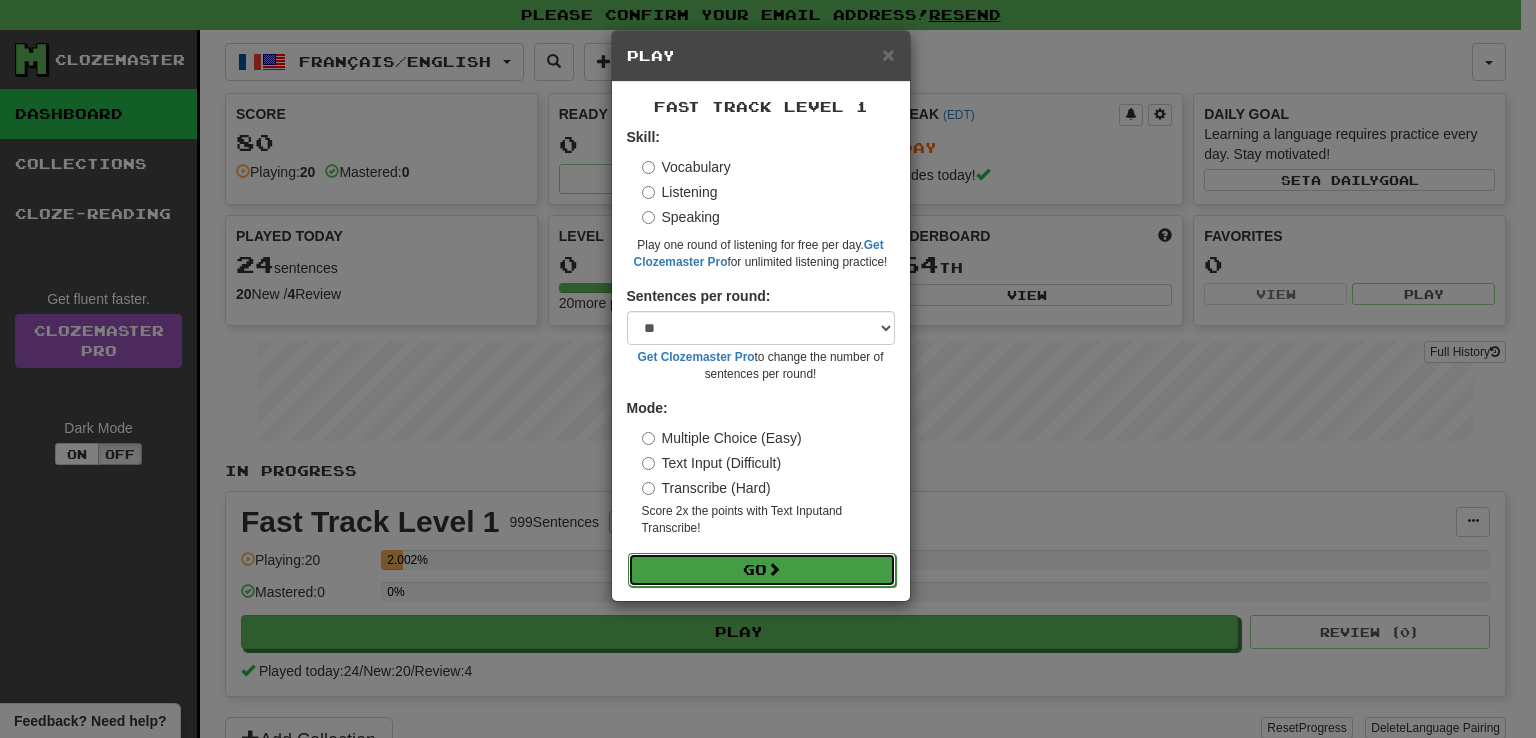 click on "Go" at bounding box center (762, 570) 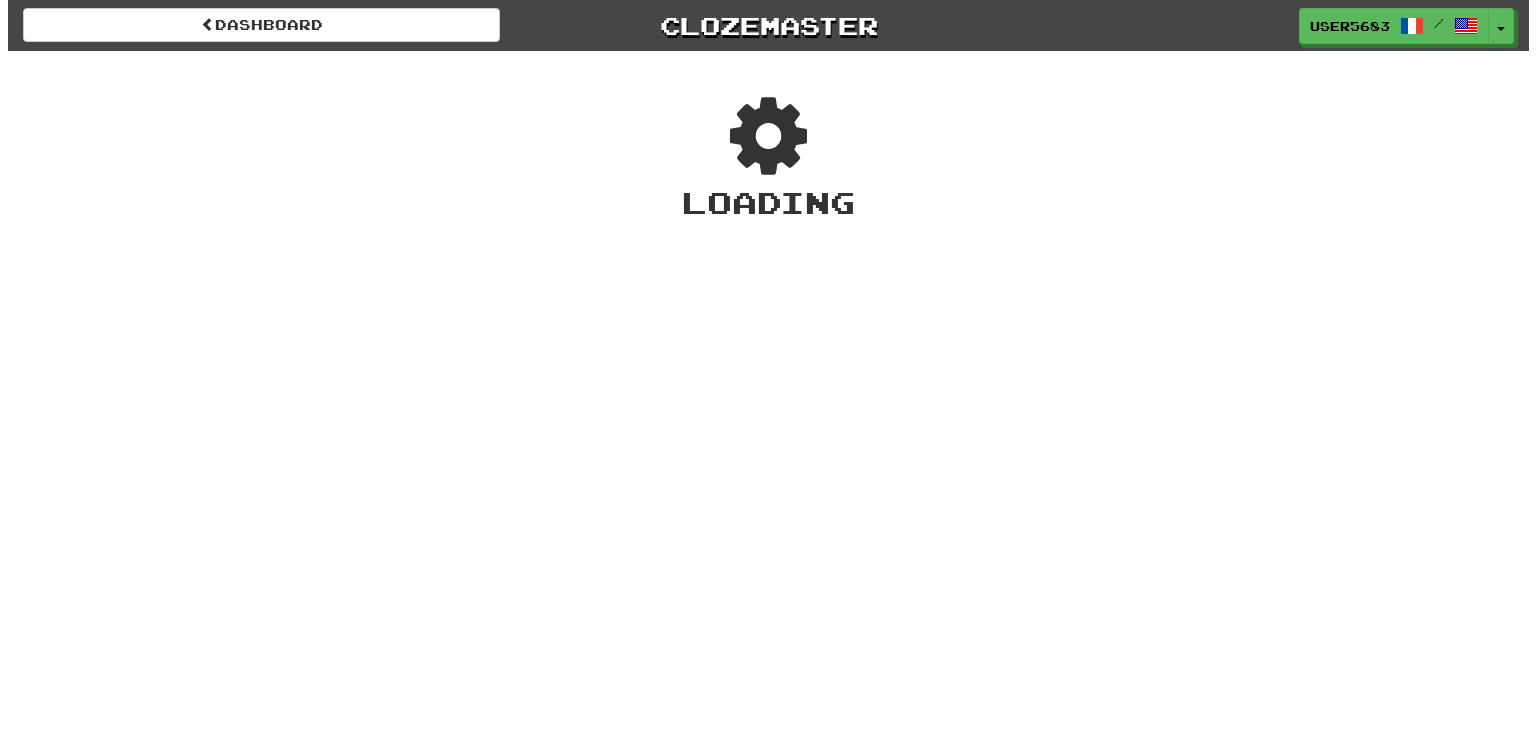 scroll, scrollTop: 0, scrollLeft: 0, axis: both 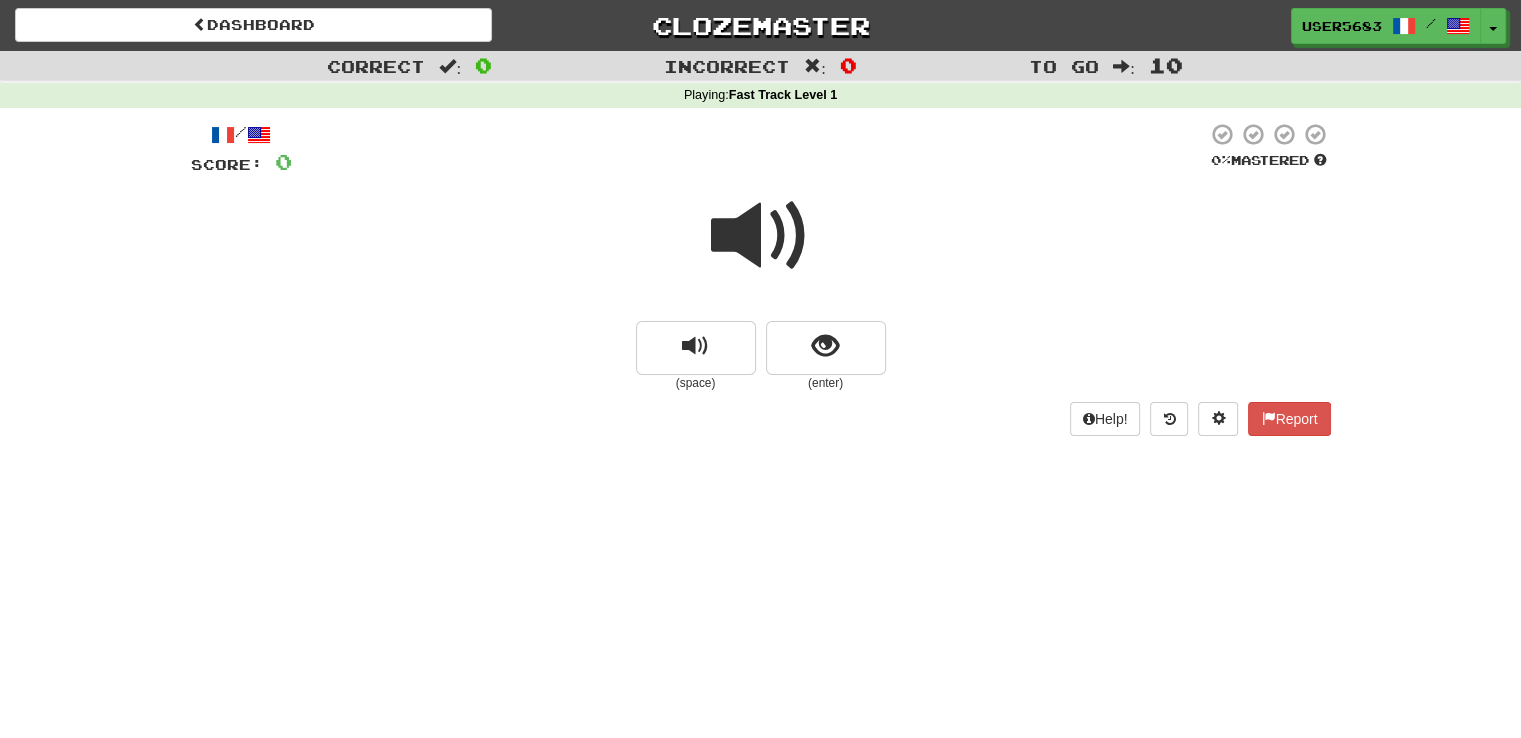 click at bounding box center (761, 236) 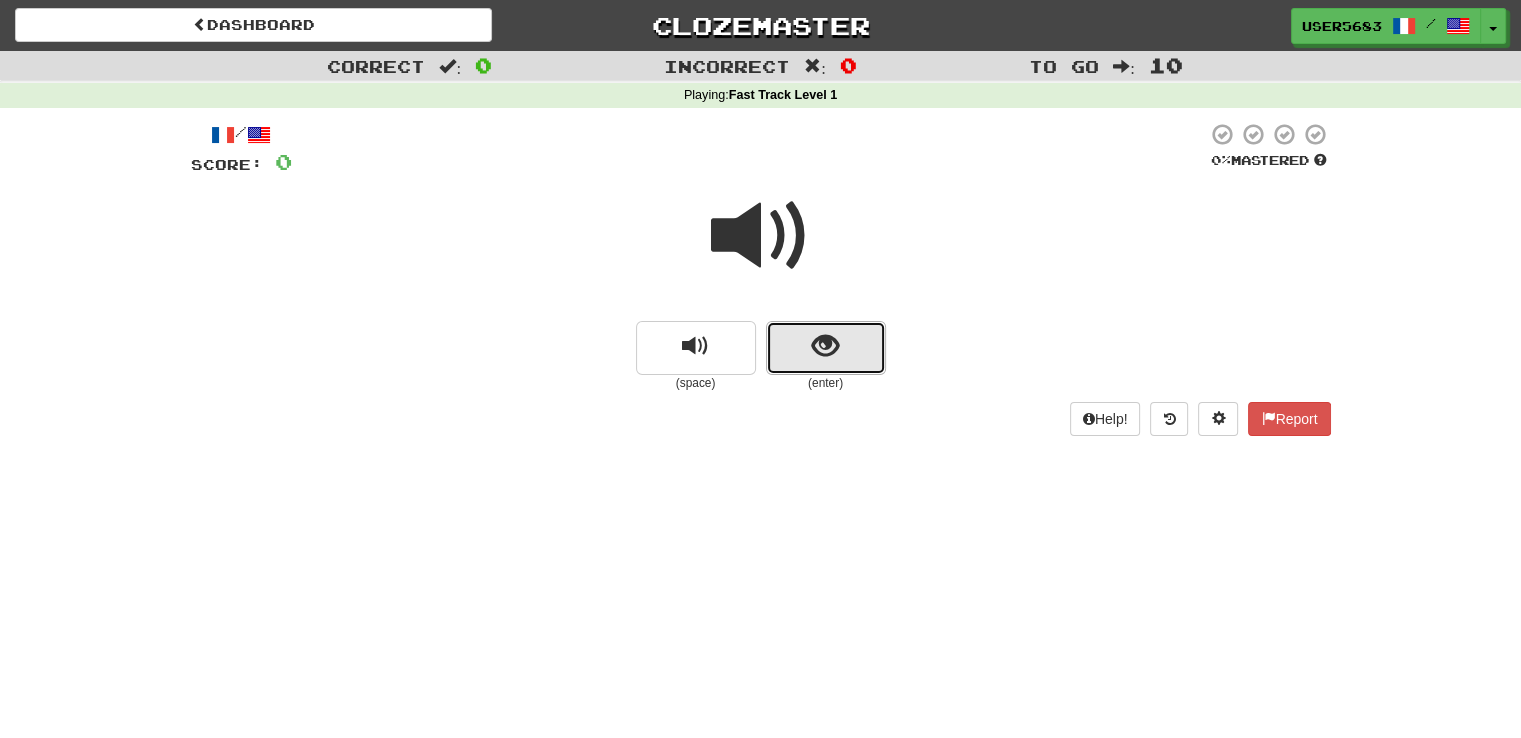 click at bounding box center (826, 348) 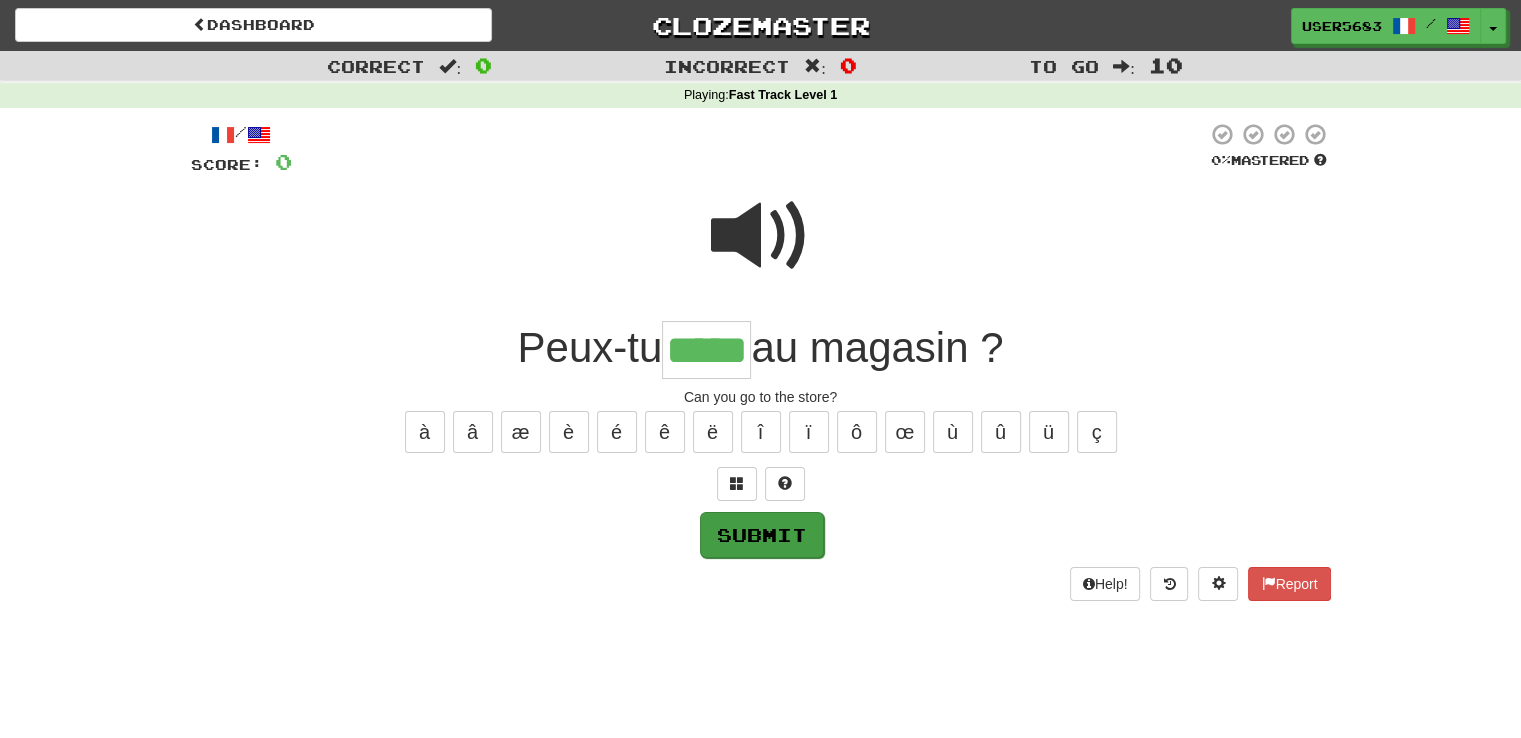 type on "*****" 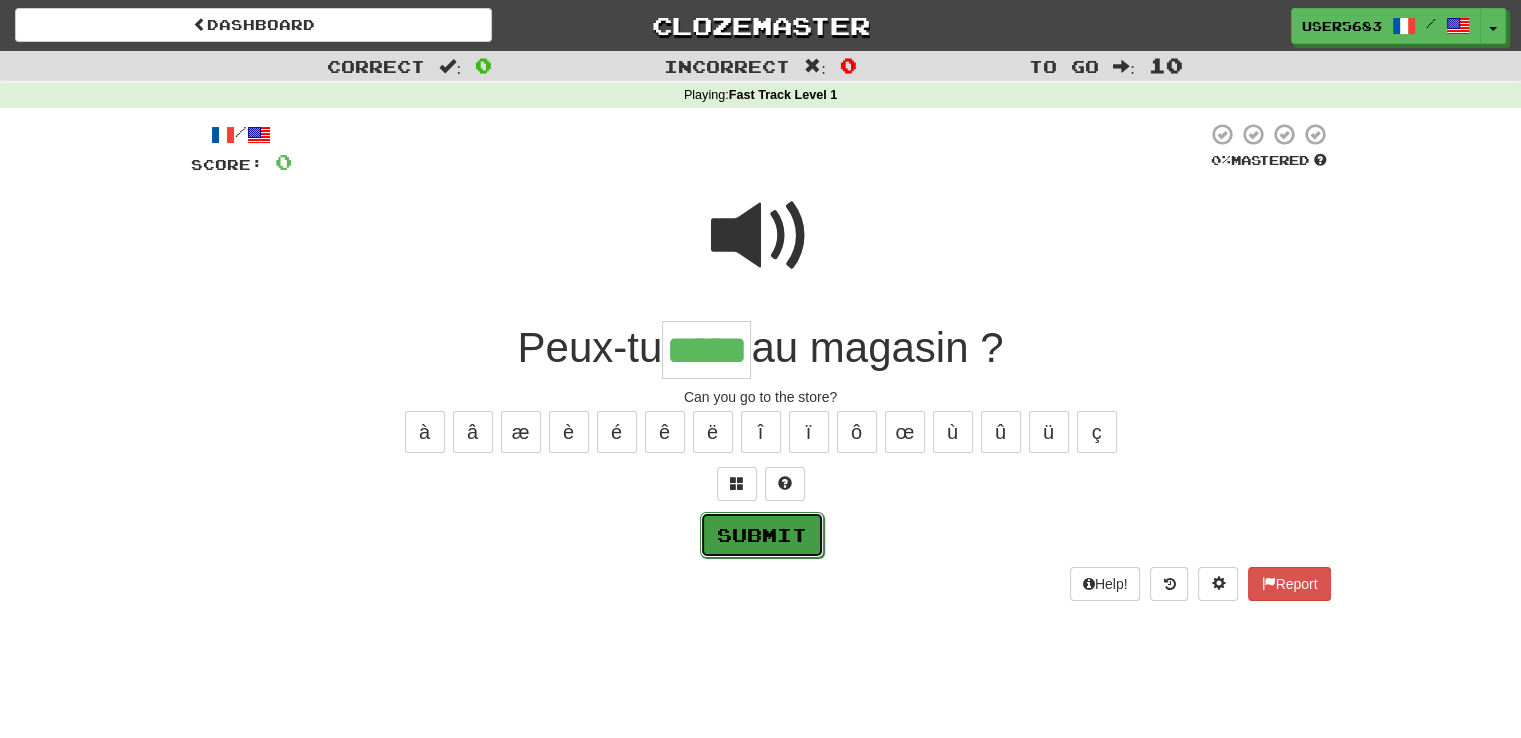 click on "Submit" at bounding box center (762, 535) 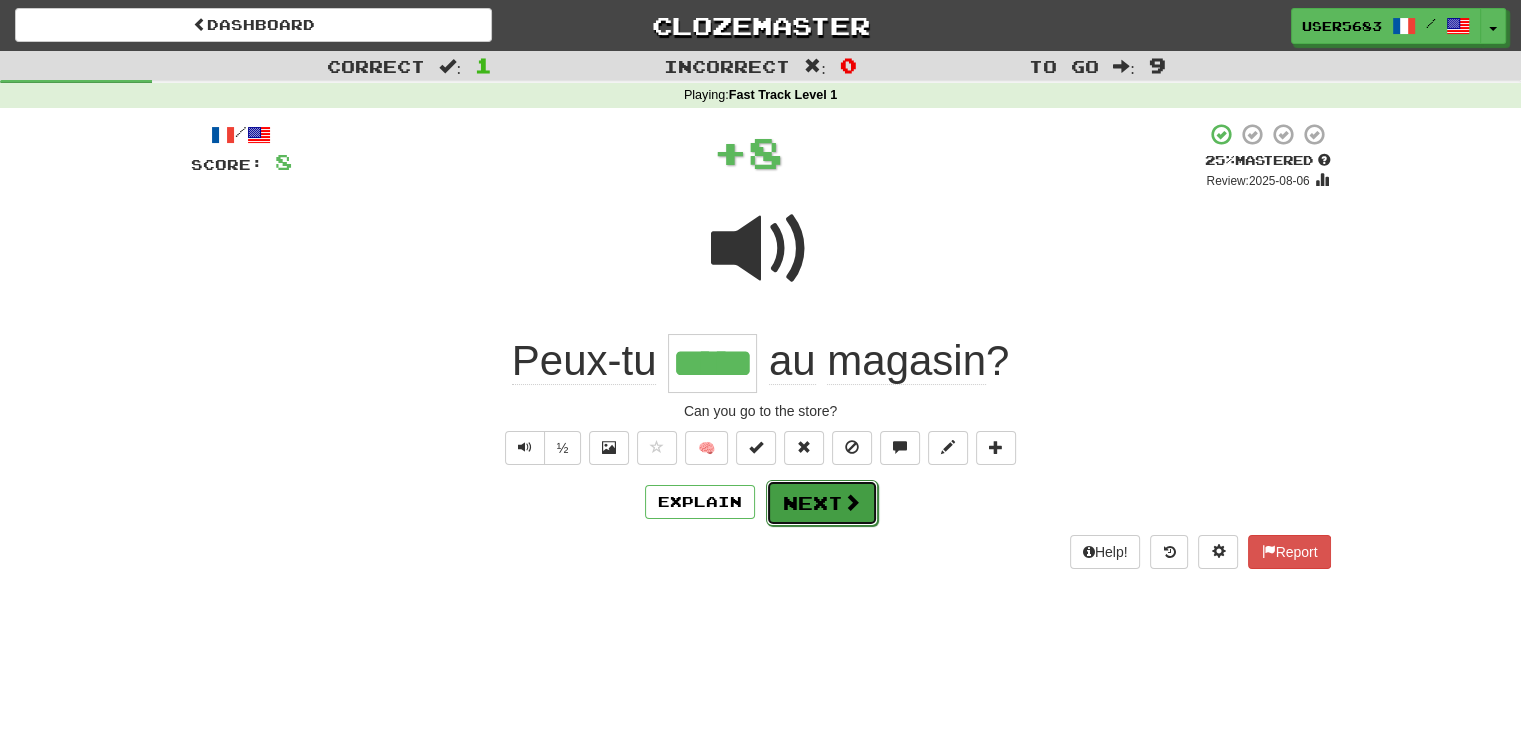 click on "Next" at bounding box center (822, 503) 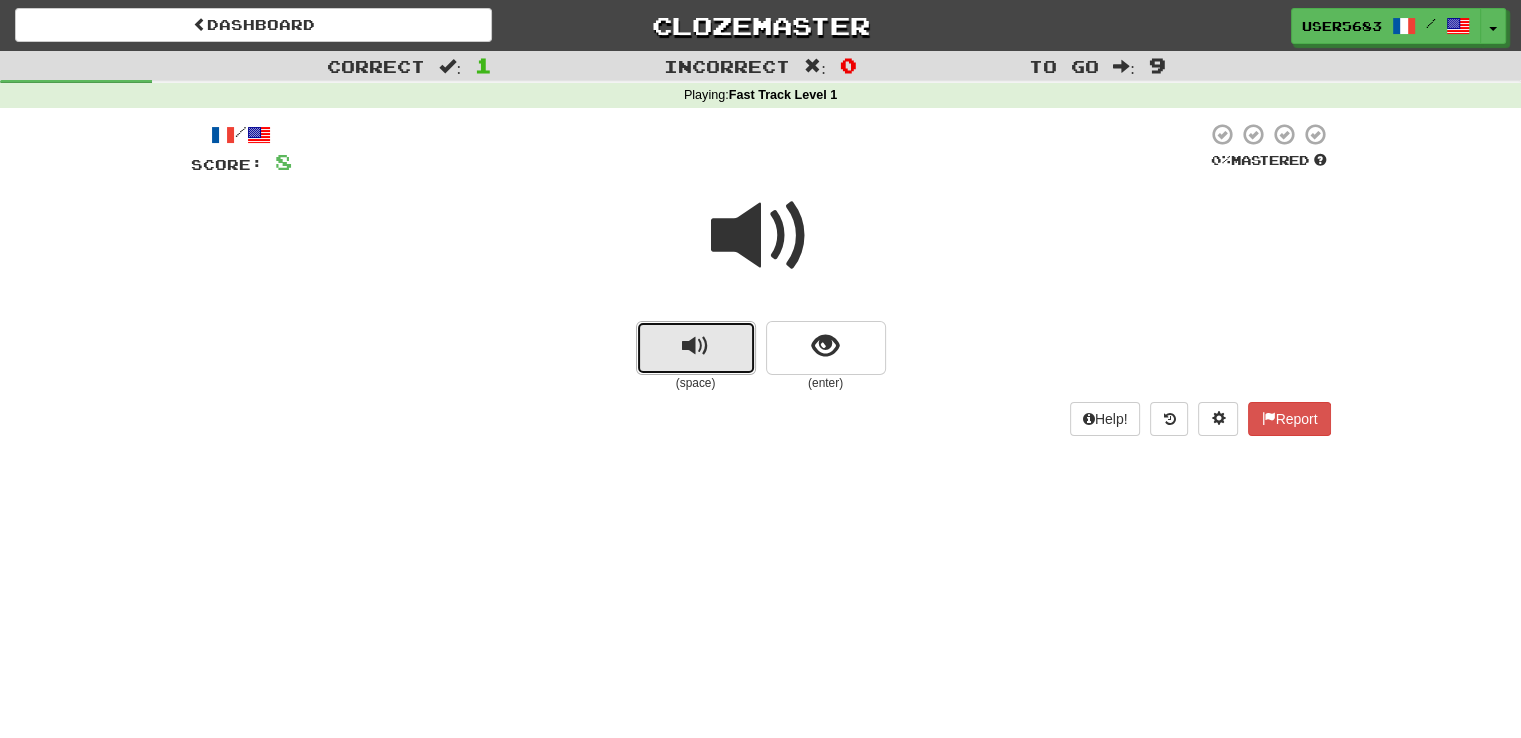 click at bounding box center [696, 348] 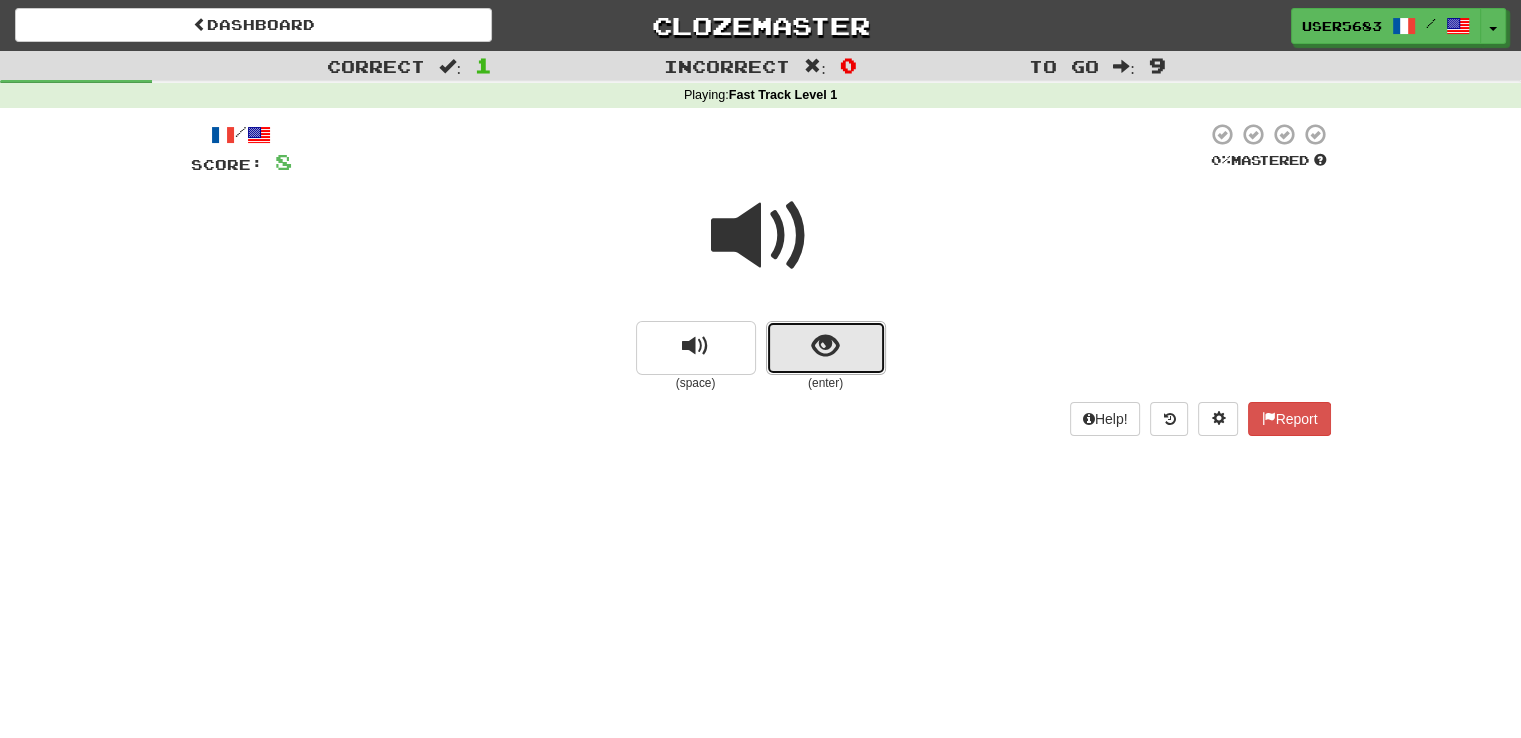 click at bounding box center (826, 348) 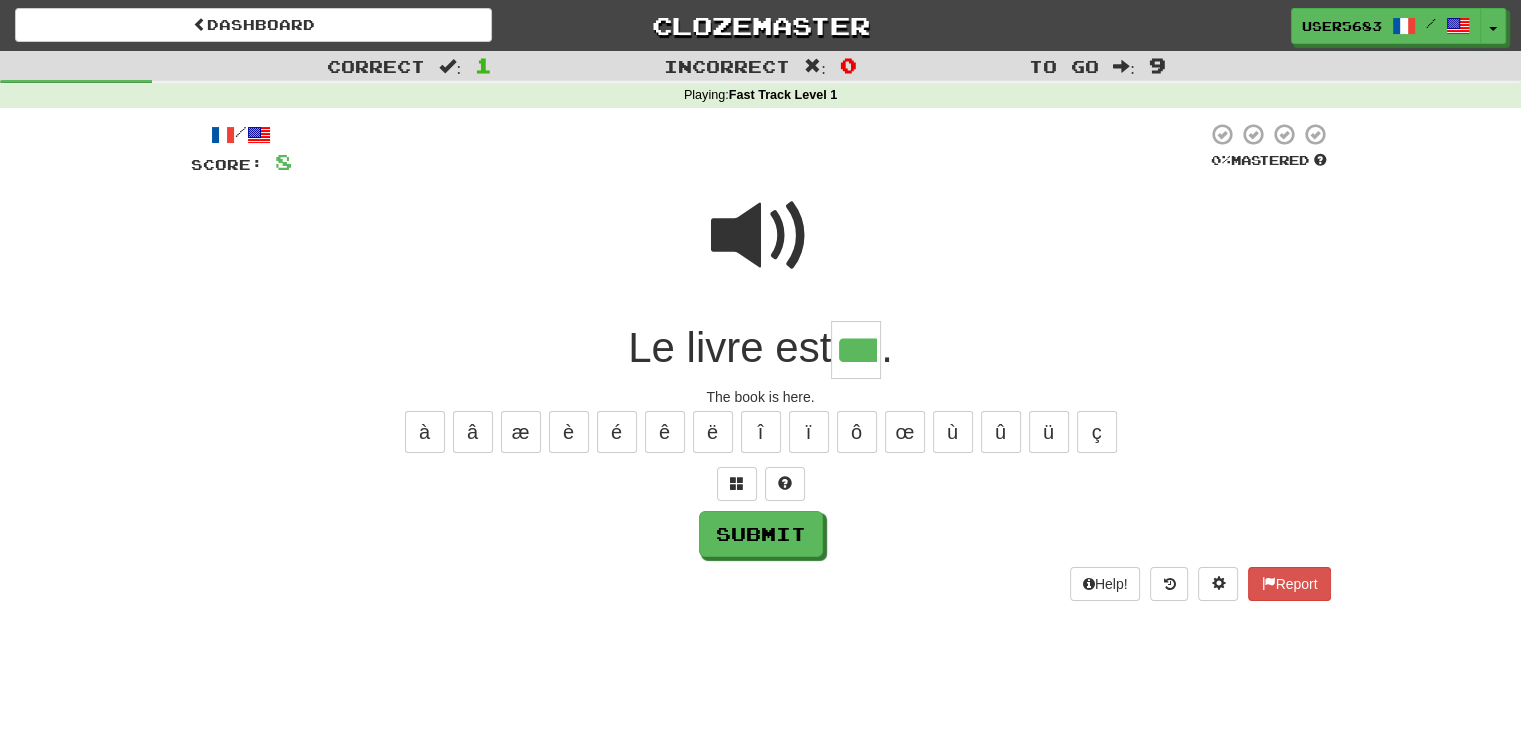 type on "***" 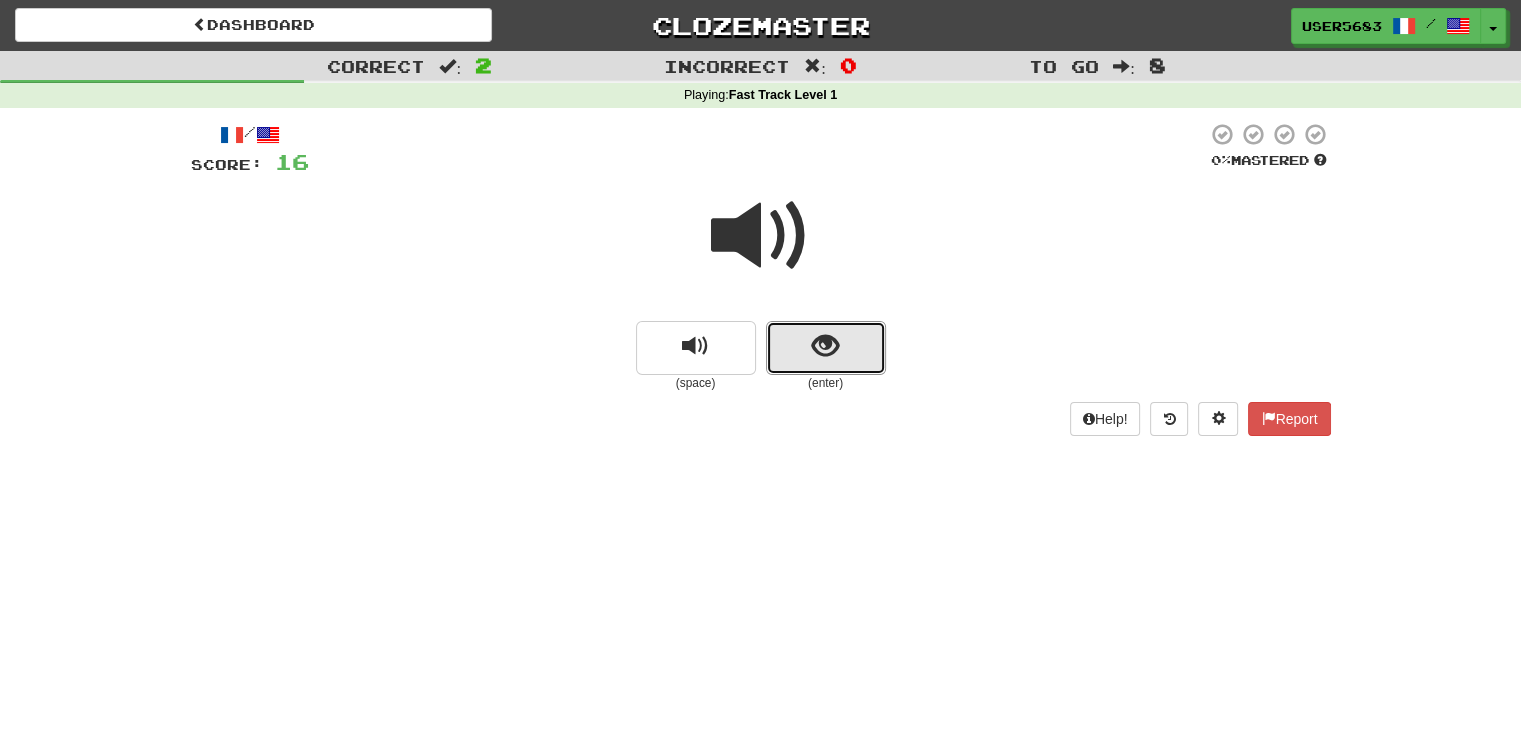 click at bounding box center (826, 348) 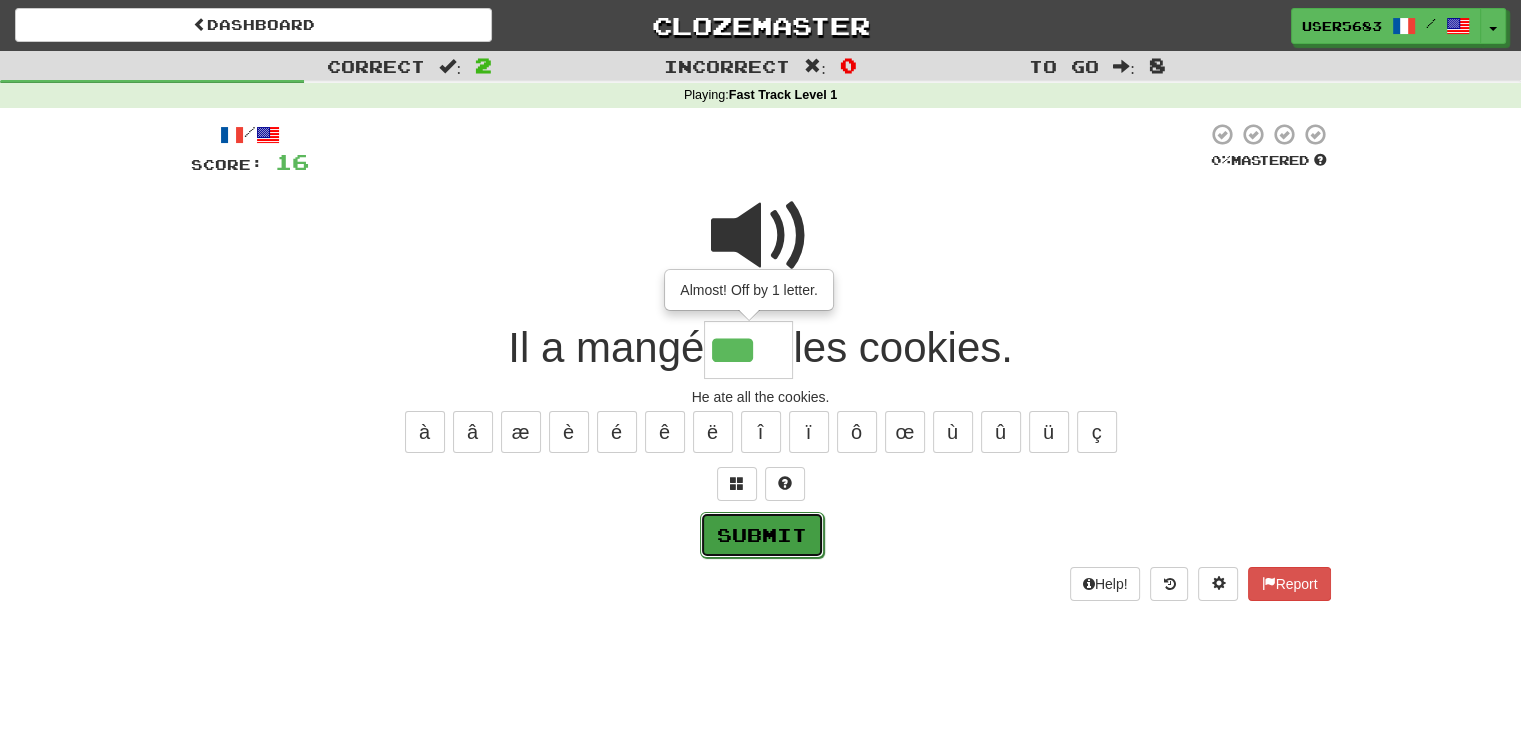 click on "Submit" at bounding box center [762, 535] 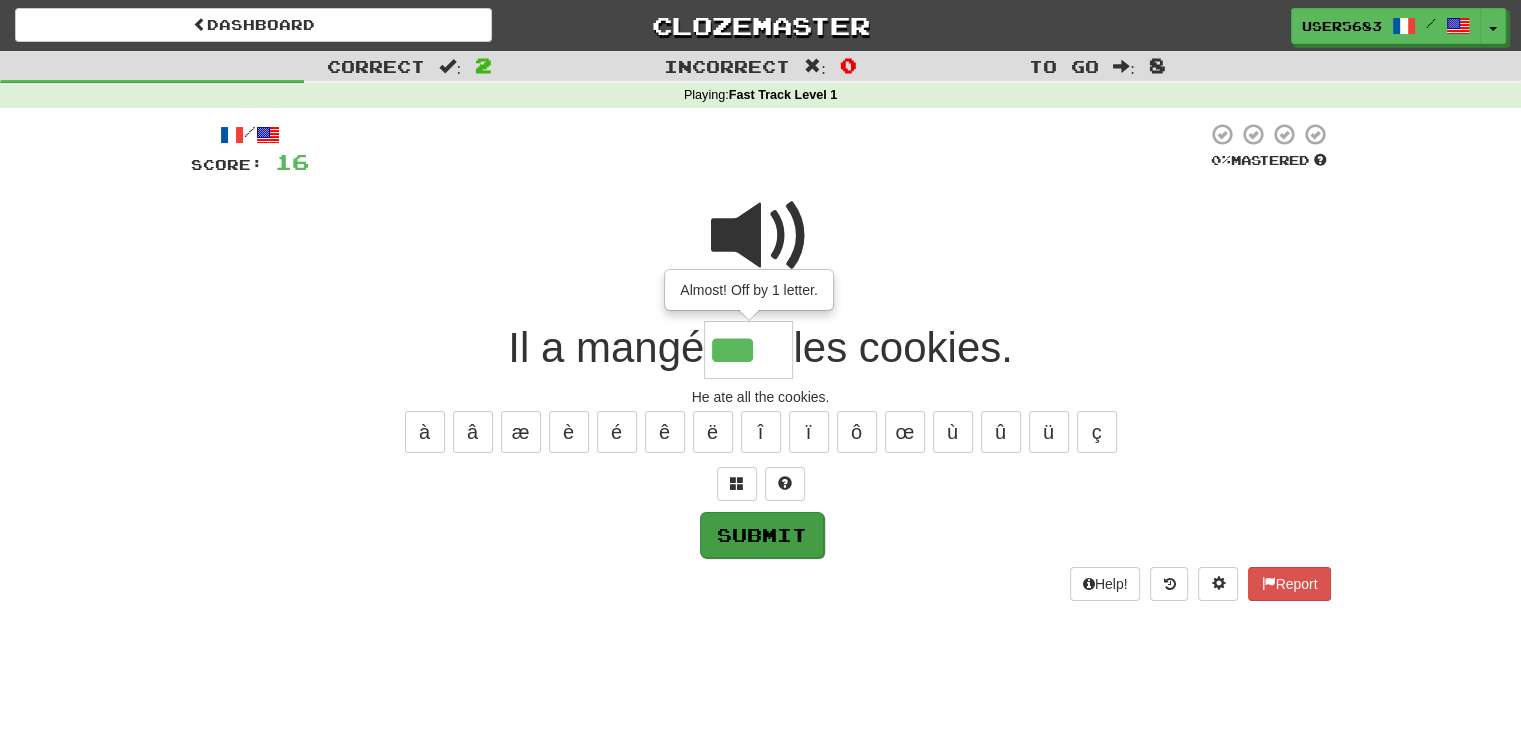 type on "****" 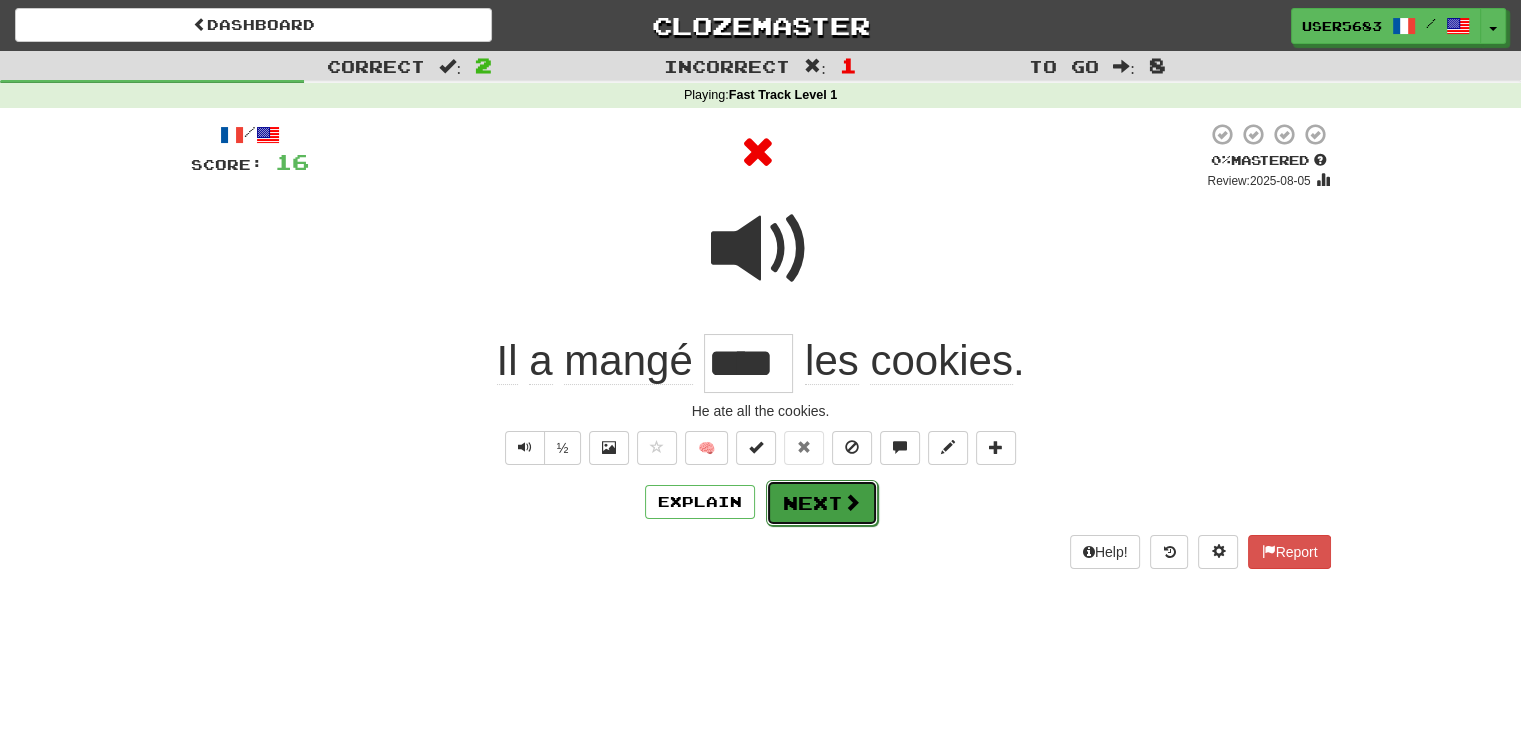 click on "Next" at bounding box center [822, 503] 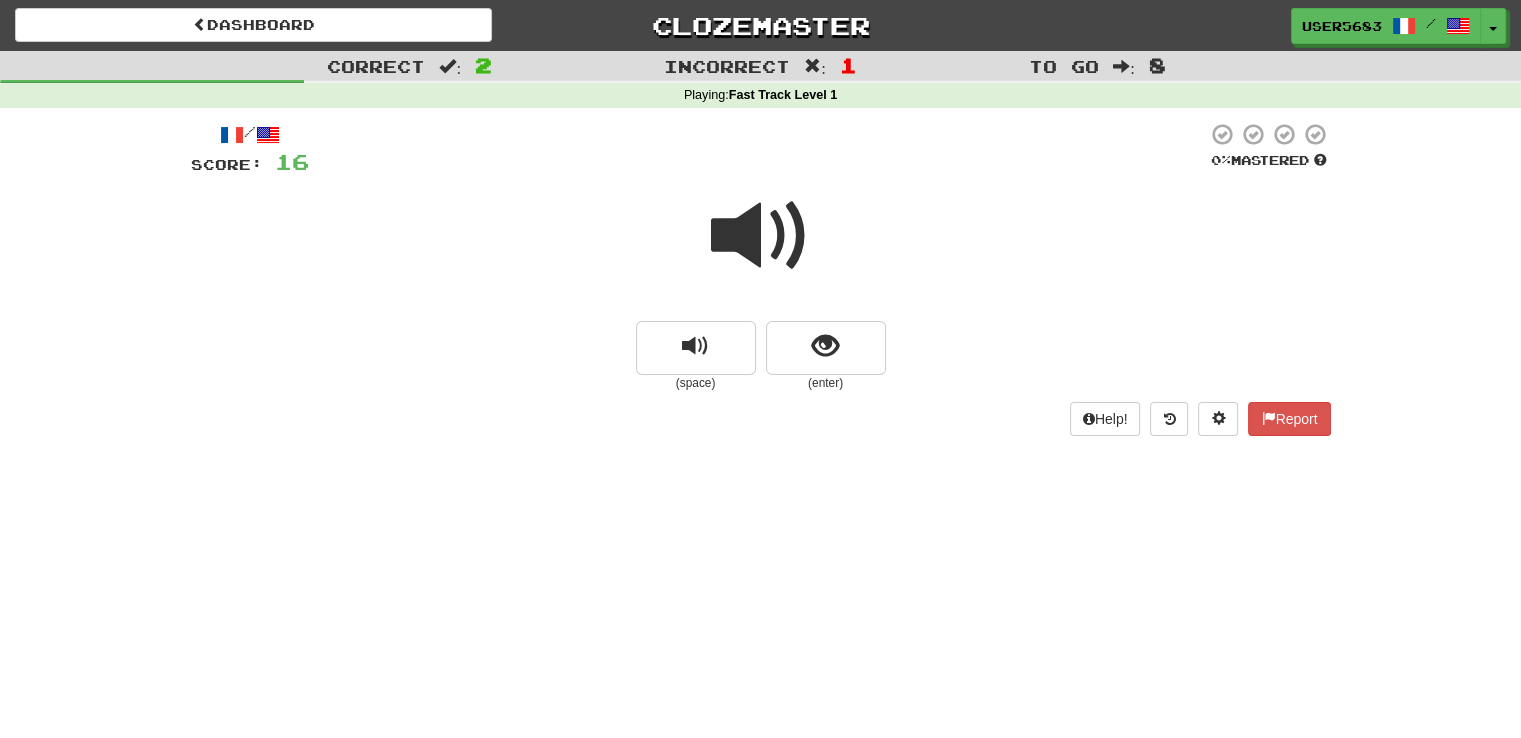 click on "(space)" at bounding box center [696, 383] 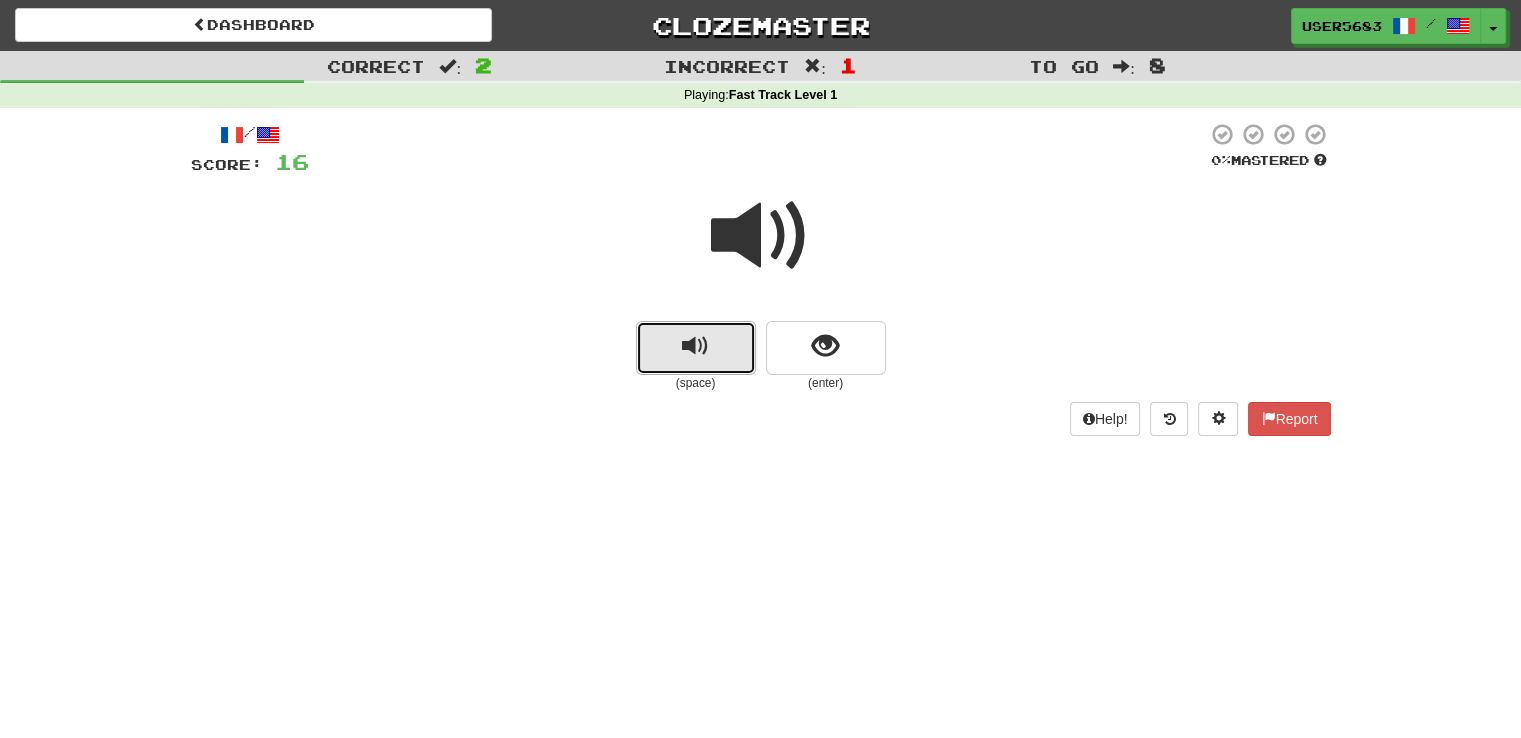 click at bounding box center (696, 348) 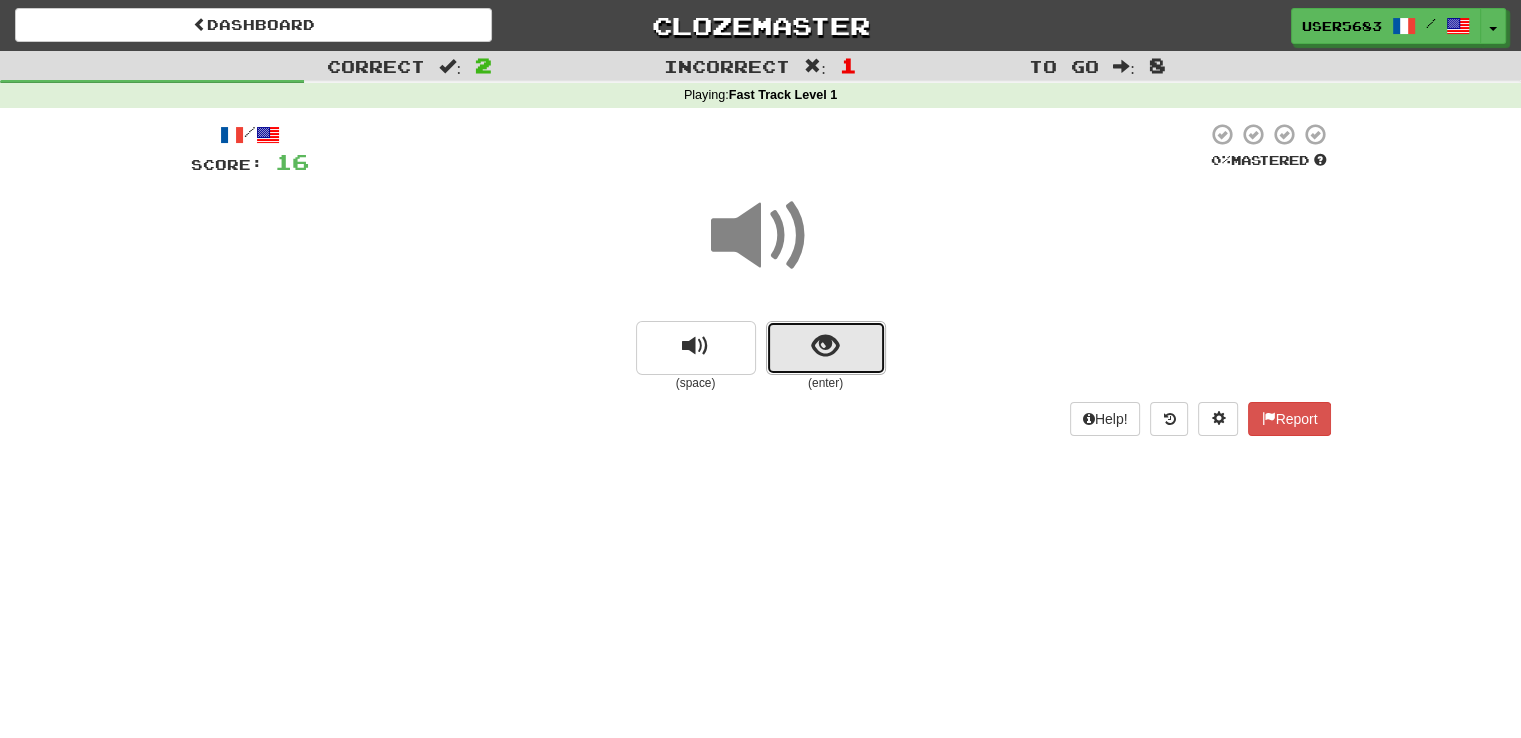 click at bounding box center [826, 348] 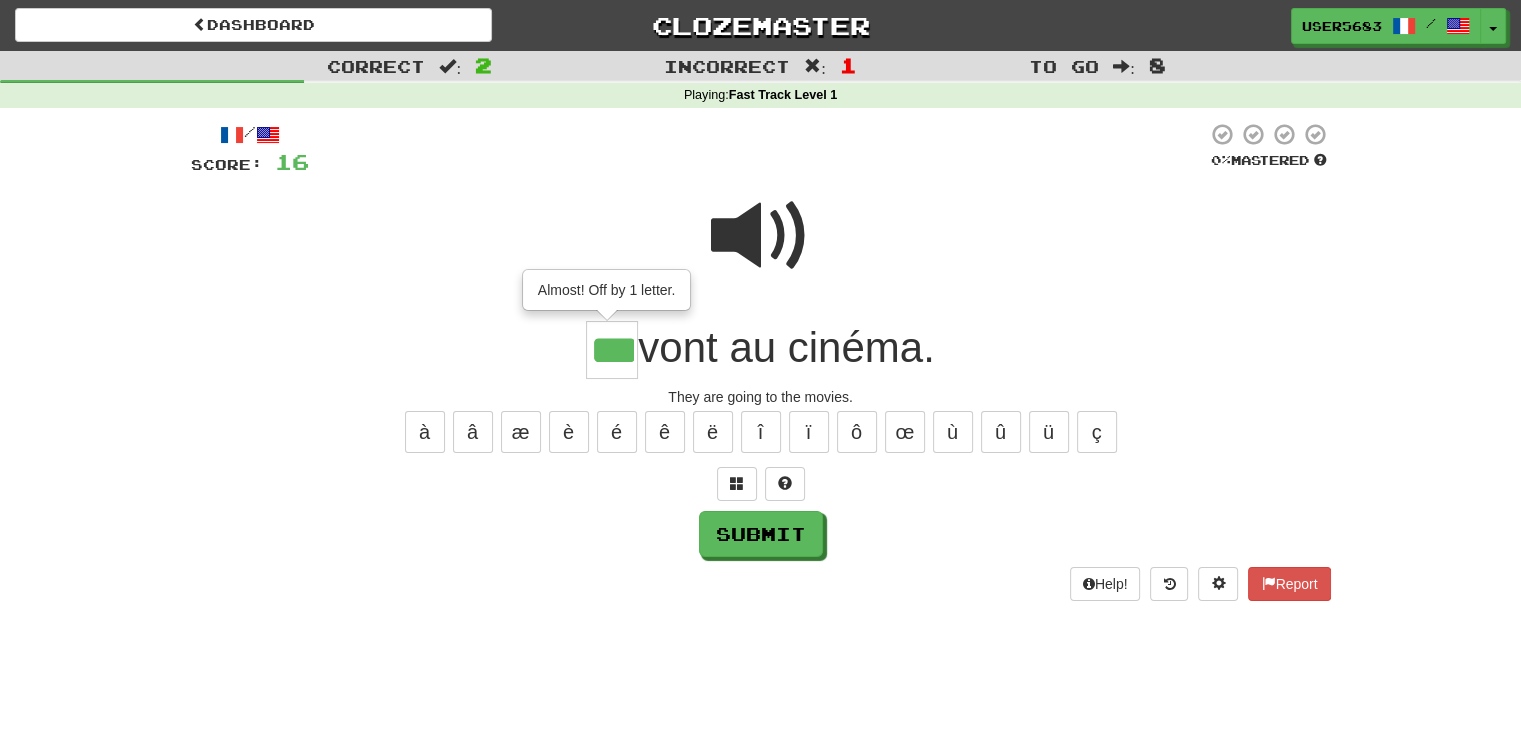 type on "***" 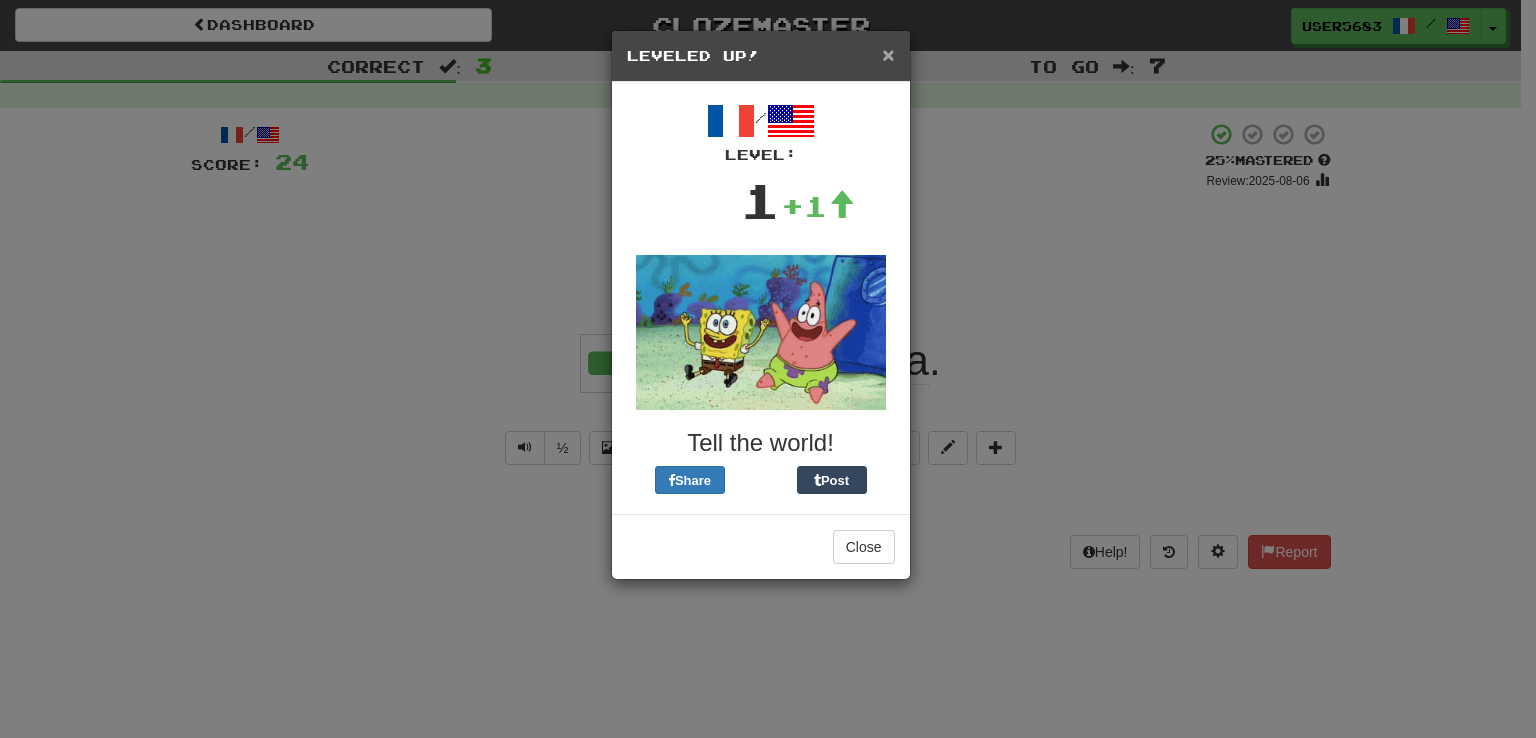 click on "×" at bounding box center [888, 54] 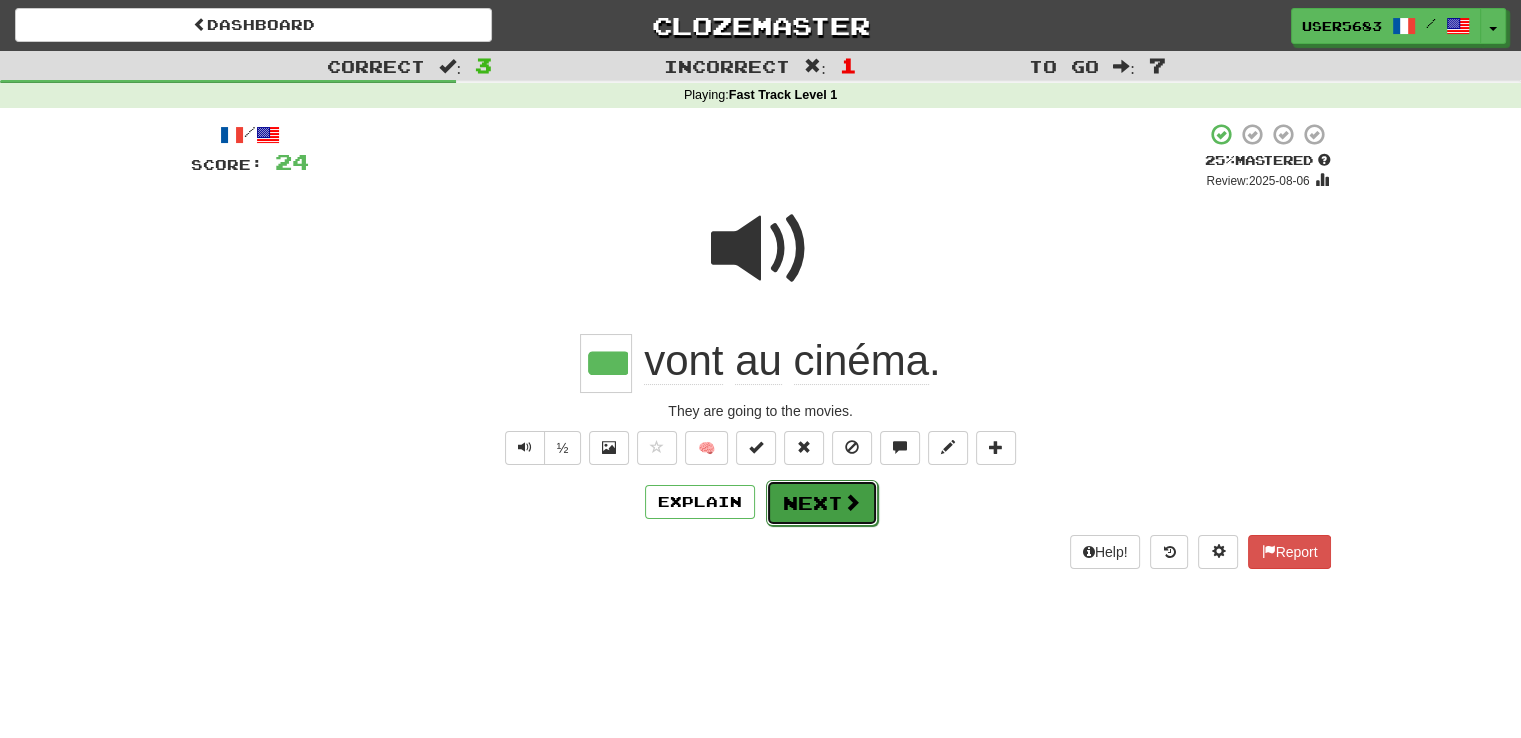 click on "Next" at bounding box center (822, 503) 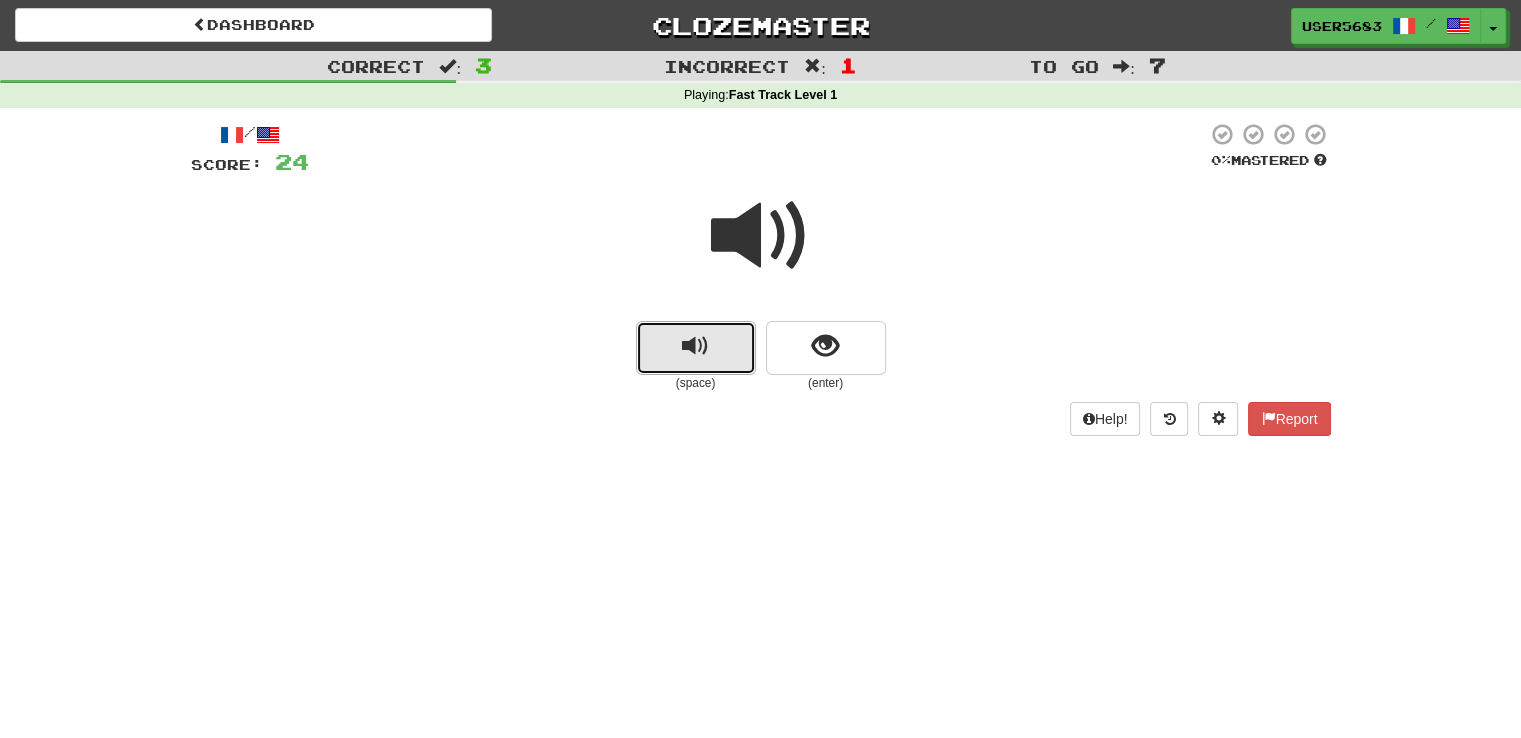 click at bounding box center [696, 348] 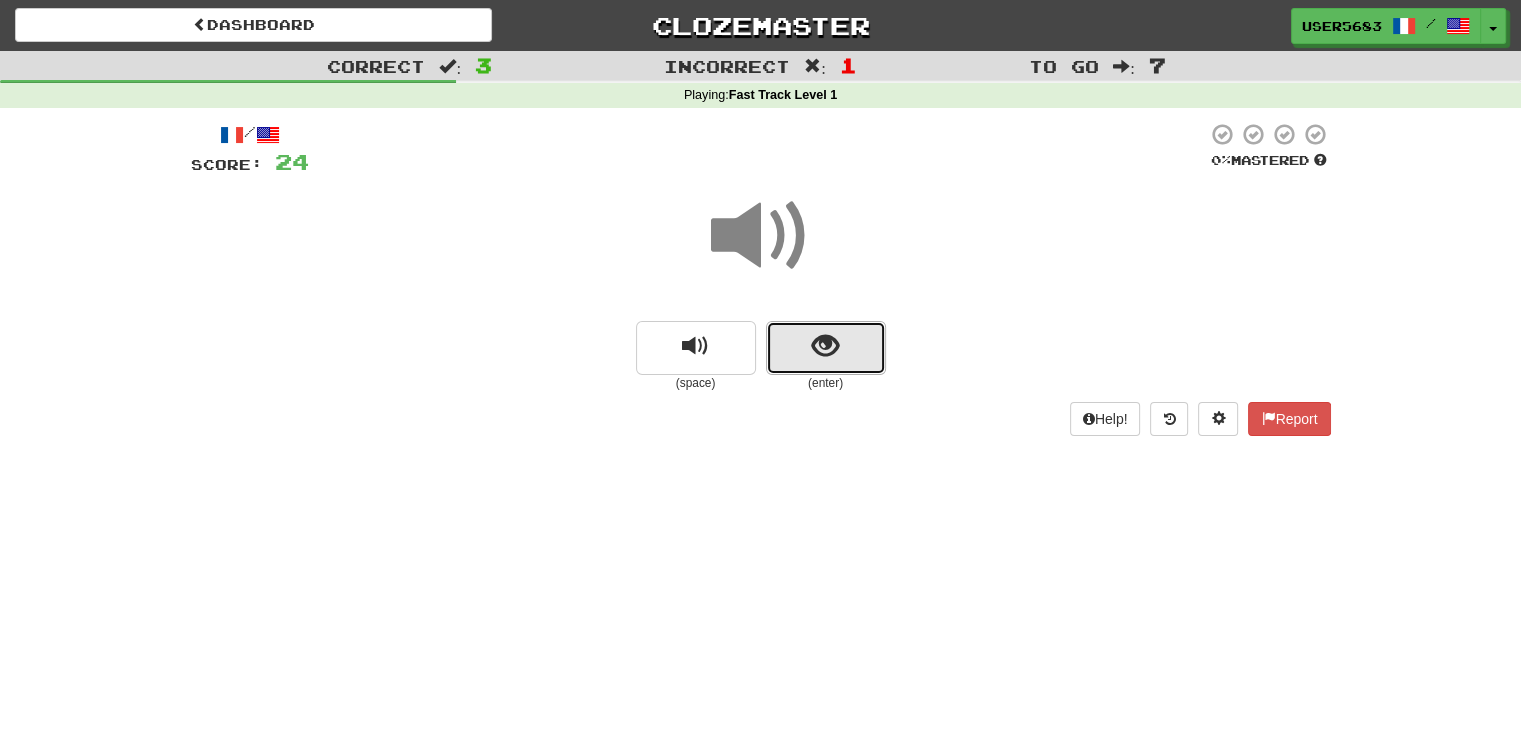click at bounding box center (826, 348) 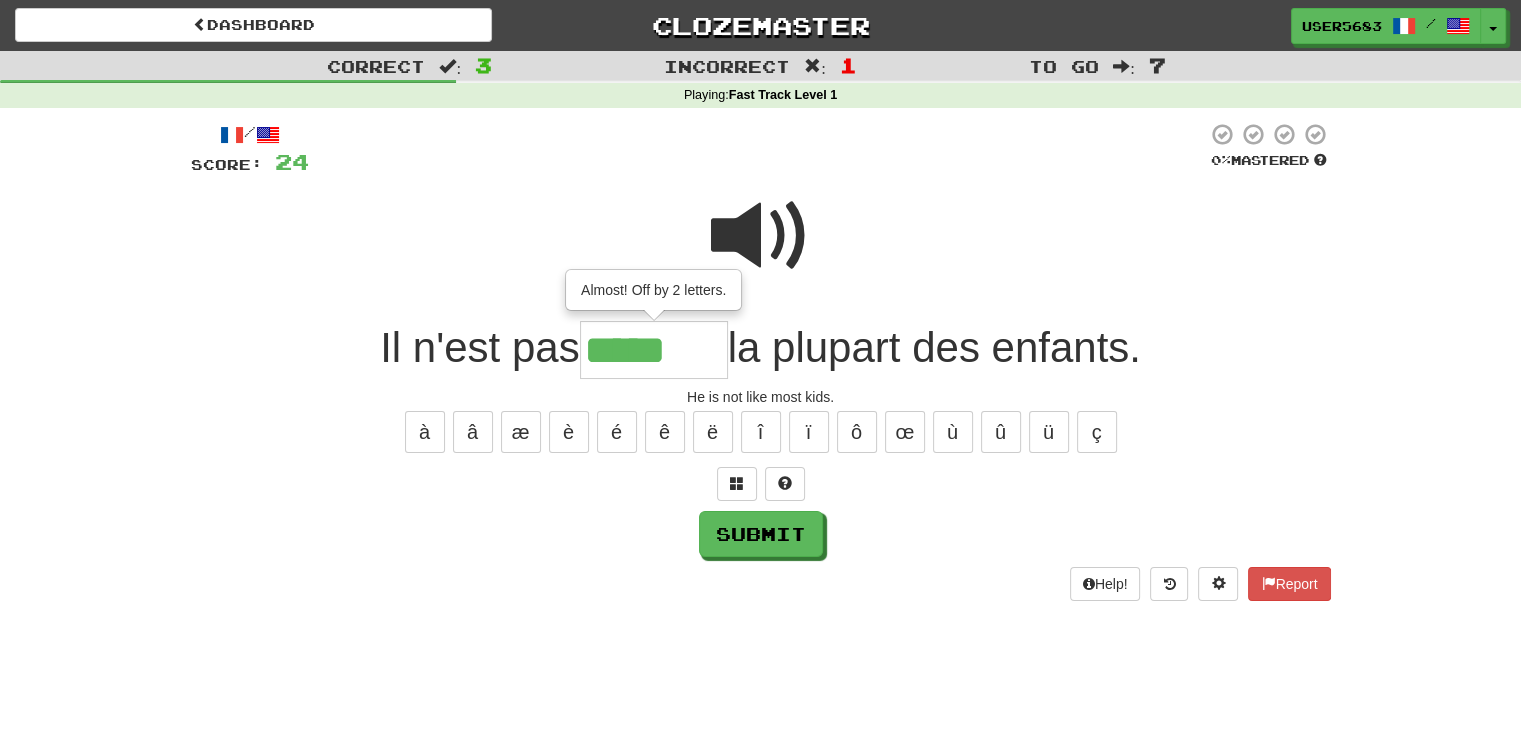 type on "*****" 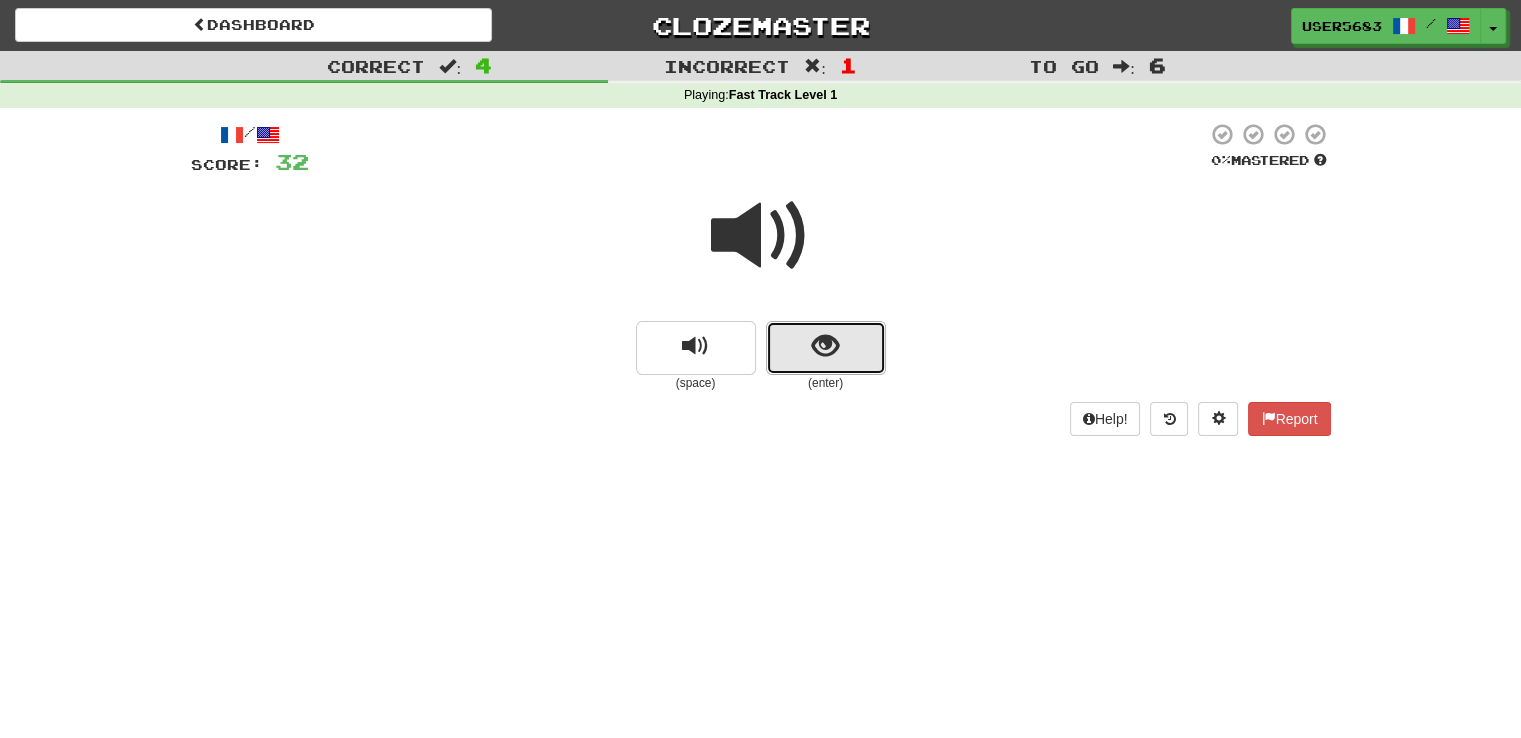 click at bounding box center [825, 346] 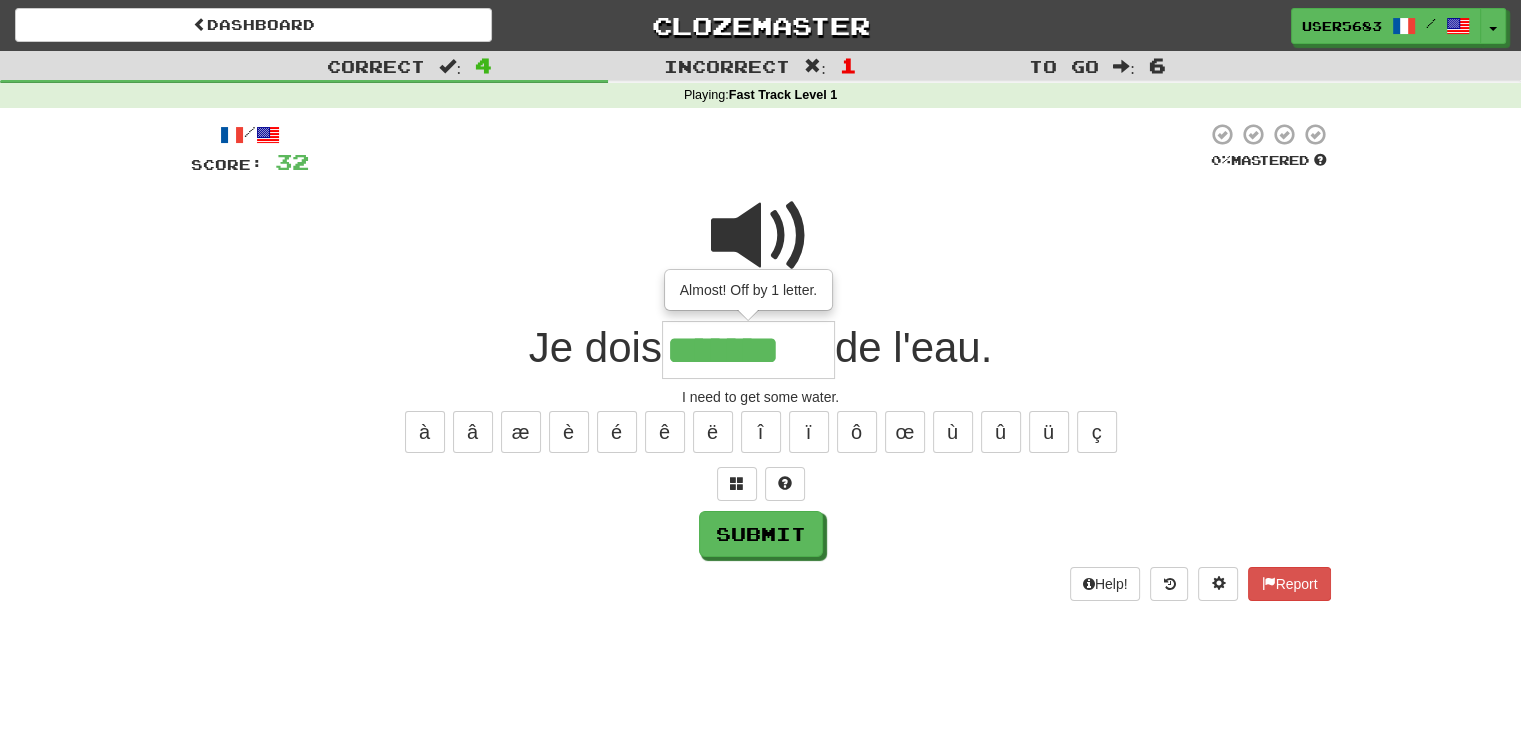 type on "********" 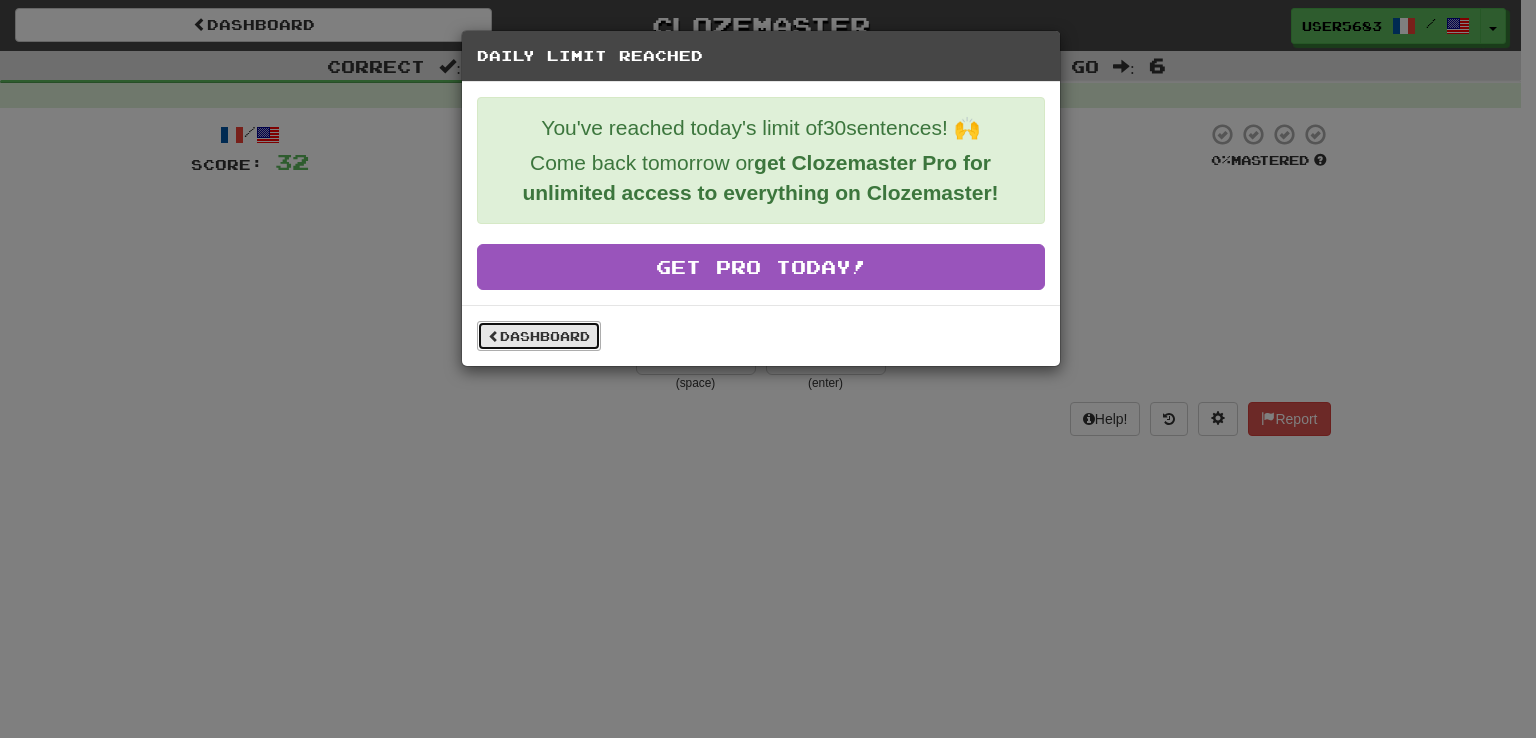 click on "Dashboard" at bounding box center (539, 336) 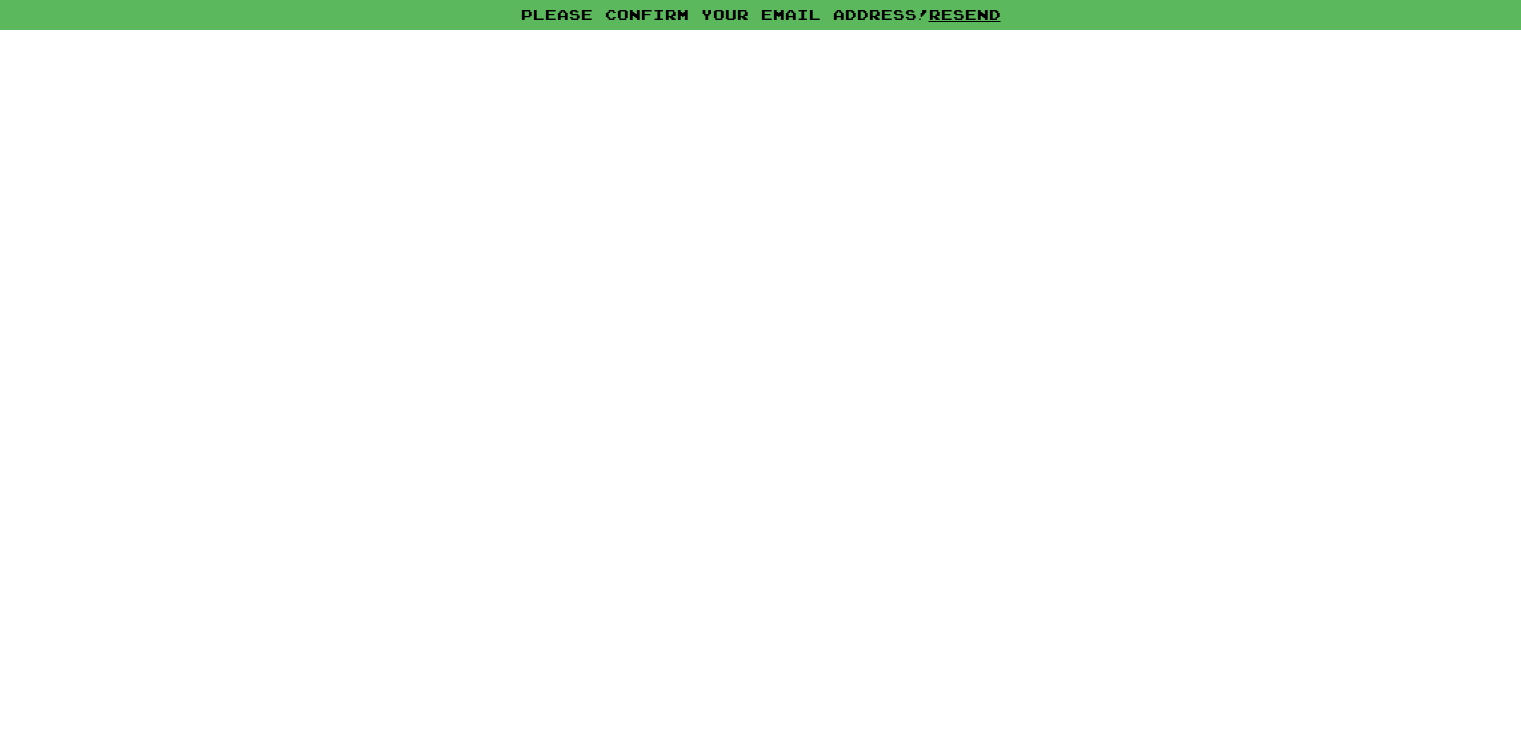 scroll, scrollTop: 0, scrollLeft: 0, axis: both 